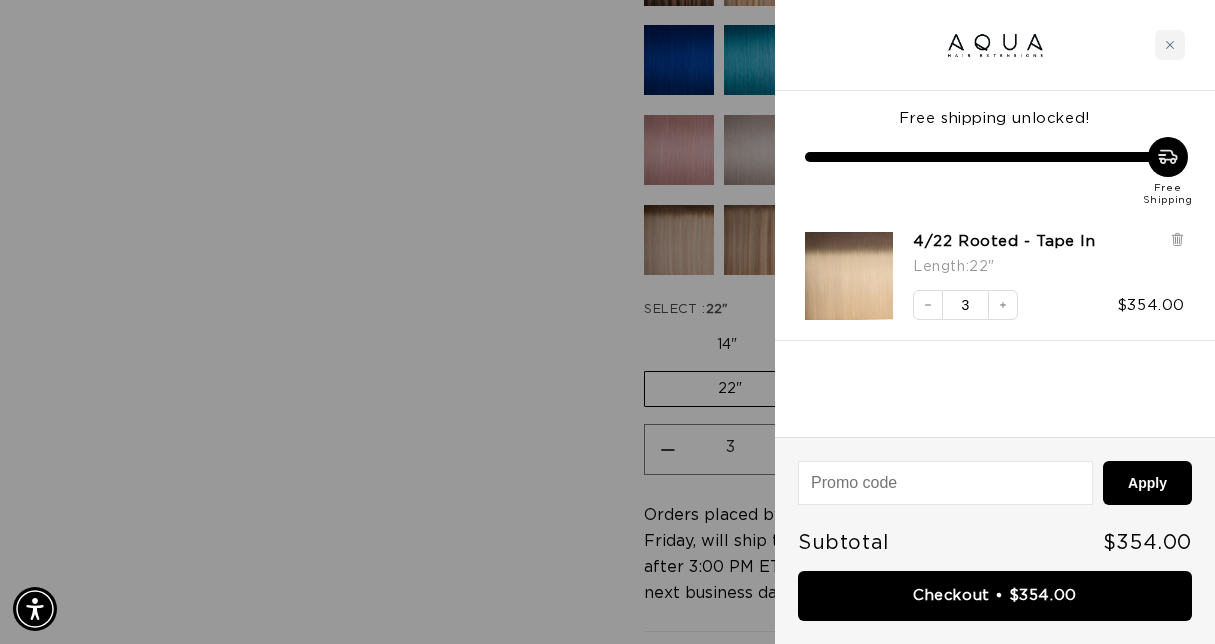 scroll, scrollTop: 0, scrollLeft: 0, axis: both 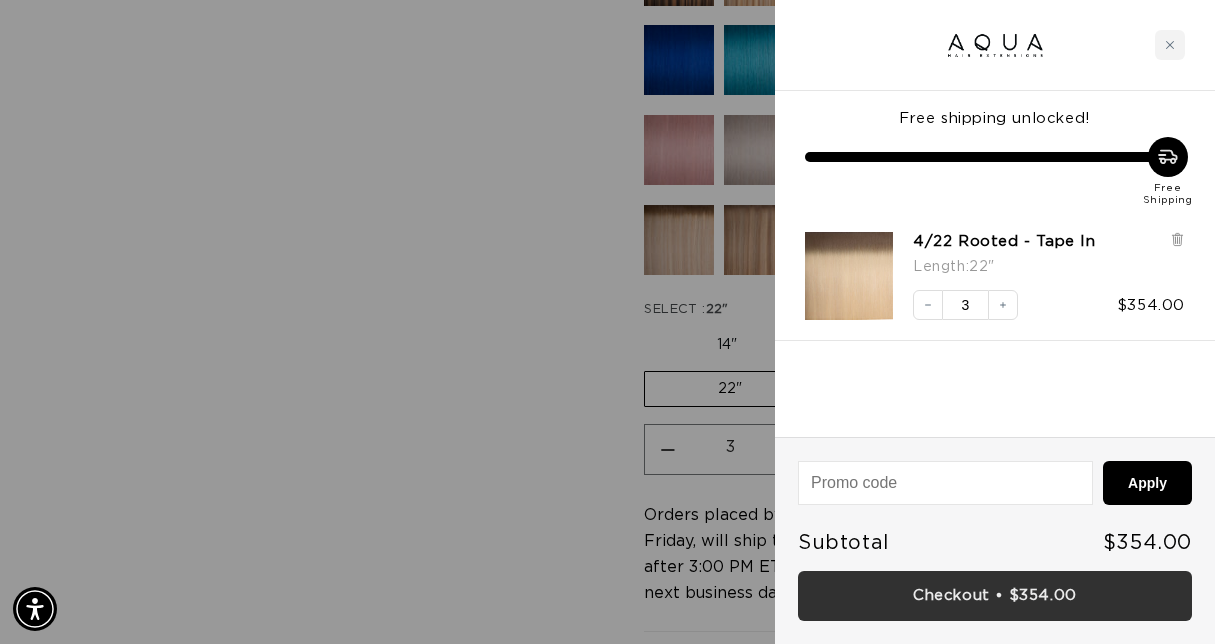 click on "Checkout • $354.00" at bounding box center [995, 596] 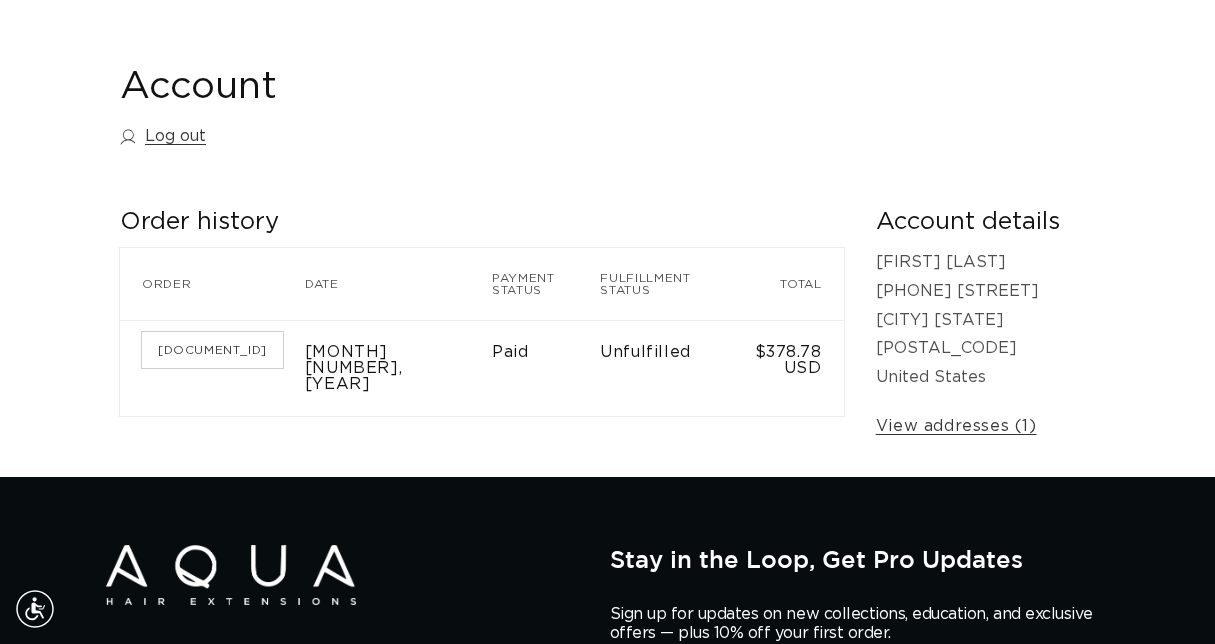 scroll, scrollTop: 259, scrollLeft: 0, axis: vertical 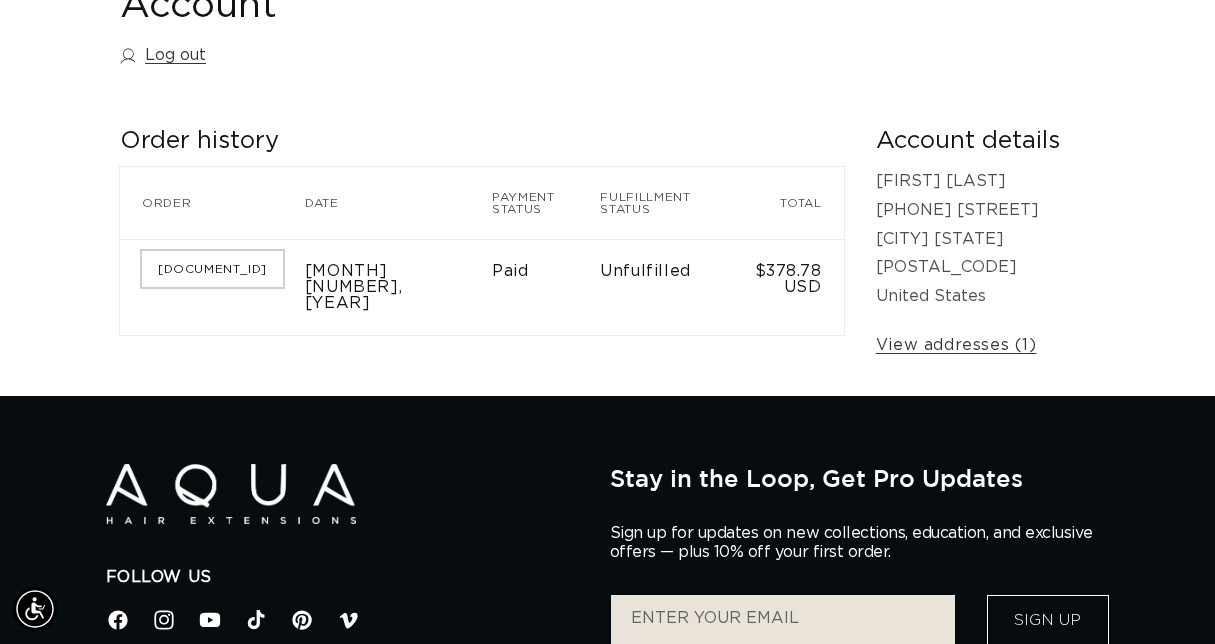 click on "SH-125893" at bounding box center (212, 269) 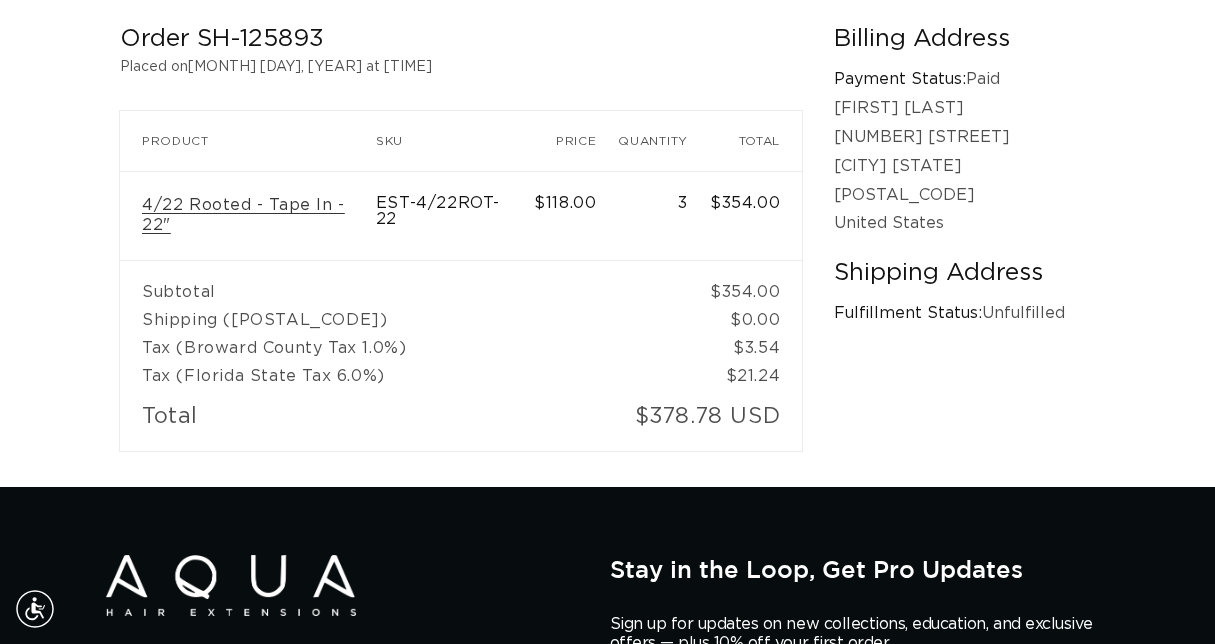 scroll, scrollTop: 0, scrollLeft: 0, axis: both 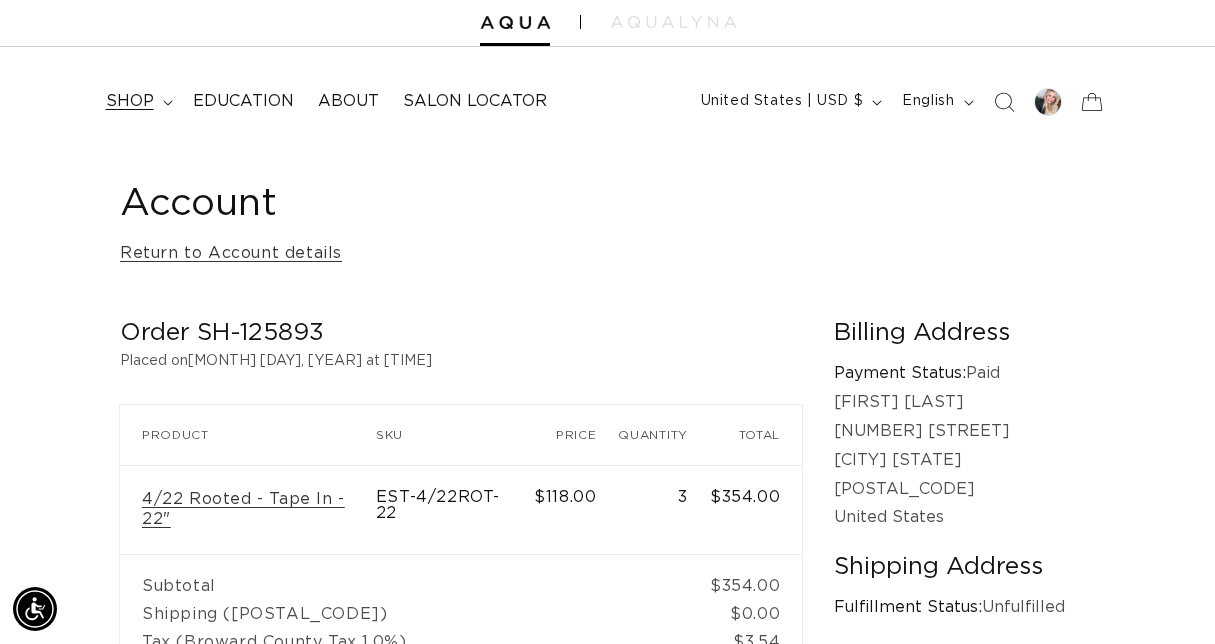 click on "shop" at bounding box center (130, 101) 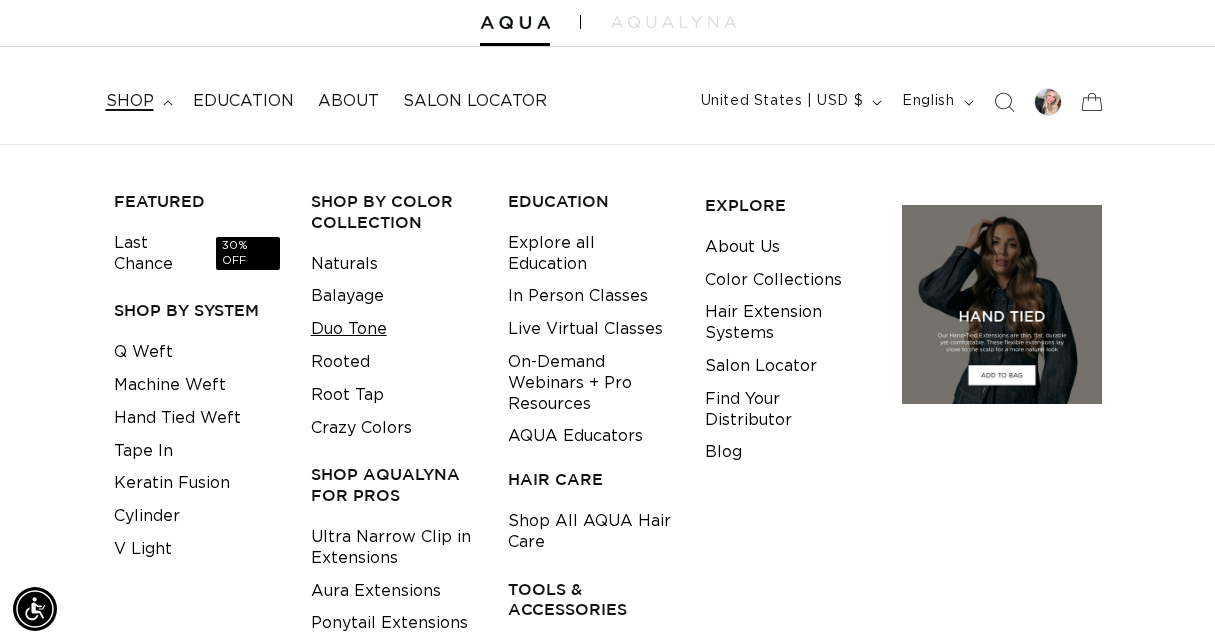 scroll, scrollTop: 0, scrollLeft: 1073, axis: horizontal 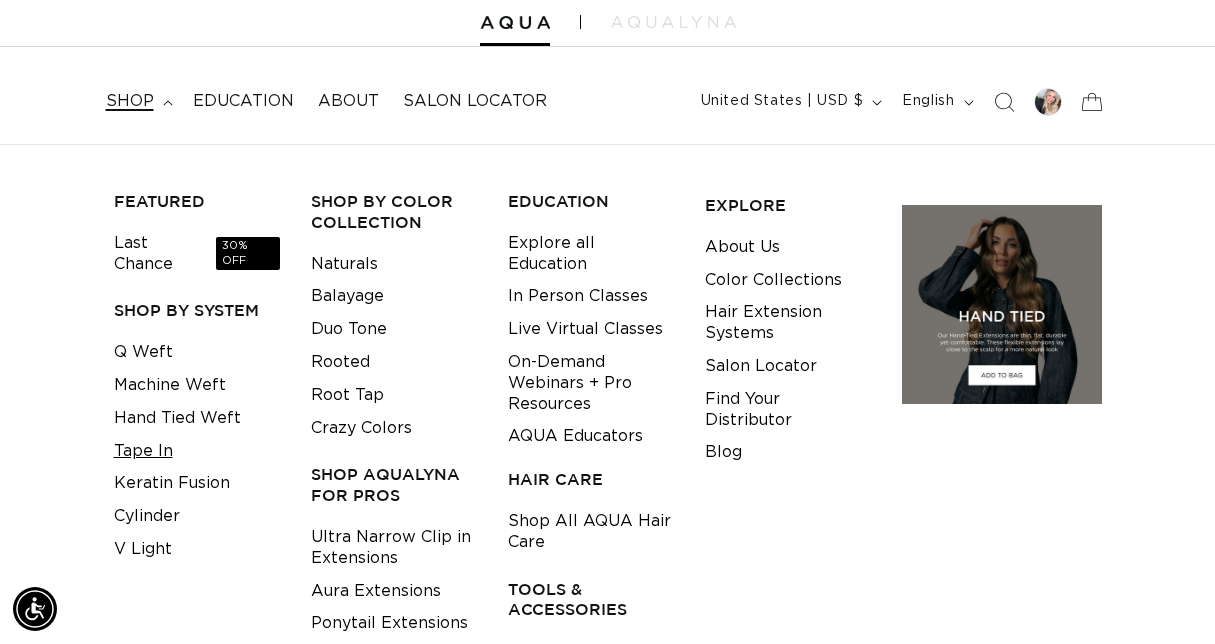 click on "Tape In" at bounding box center (143, 451) 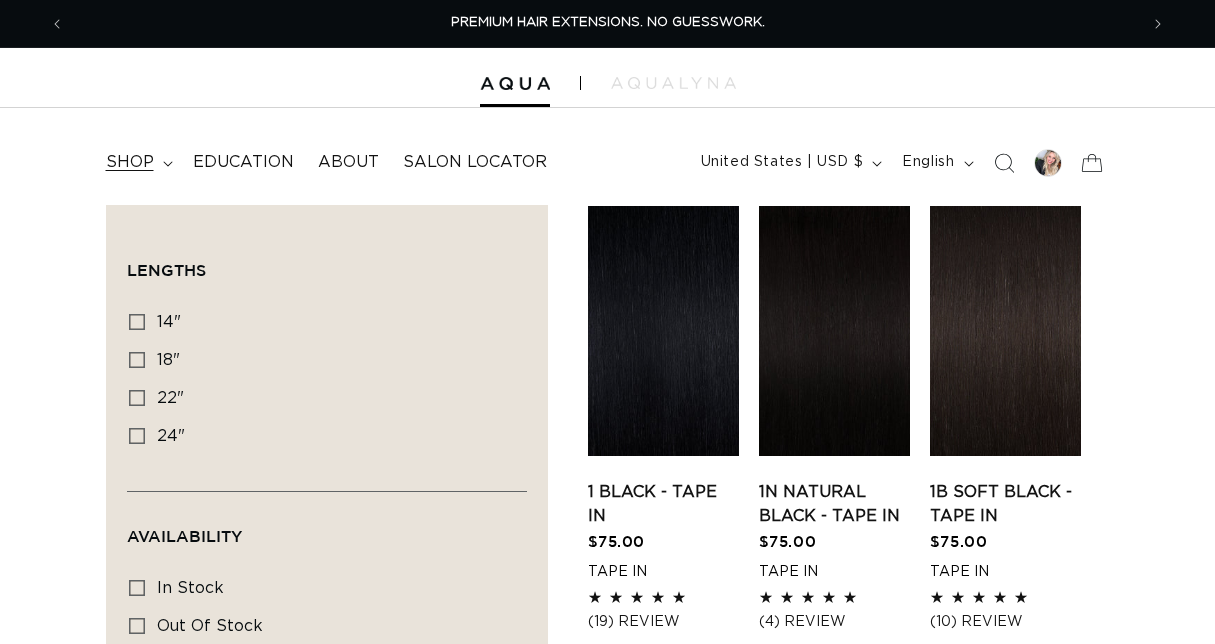 click on "shop" at bounding box center (130, 162) 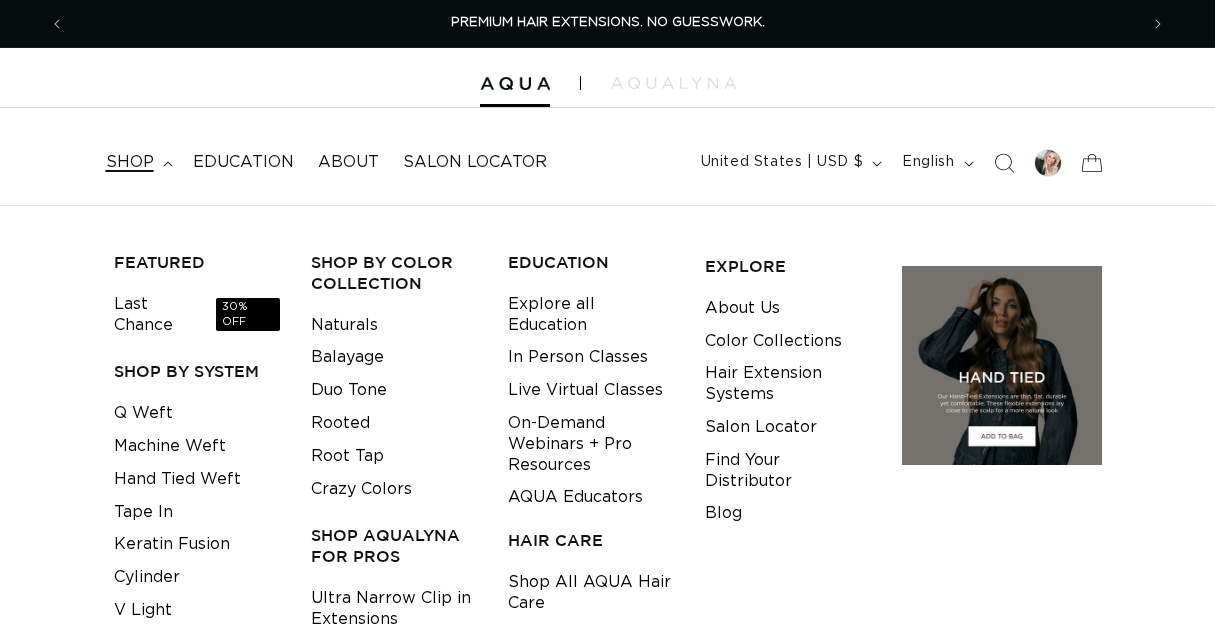 scroll, scrollTop: 0, scrollLeft: 0, axis: both 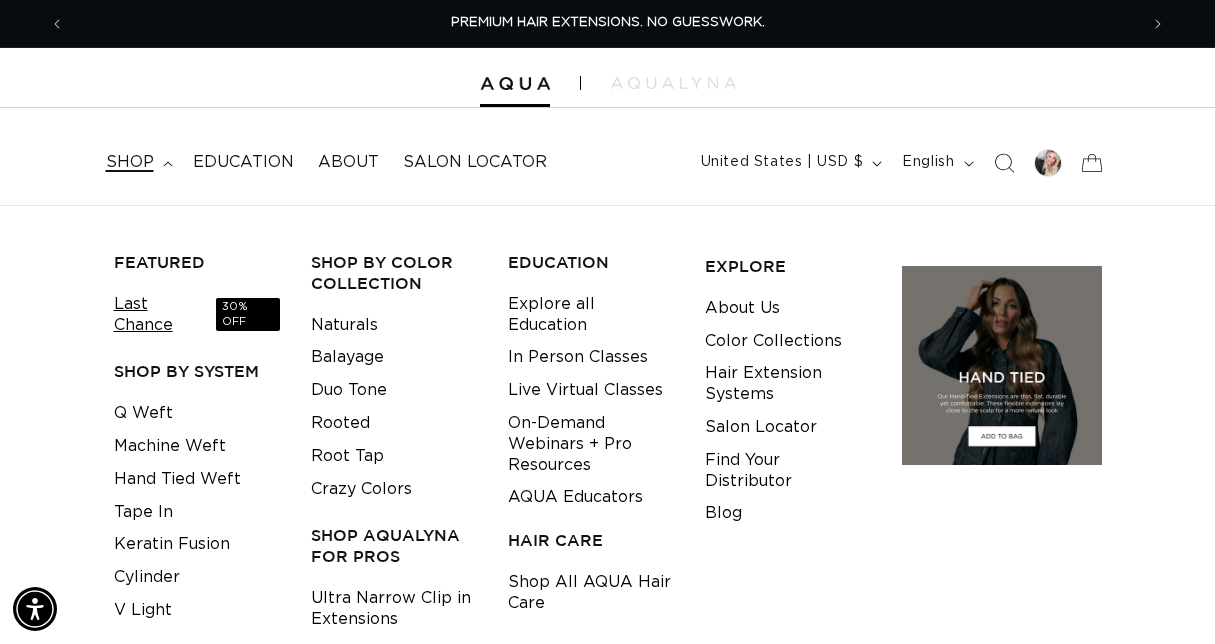 click on "30% OFF" at bounding box center [248, 314] 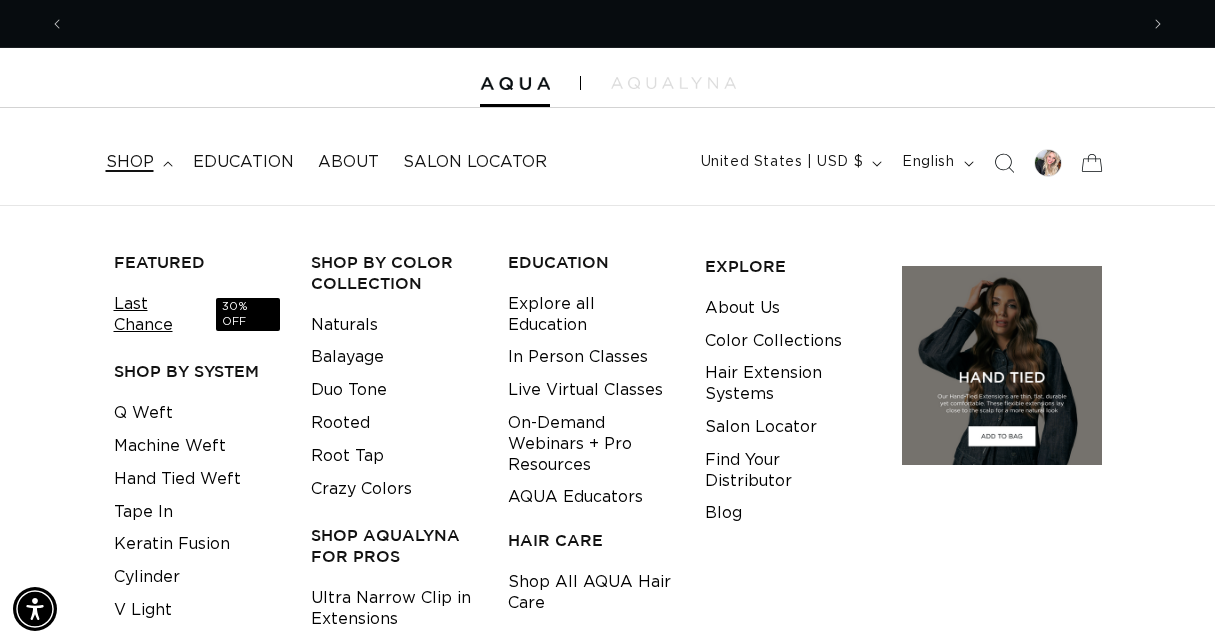 scroll, scrollTop: 0, scrollLeft: 1073, axis: horizontal 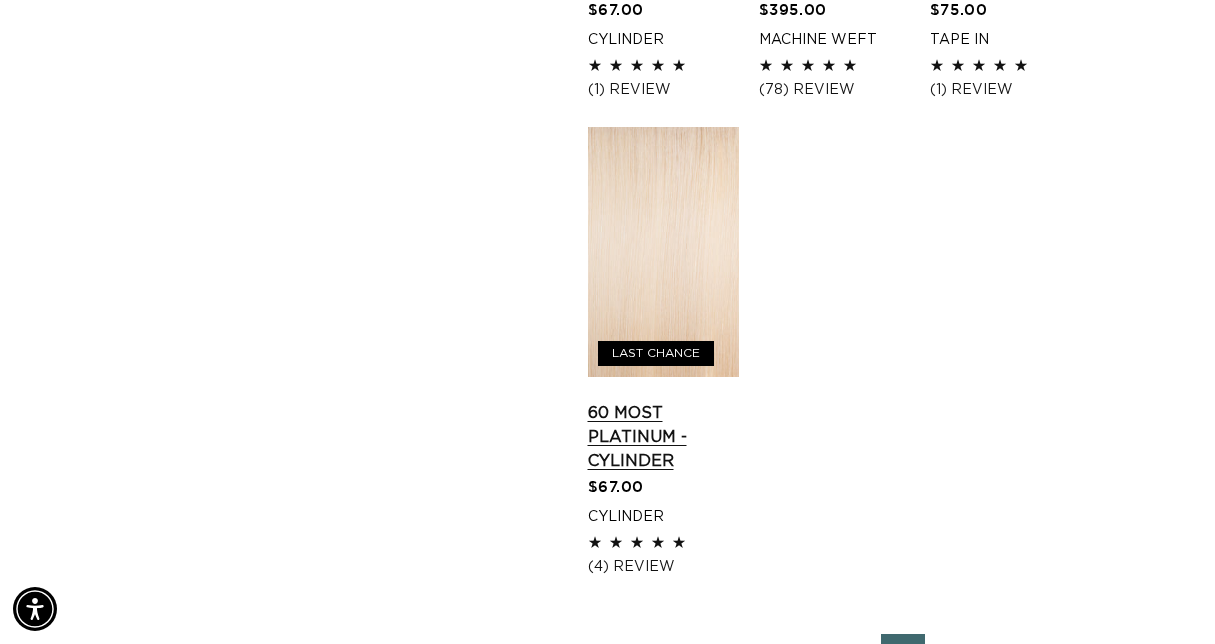 click on "60 Most Platinum - Cylinder" at bounding box center (663, 437) 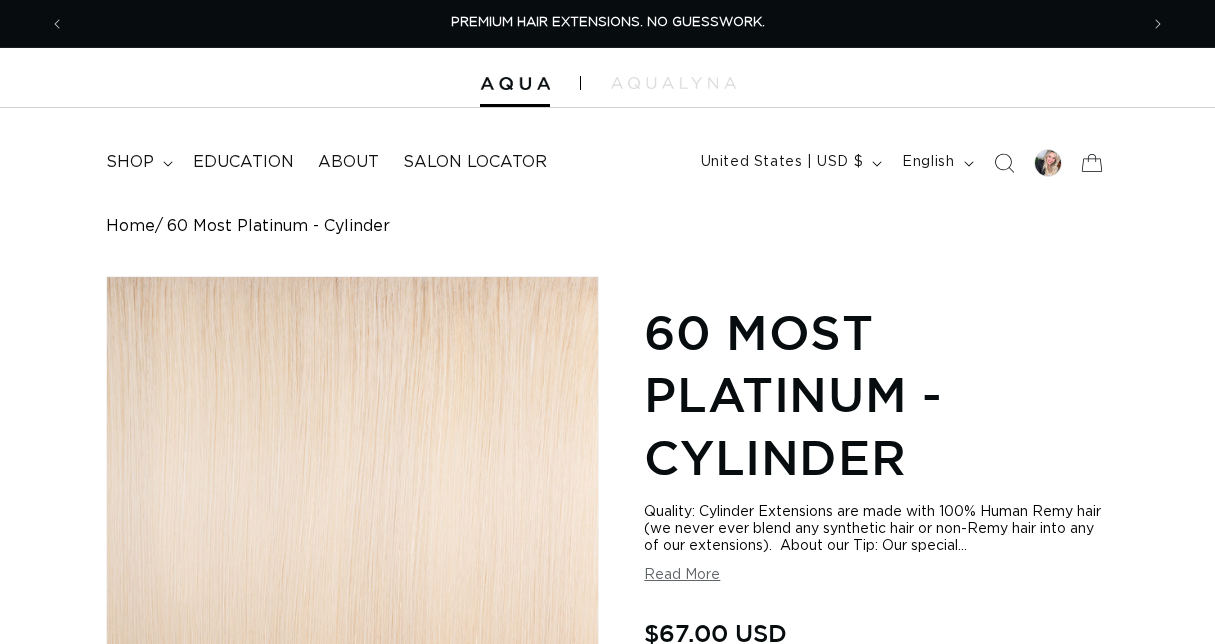 scroll, scrollTop: 86, scrollLeft: 0, axis: vertical 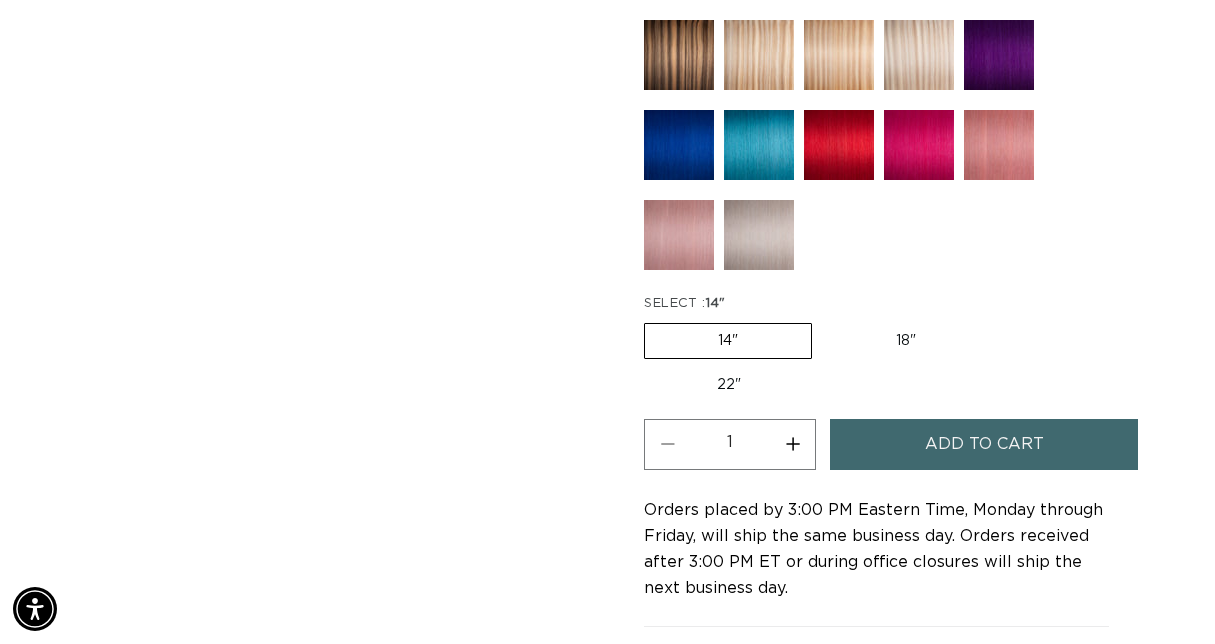 click on "22" Variant sold out or unavailable" at bounding box center (729, 385) 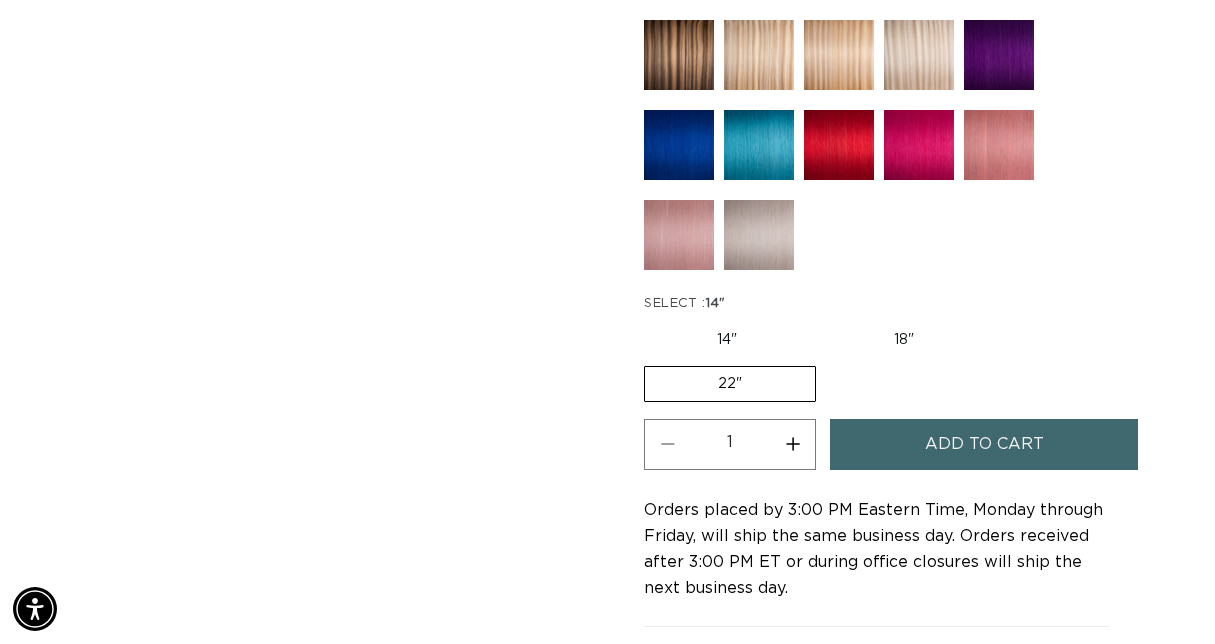 scroll, scrollTop: 0, scrollLeft: 2146, axis: horizontal 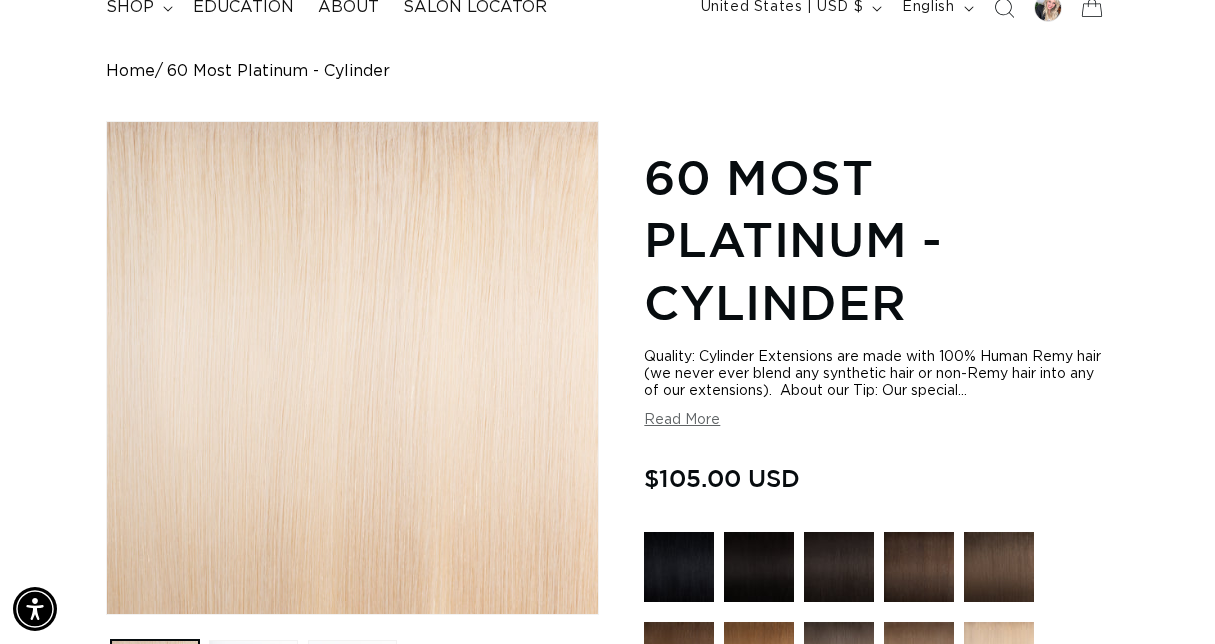 click on "Read More" at bounding box center (682, 420) 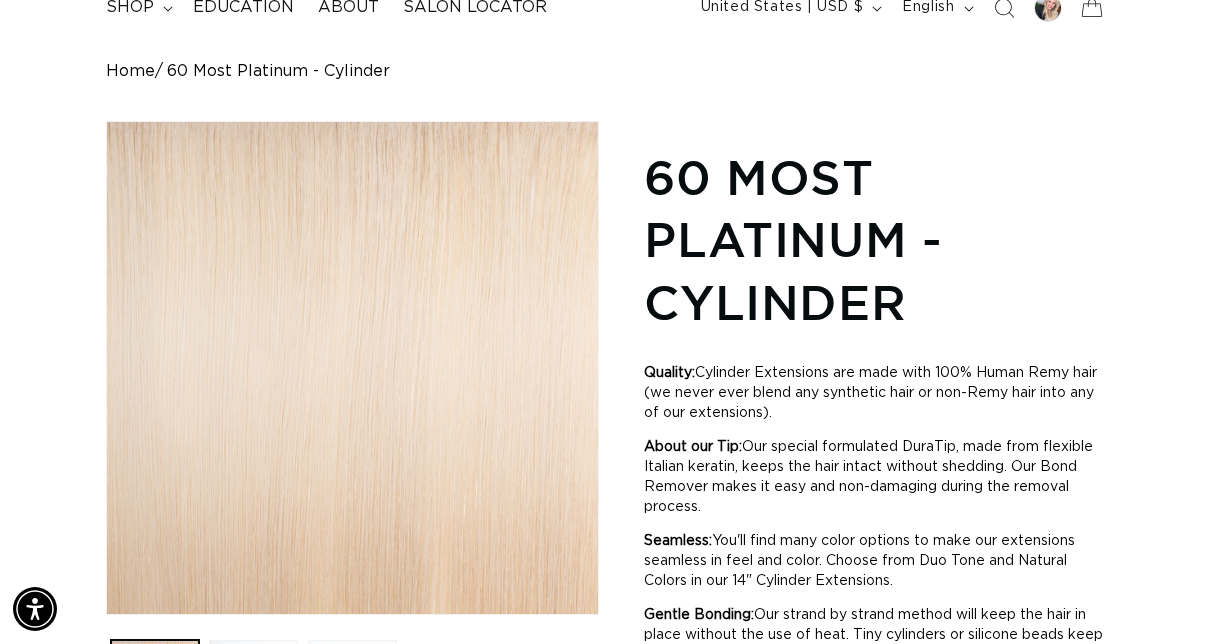 scroll, scrollTop: 0, scrollLeft: 1073, axis: horizontal 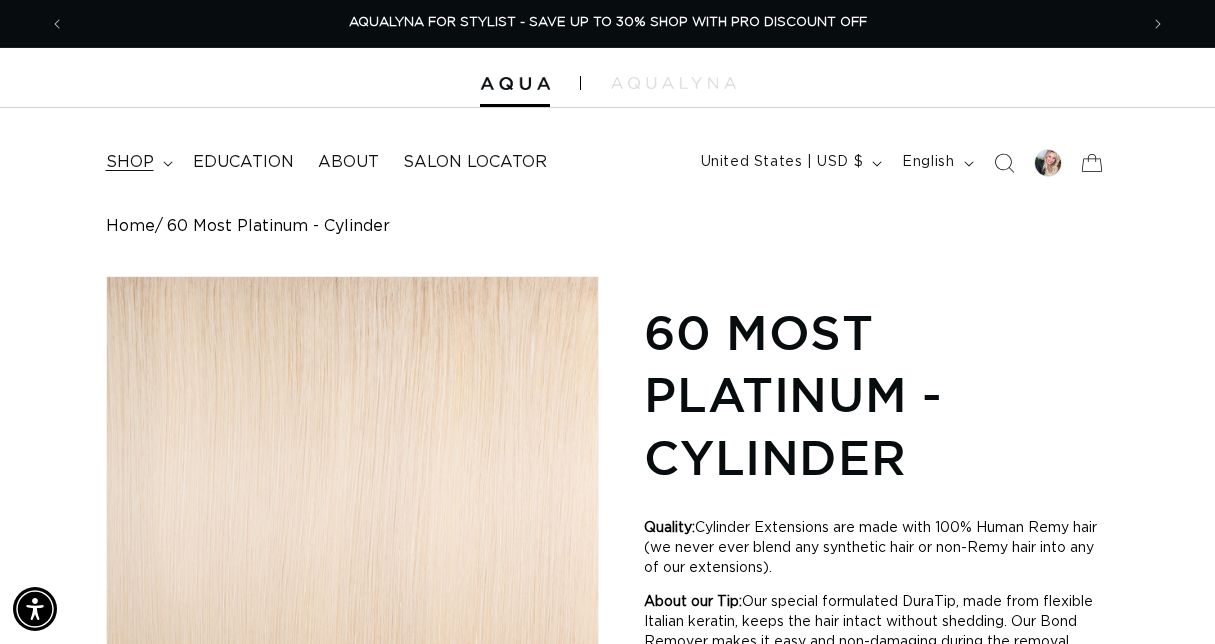 click on "shop" at bounding box center (130, 162) 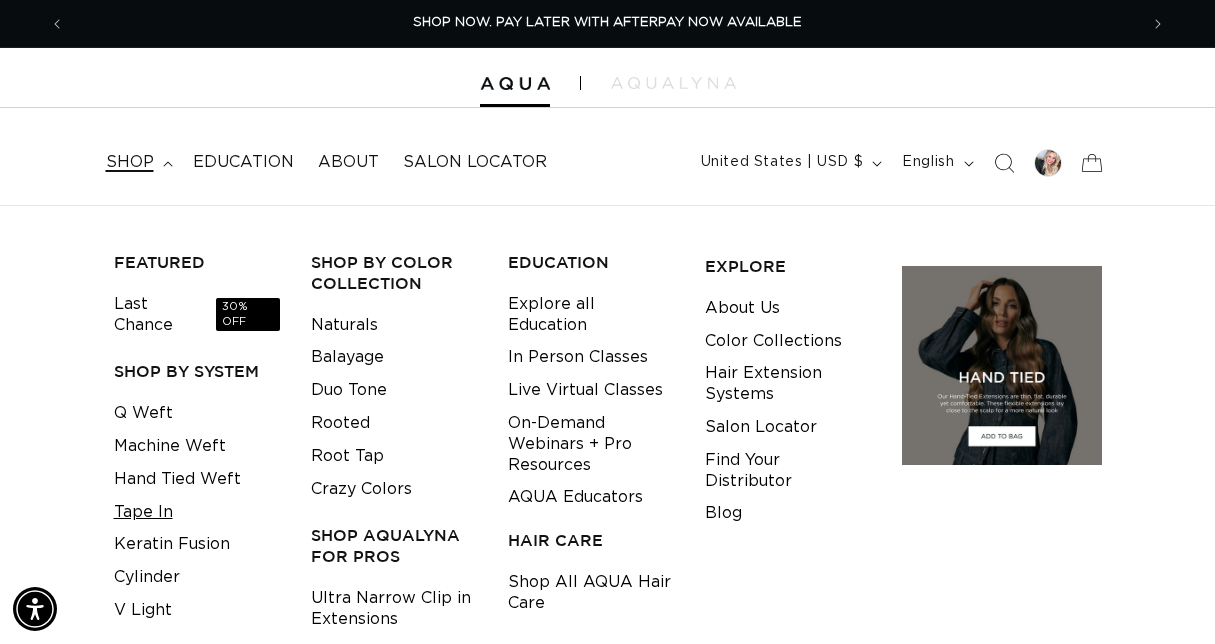 click on "Tape In" at bounding box center (143, 512) 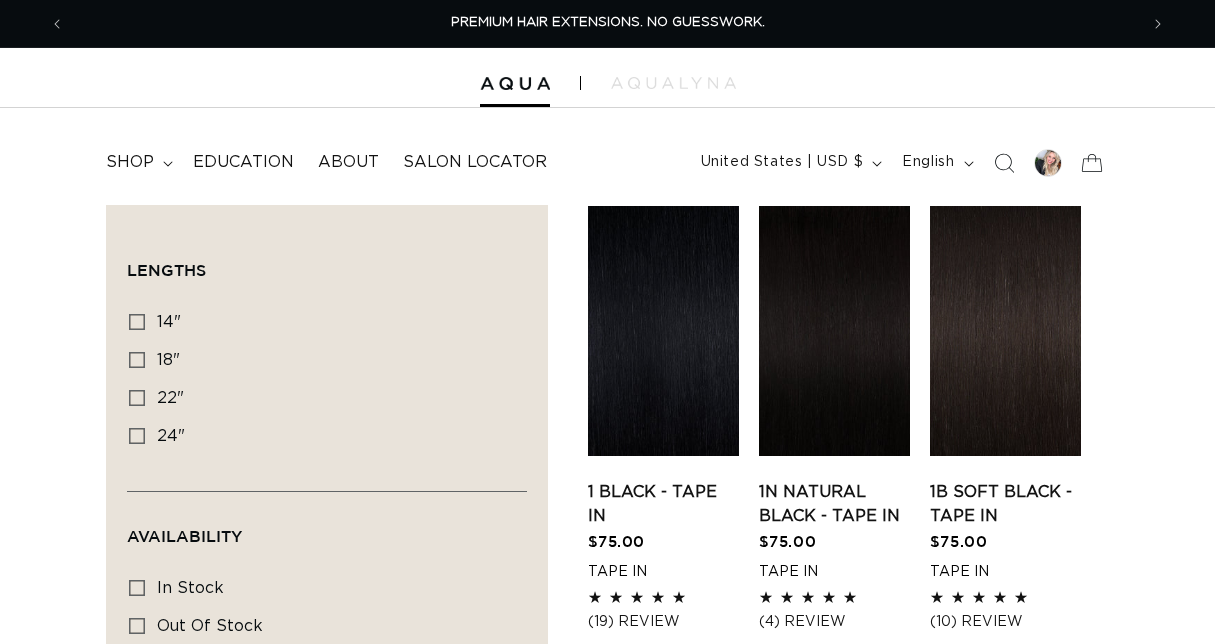 scroll, scrollTop: 0, scrollLeft: 0, axis: both 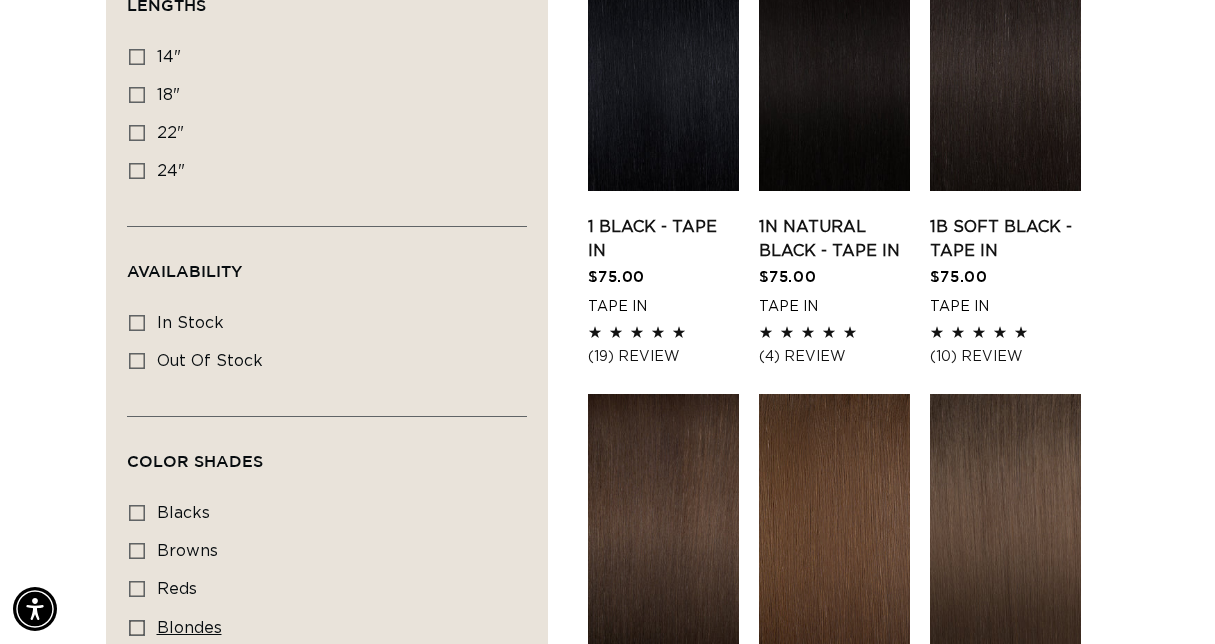 click on "blondes" at bounding box center (189, 628) 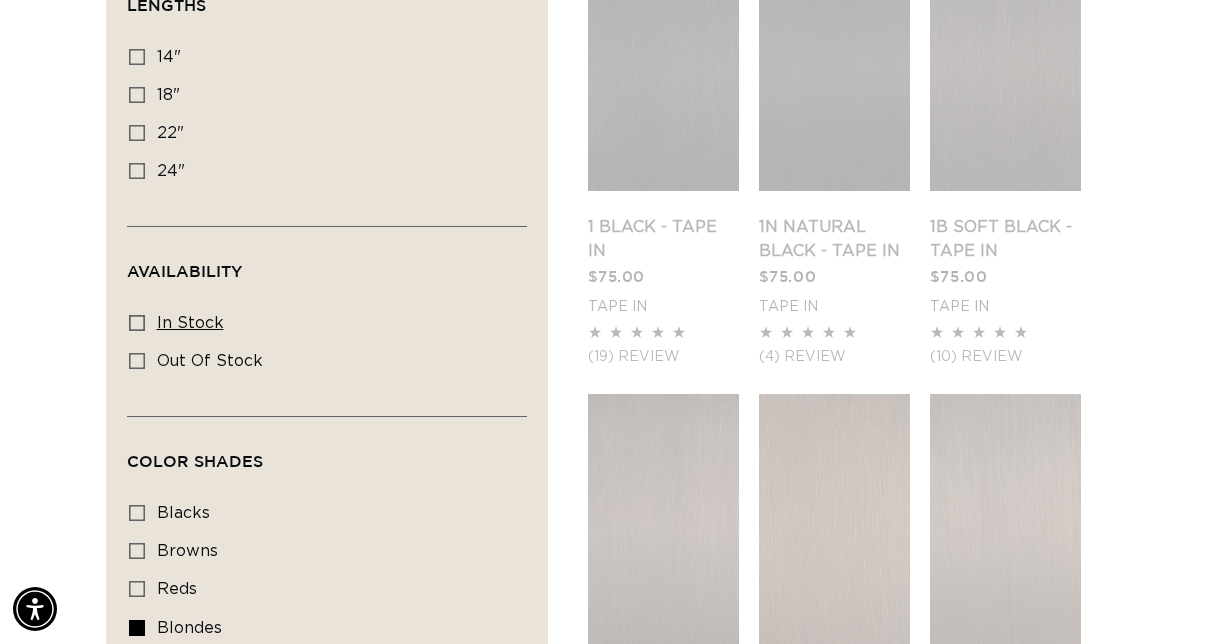 scroll, scrollTop: 0, scrollLeft: 2146, axis: horizontal 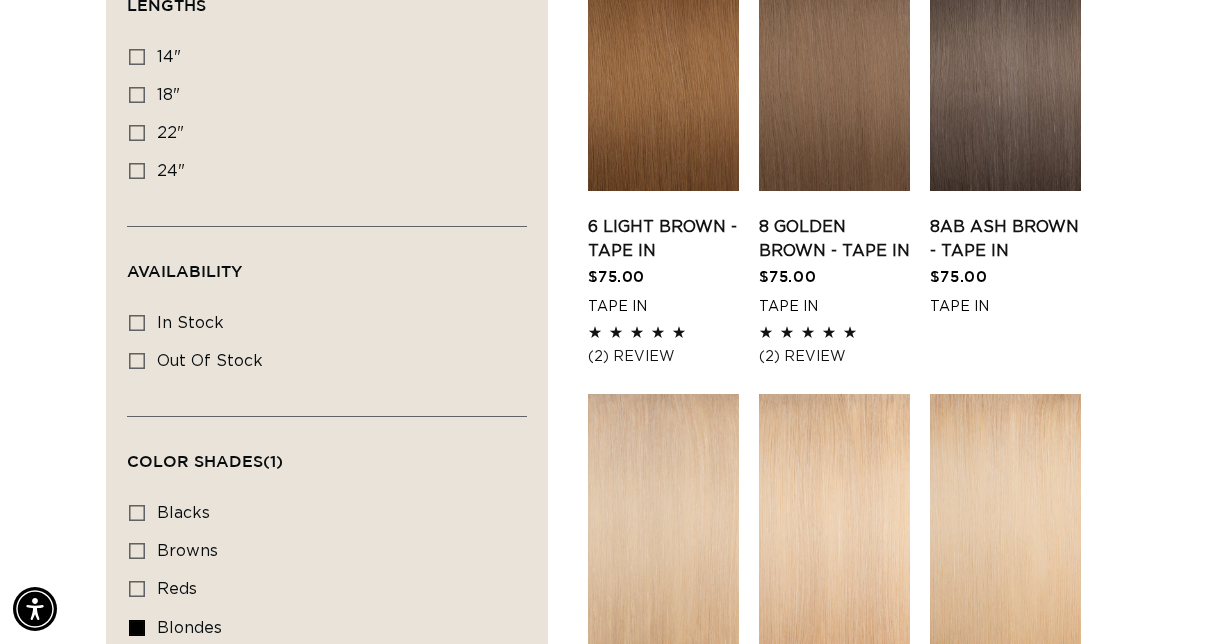 click on "In stock
In stock (29 products)" at bounding box center [321, 324] 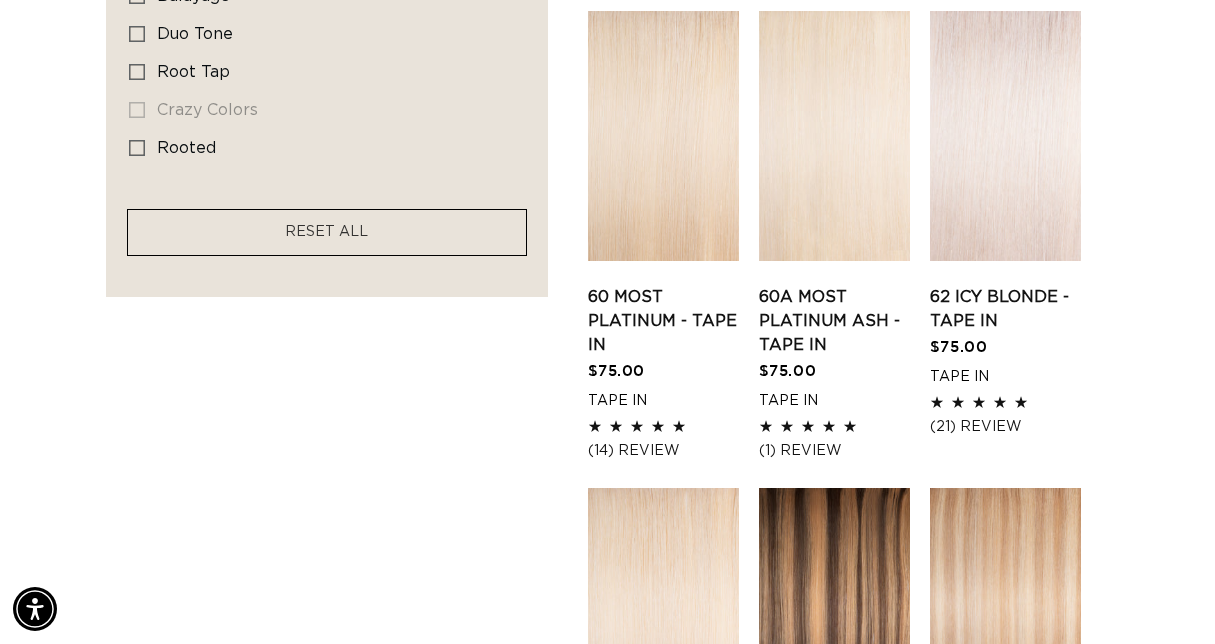 scroll, scrollTop: 1126, scrollLeft: 0, axis: vertical 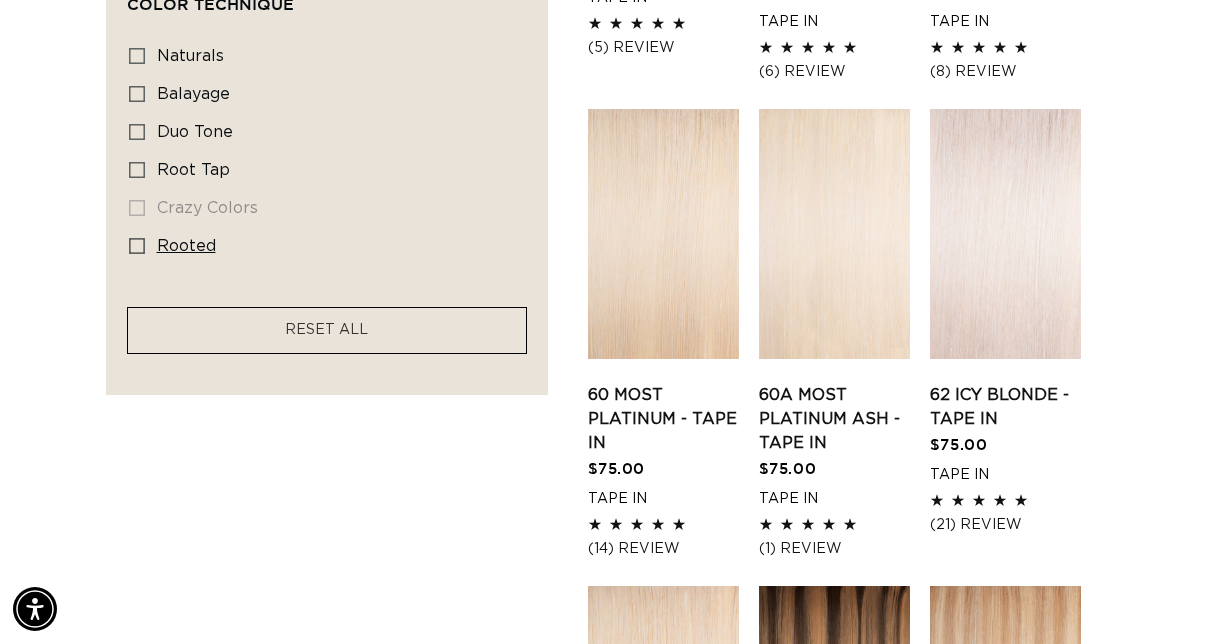 click 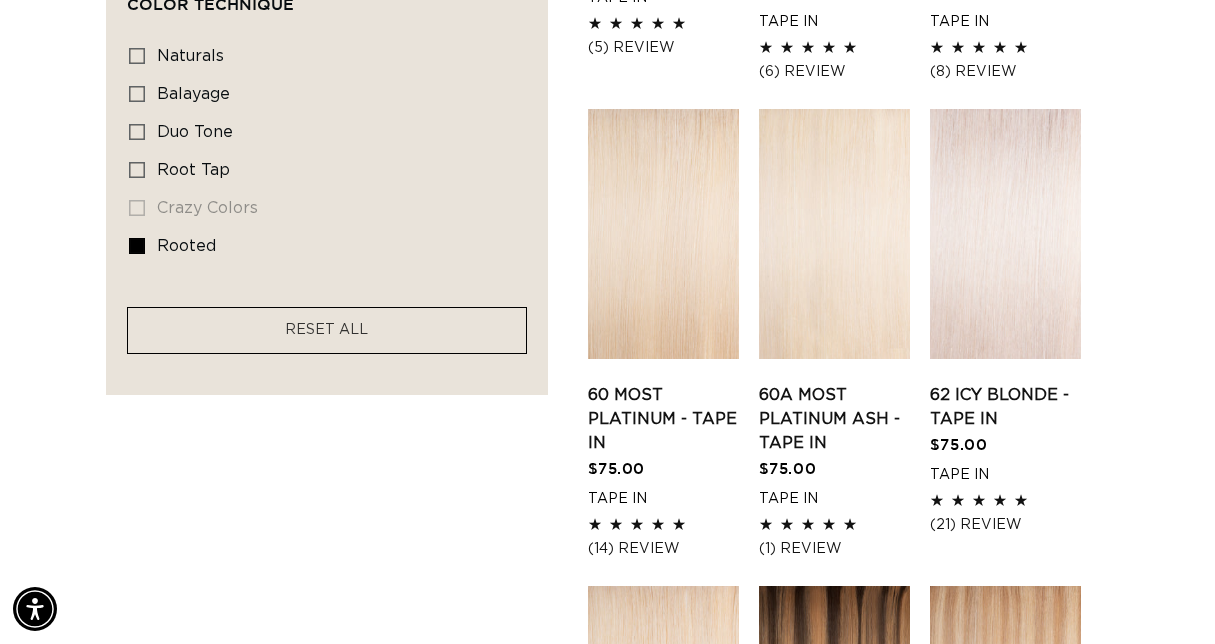 scroll, scrollTop: 0, scrollLeft: 1073, axis: horizontal 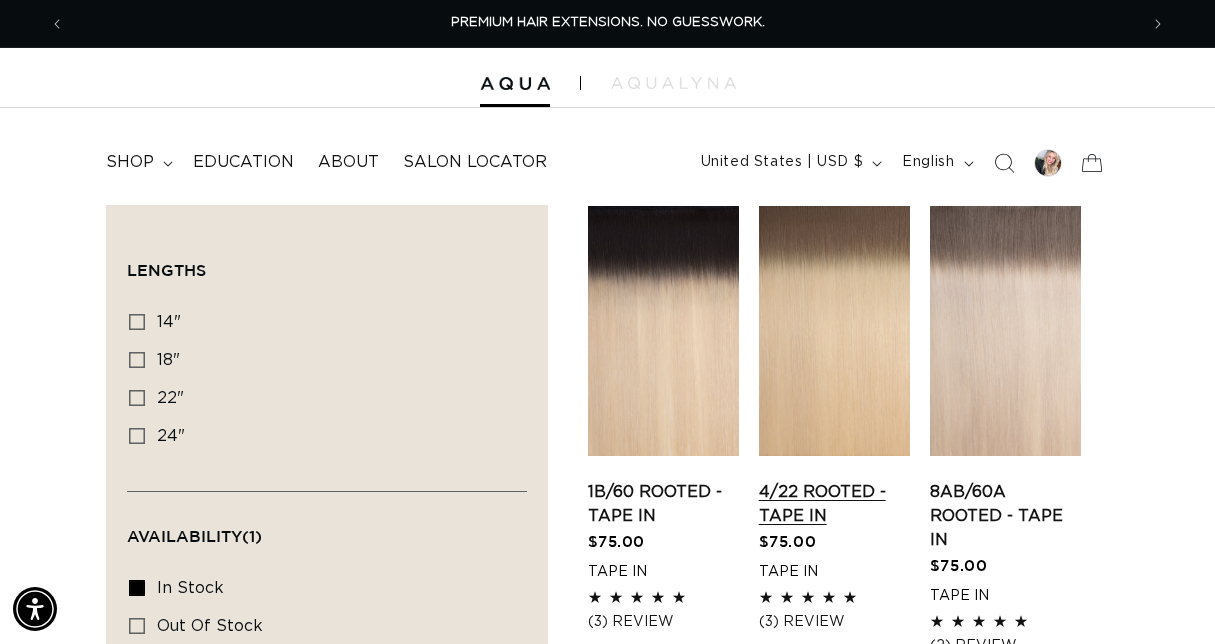 click on "4/22 Rooted - Tape In" at bounding box center (834, 504) 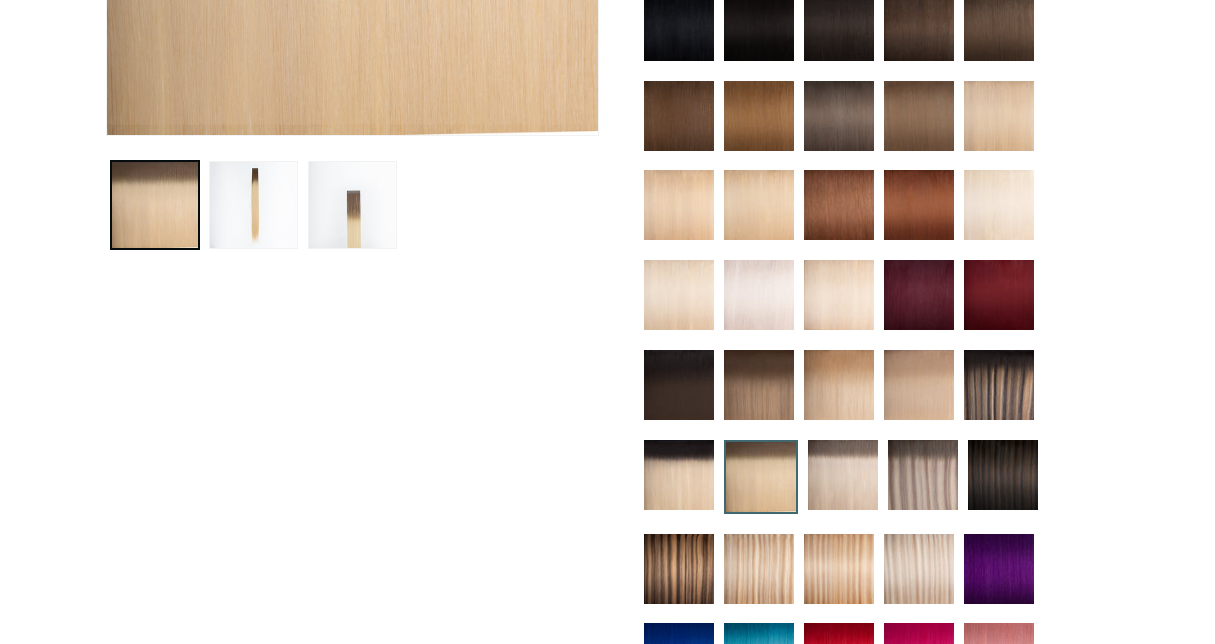 scroll, scrollTop: 0, scrollLeft: 0, axis: both 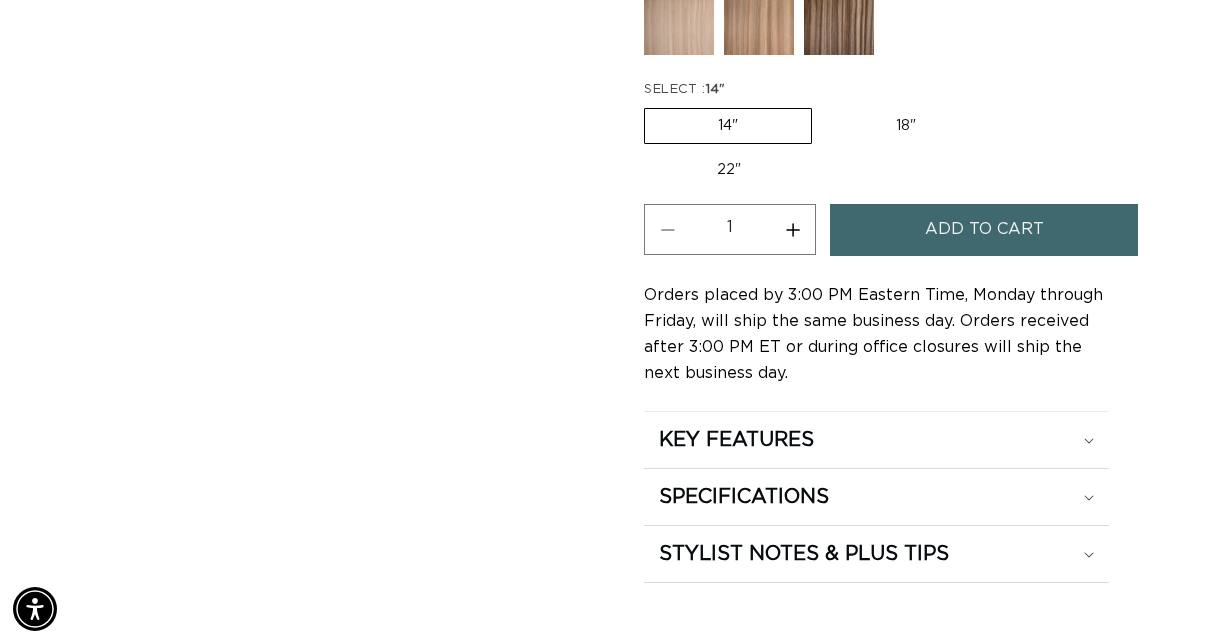 click on "22" Variant sold out or unavailable" at bounding box center (729, 170) 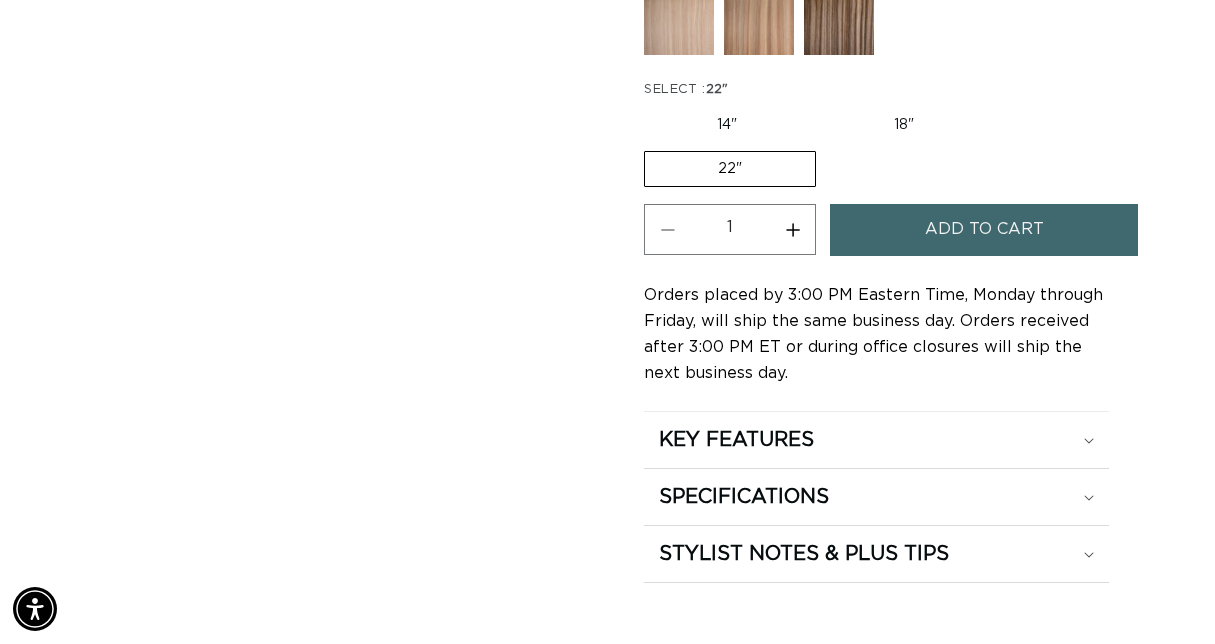 click on "Increase quantity for 4/22 Rooted - Tape In" at bounding box center [792, 229] 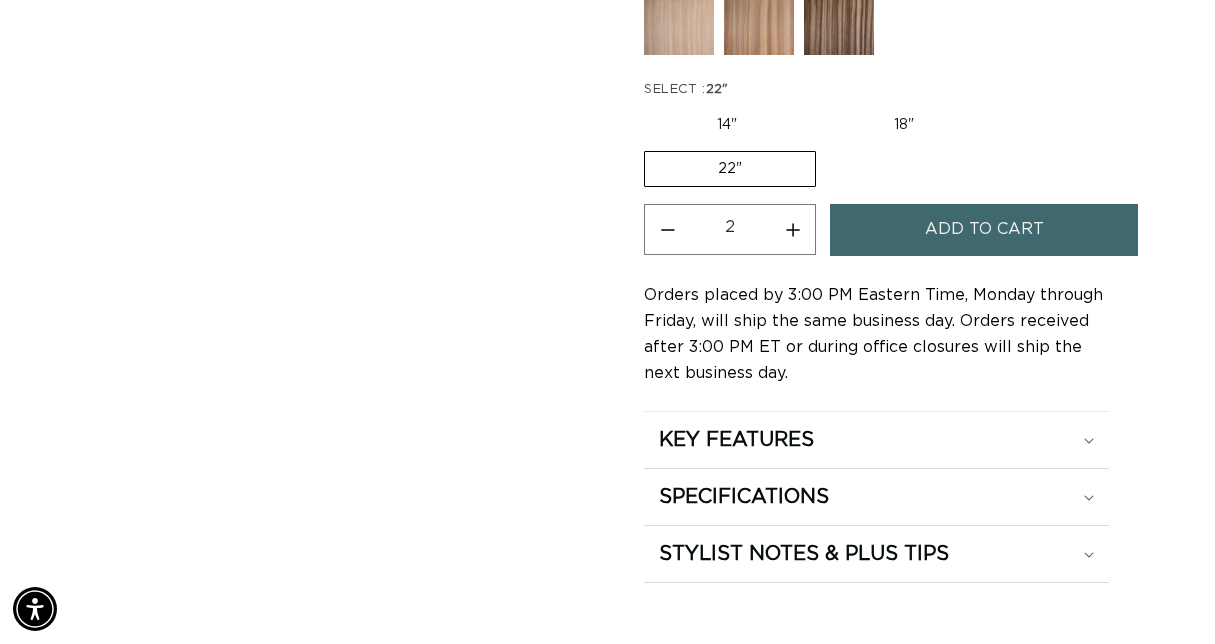 click on "Increase quantity for 4/22 Rooted - Tape In" at bounding box center [792, 229] 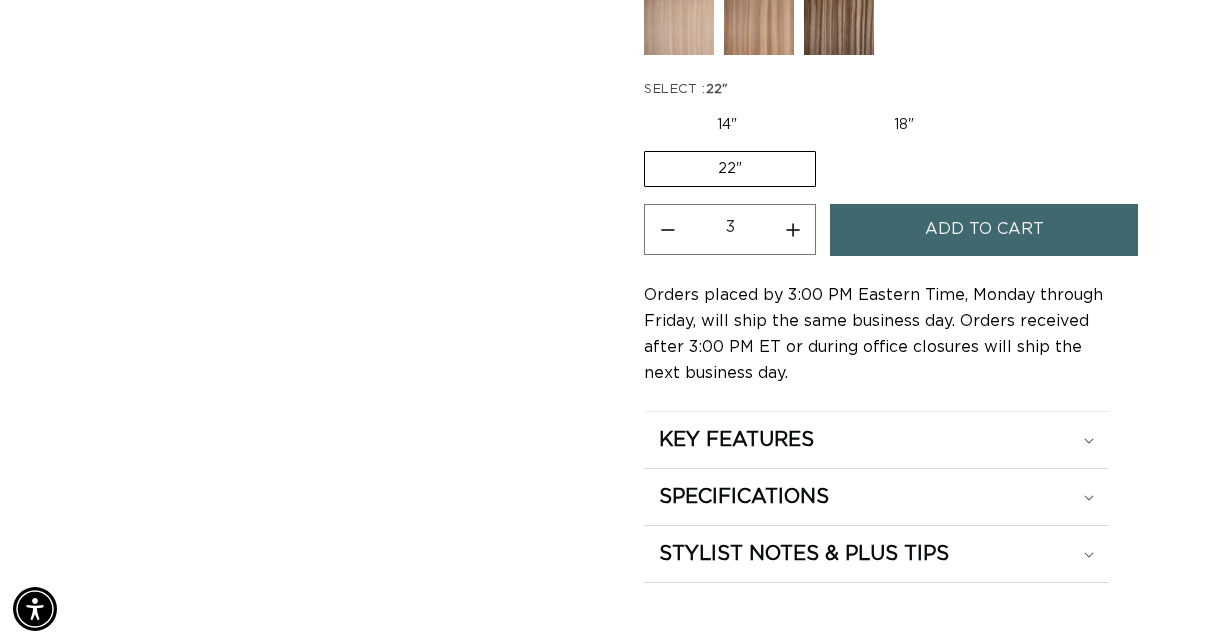 scroll, scrollTop: 0, scrollLeft: 0, axis: both 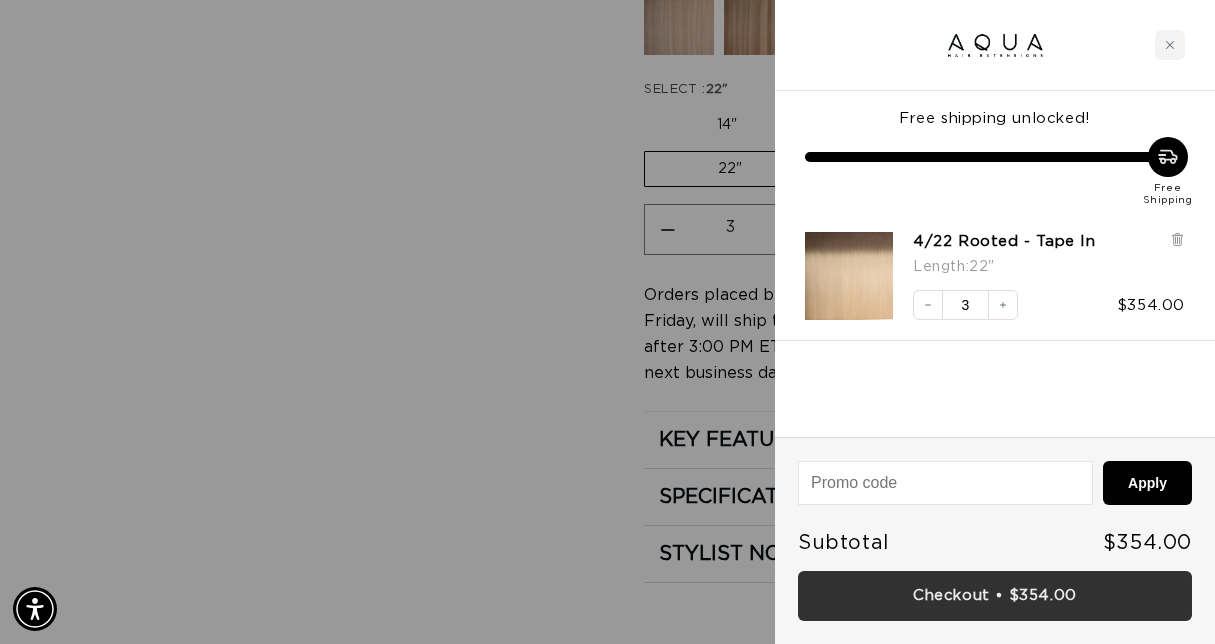 click on "Checkout • $354.00" at bounding box center (995, 596) 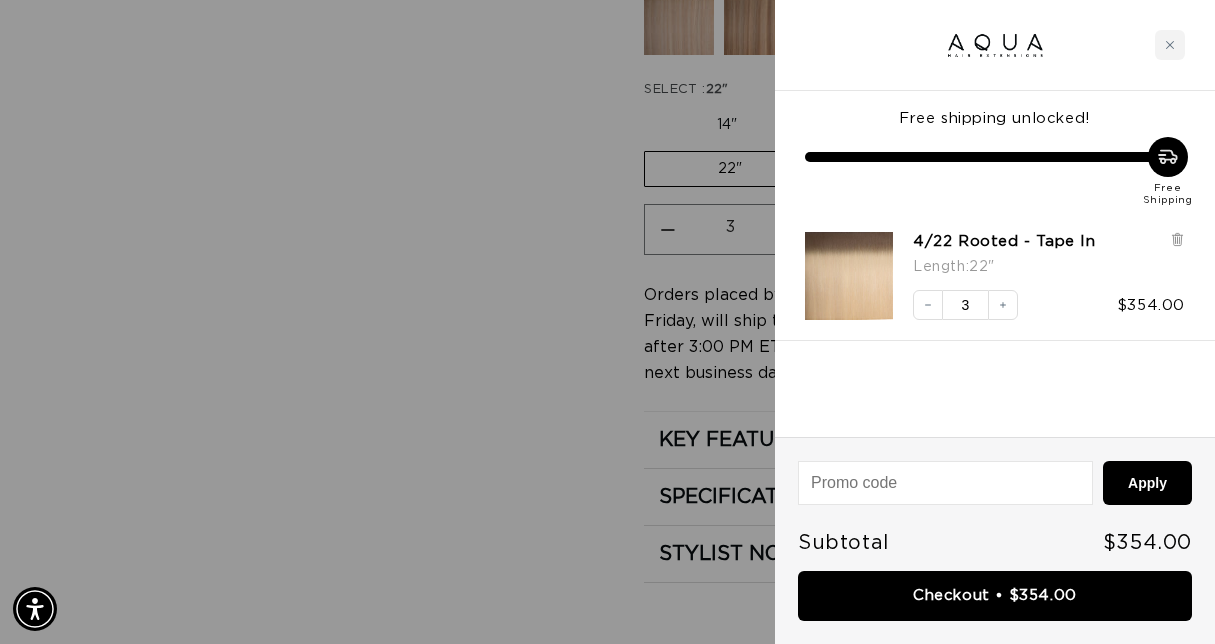 scroll, scrollTop: 0, scrollLeft: 1073, axis: horizontal 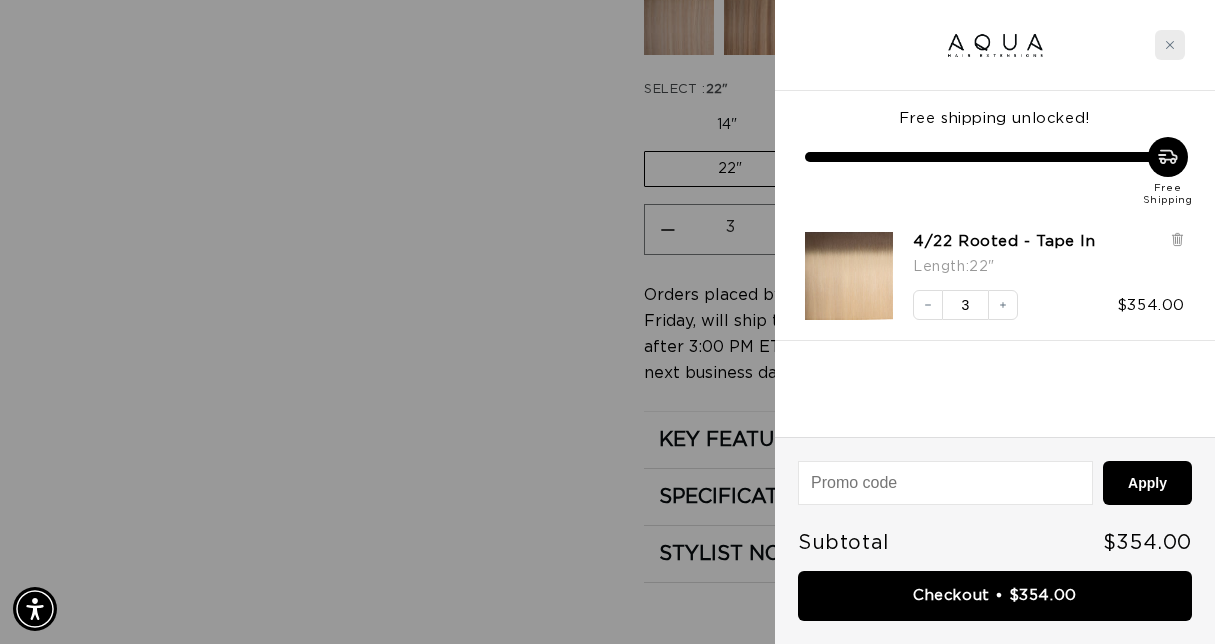 click 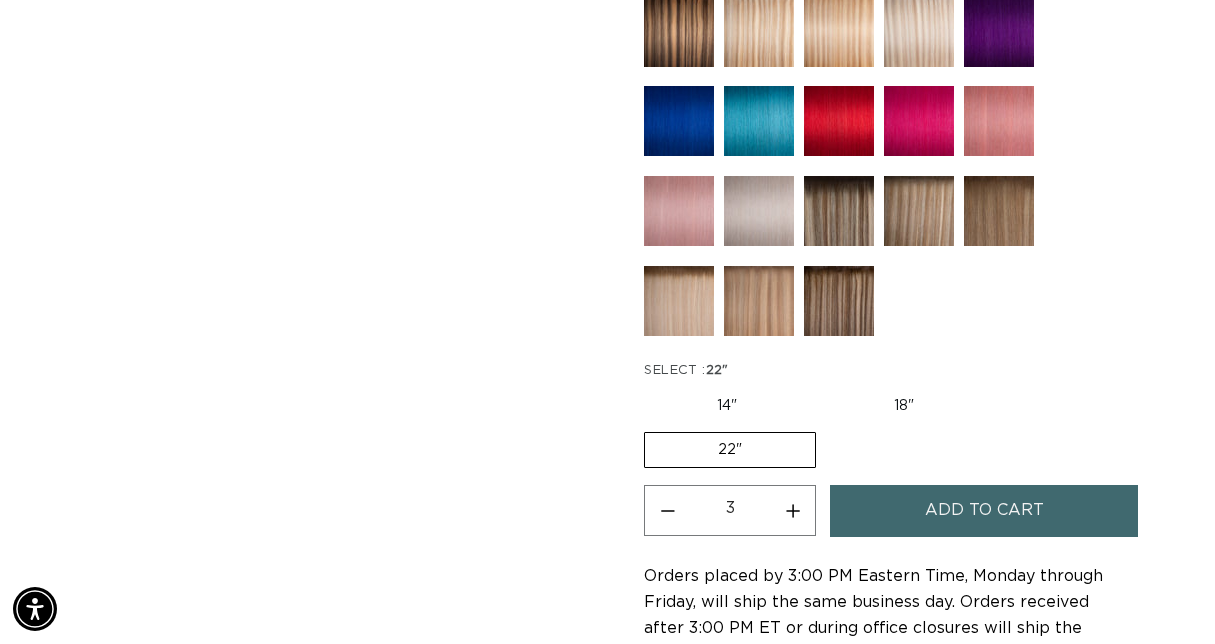 scroll, scrollTop: 0, scrollLeft: 0, axis: both 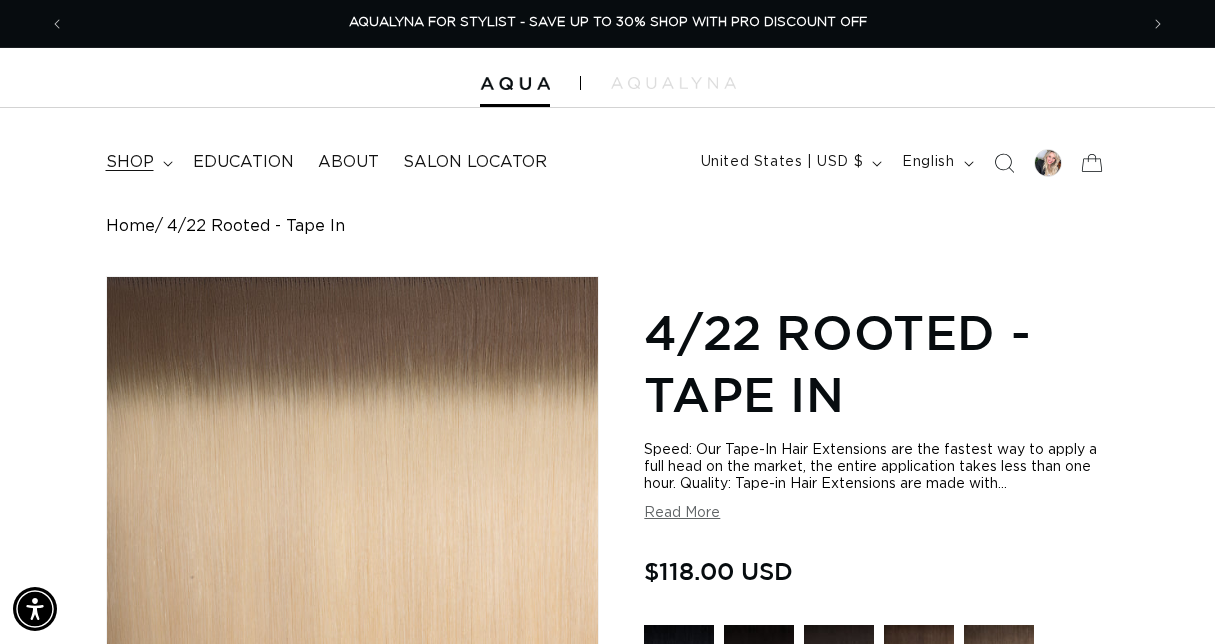 click on "shop" at bounding box center [130, 162] 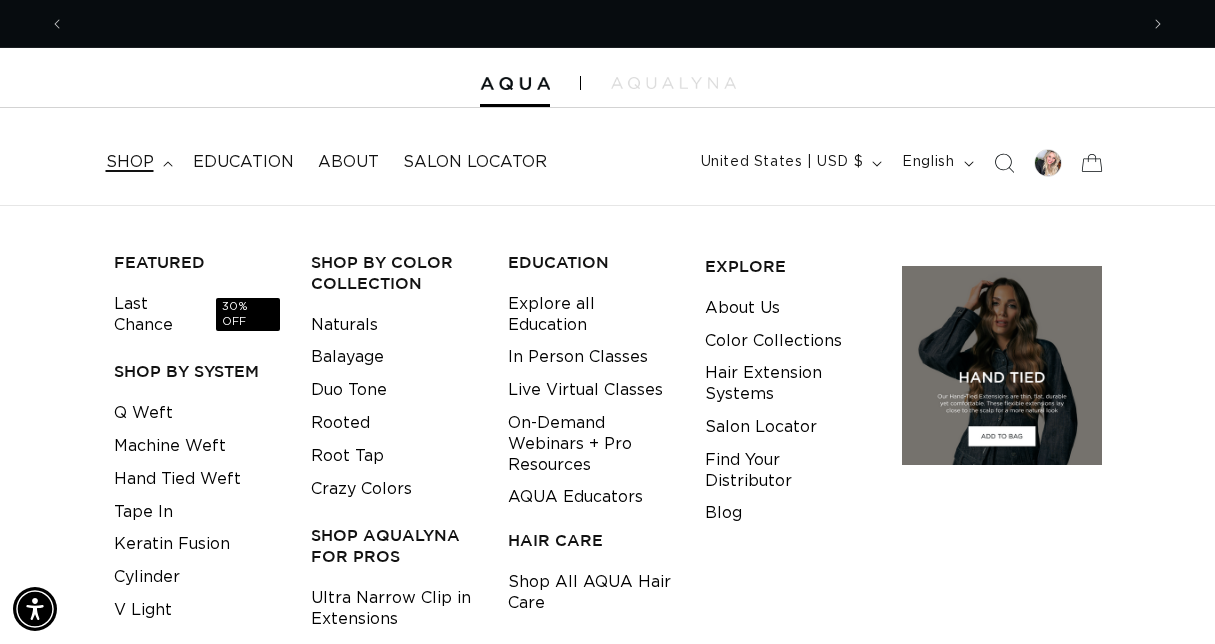 scroll, scrollTop: 0, scrollLeft: 0, axis: both 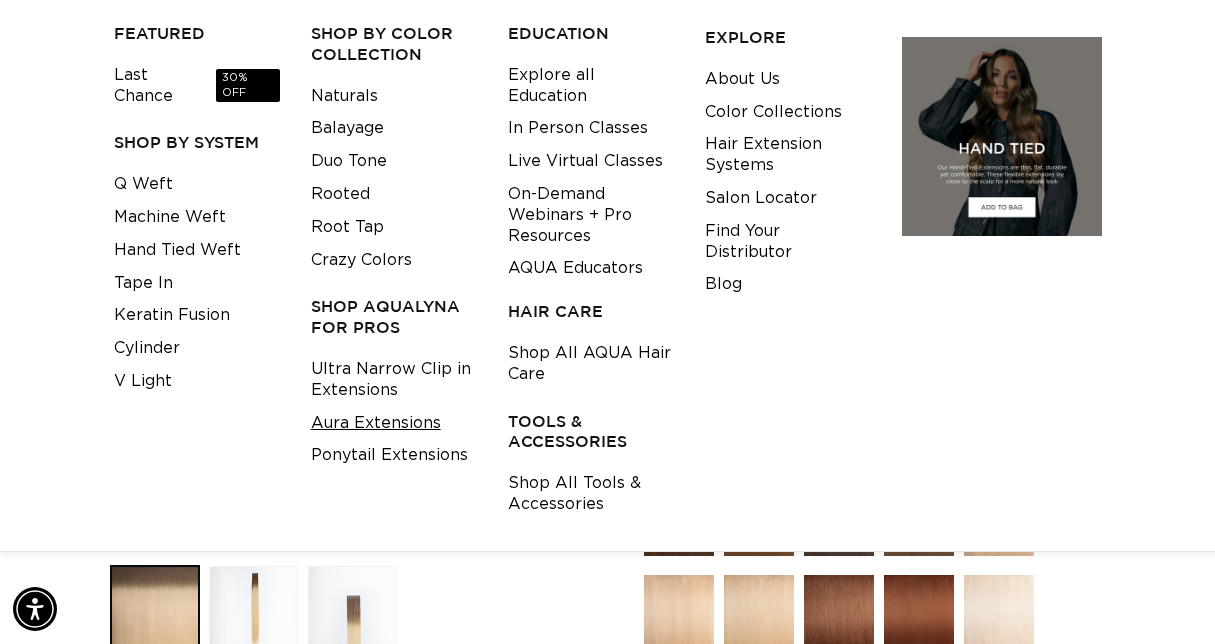 click on "Aura Extensions" at bounding box center [376, 423] 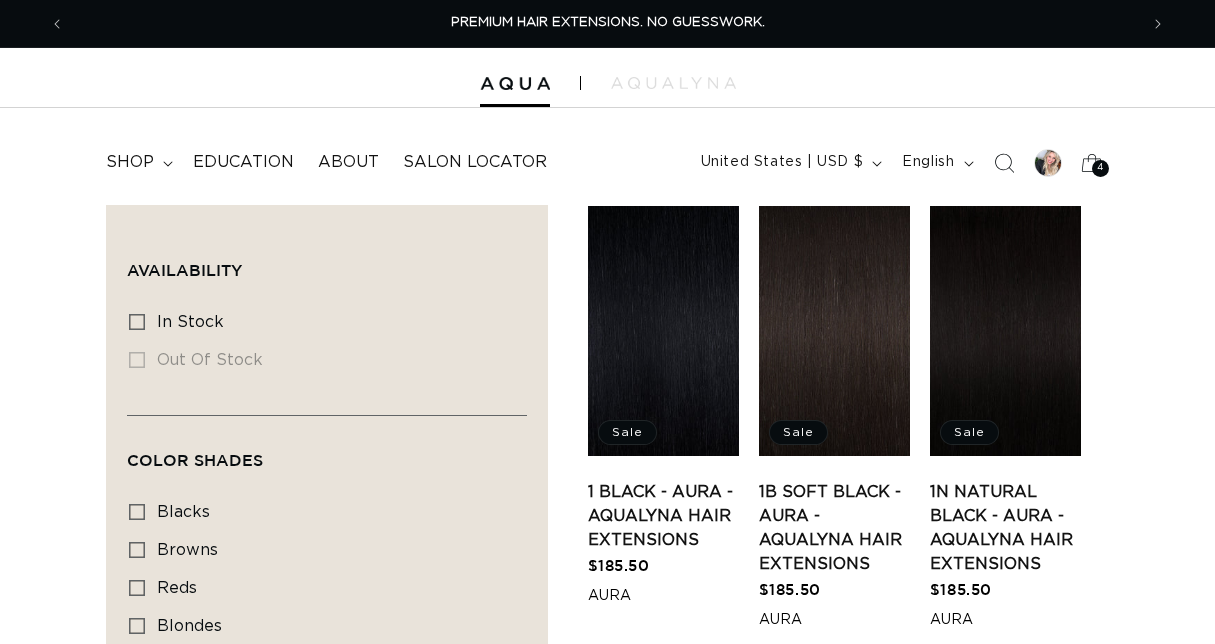 scroll, scrollTop: 154, scrollLeft: 0, axis: vertical 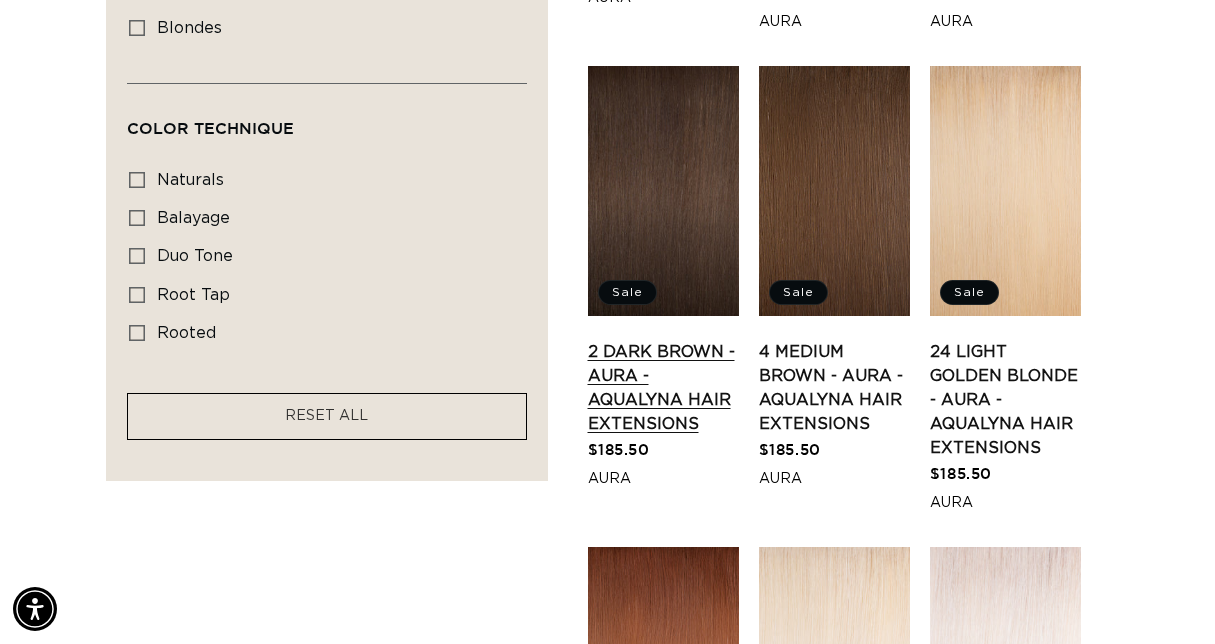 click on "2 Dark Brown - Aura - AquaLyna Hair Extensions" at bounding box center (663, 388) 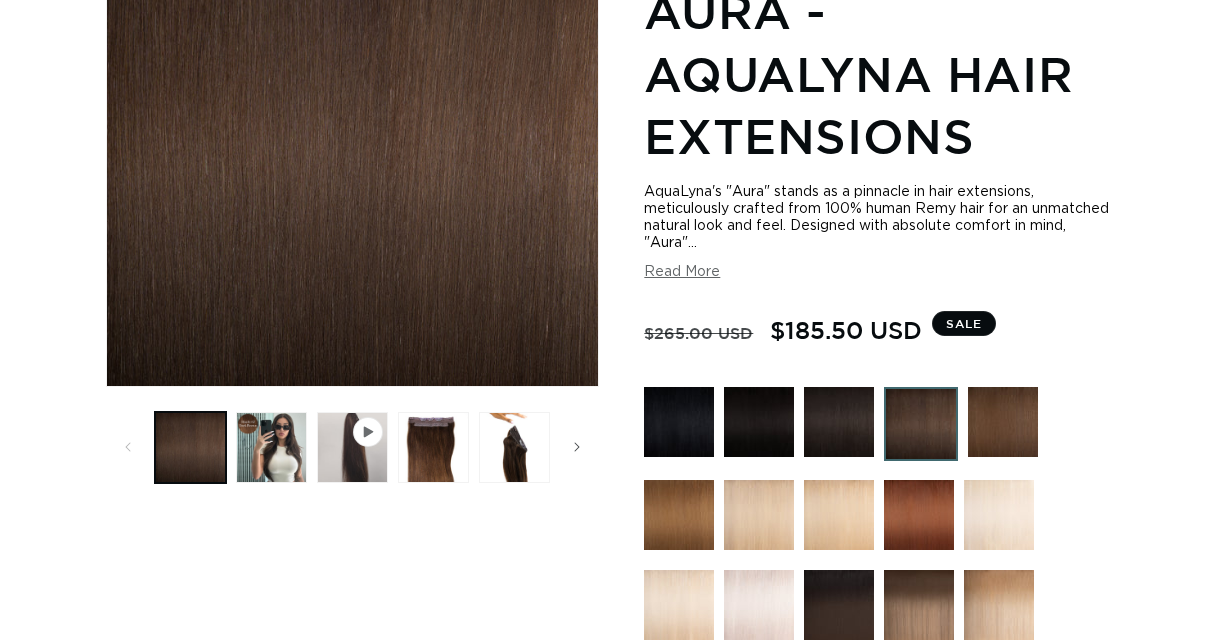 scroll, scrollTop: 401, scrollLeft: 0, axis: vertical 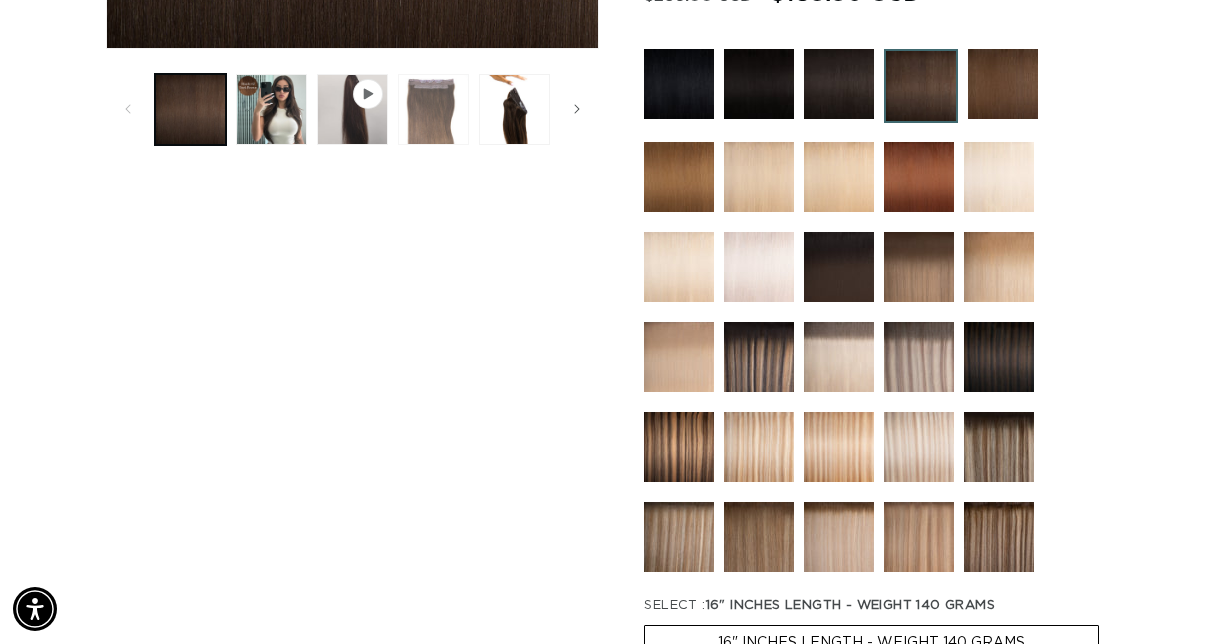 click at bounding box center [433, 109] 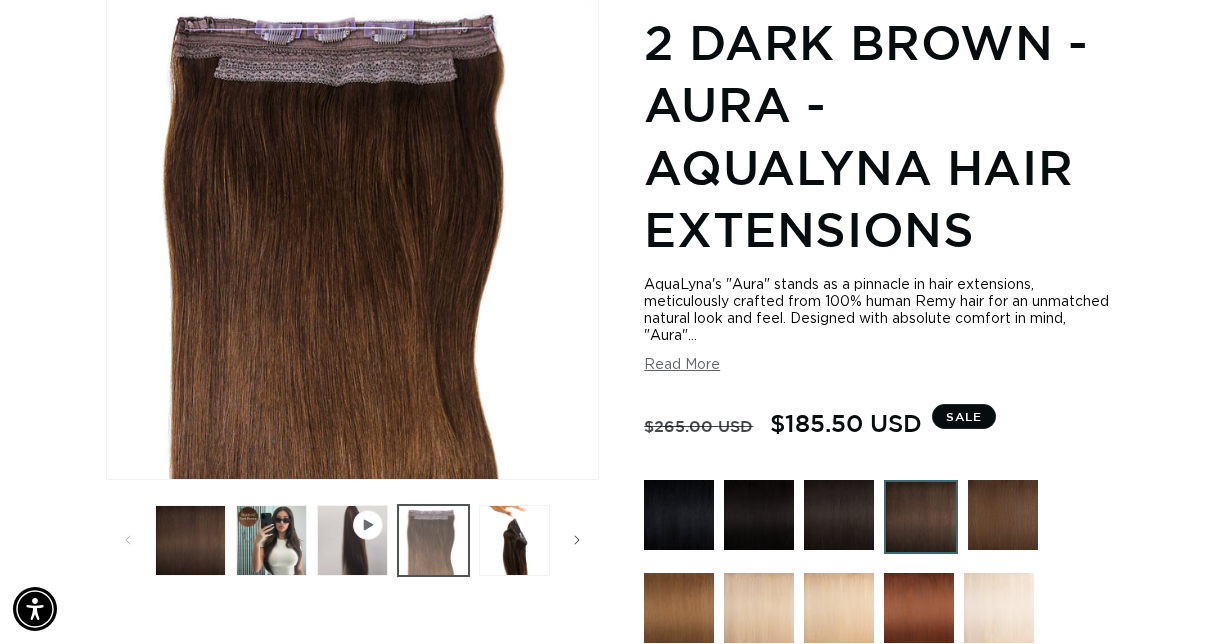 scroll, scrollTop: 276, scrollLeft: 0, axis: vertical 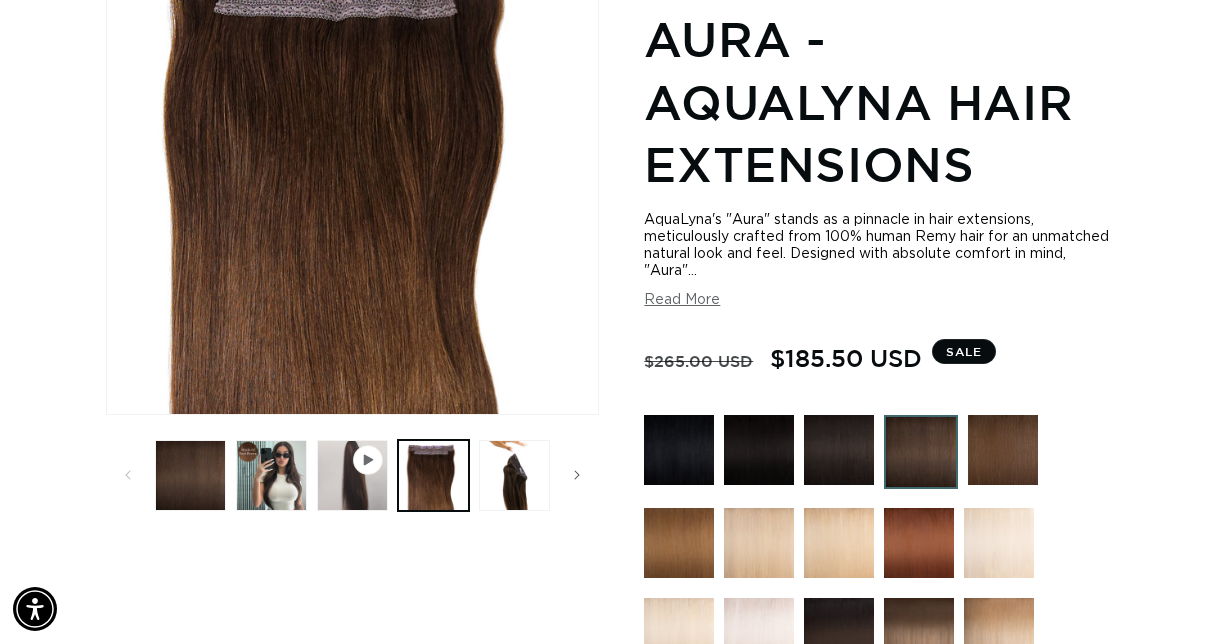 click on "Read More" at bounding box center [682, 300] 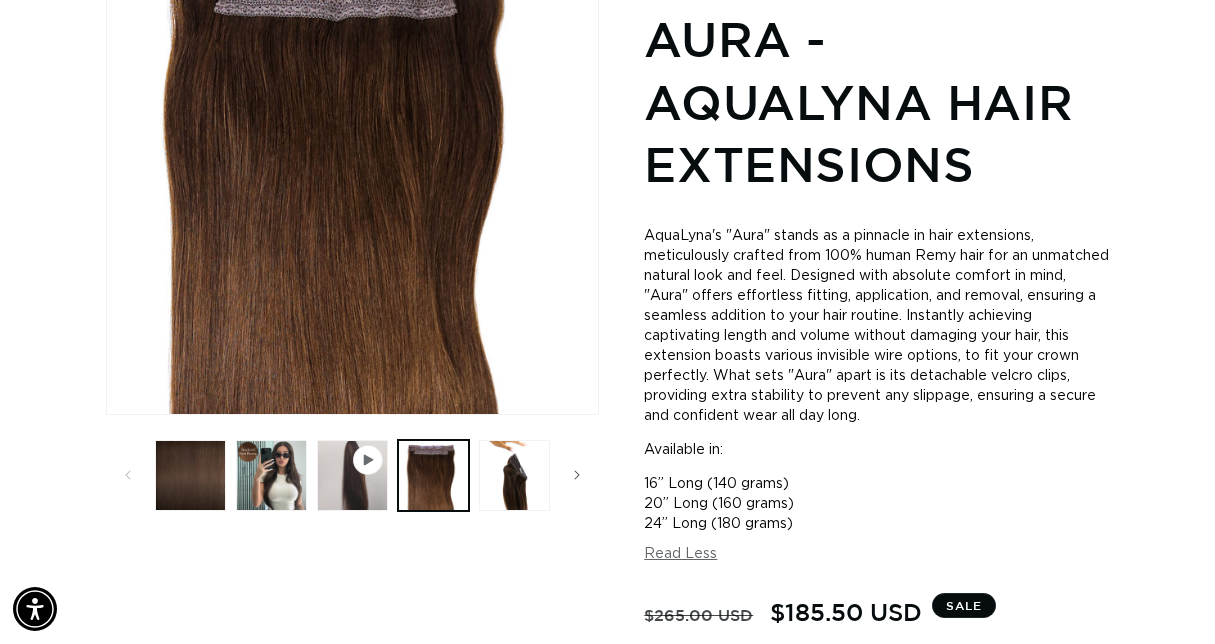 scroll, scrollTop: 0, scrollLeft: 0, axis: both 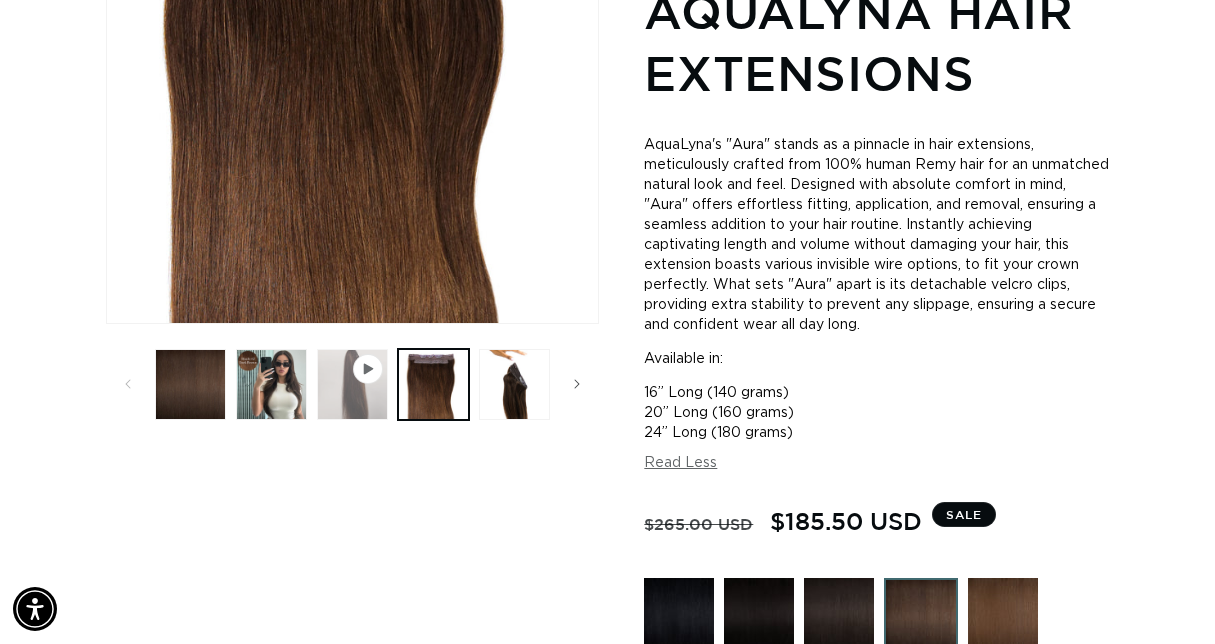click at bounding box center (352, 384) 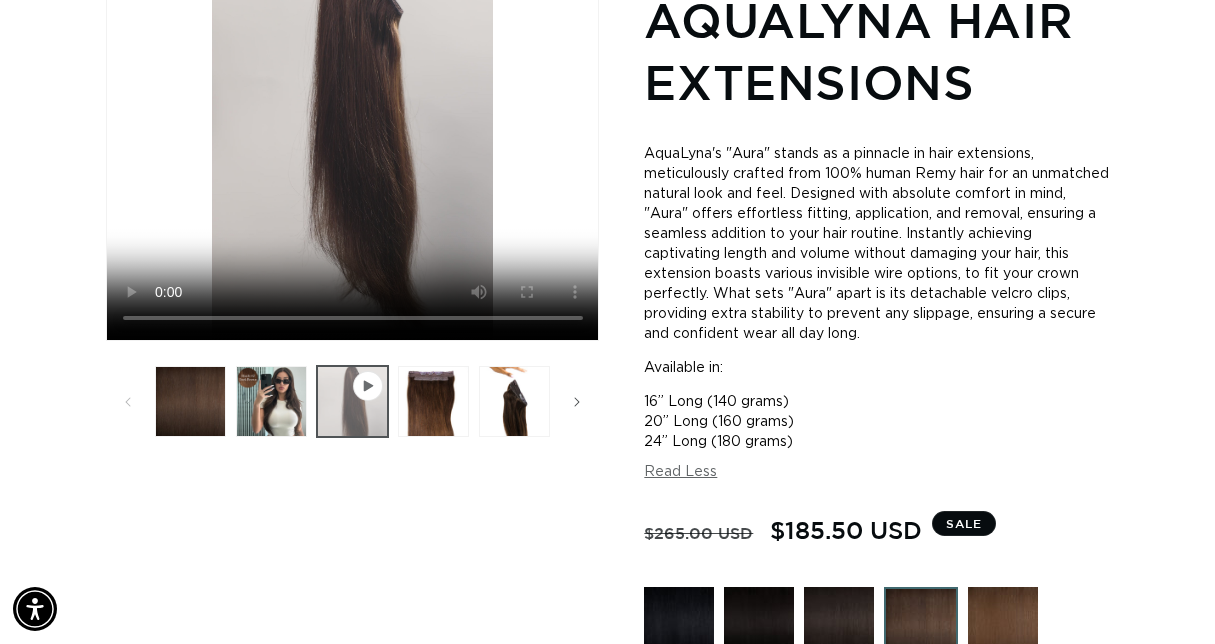 scroll, scrollTop: 276, scrollLeft: 0, axis: vertical 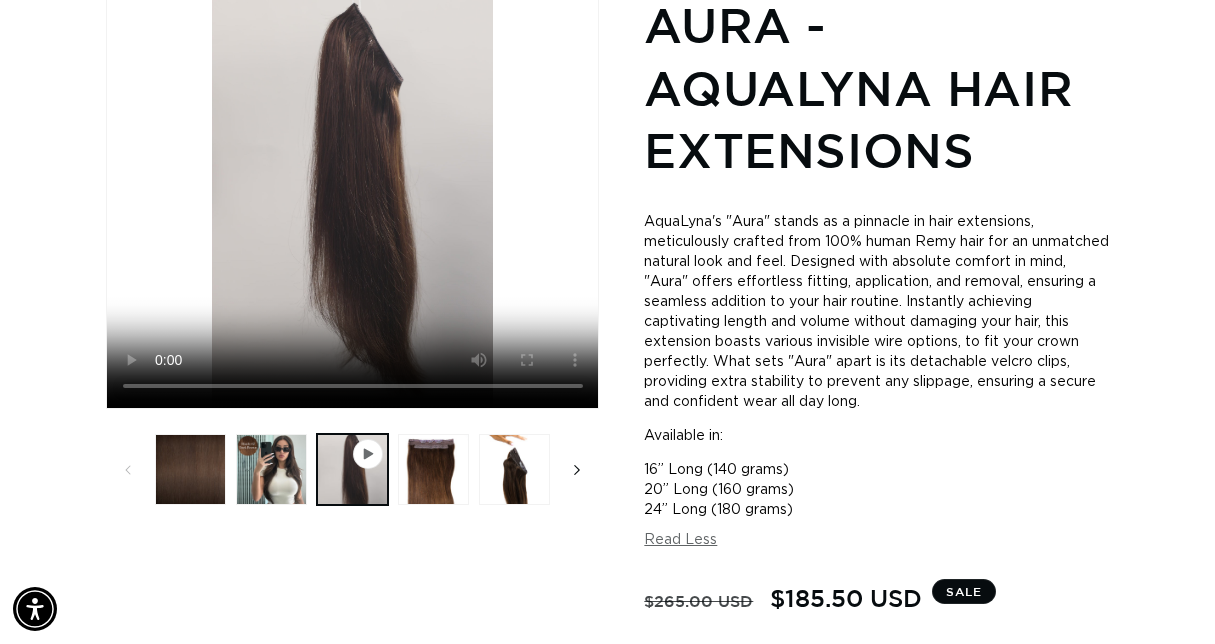 click 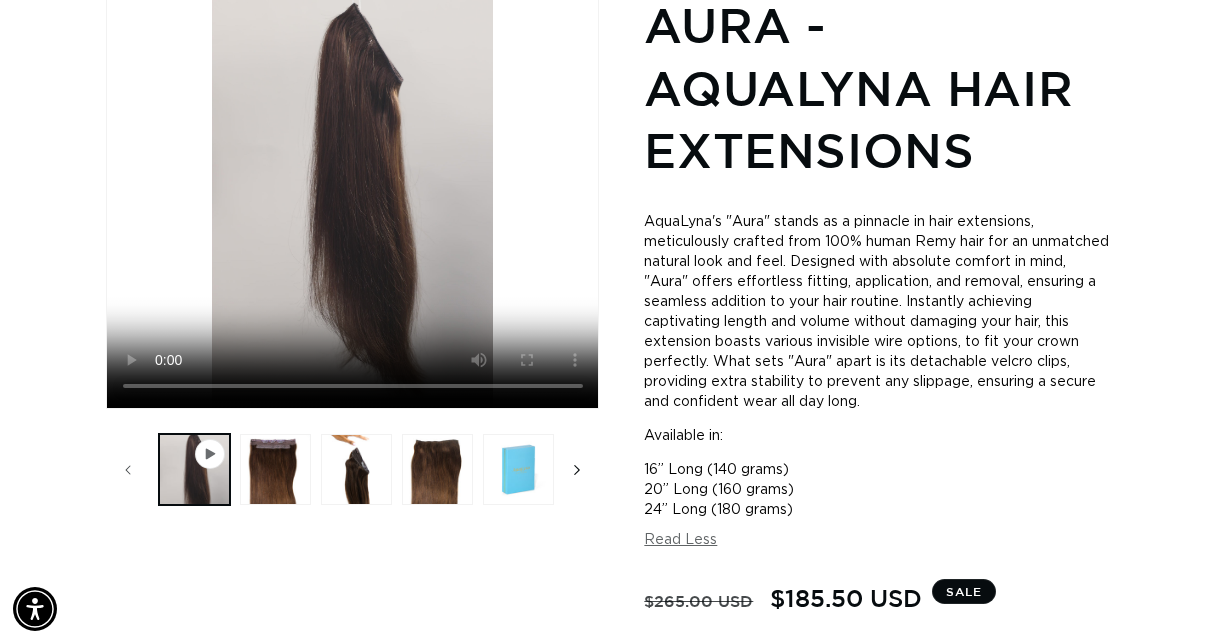 scroll, scrollTop: 0, scrollLeft: 243, axis: horizontal 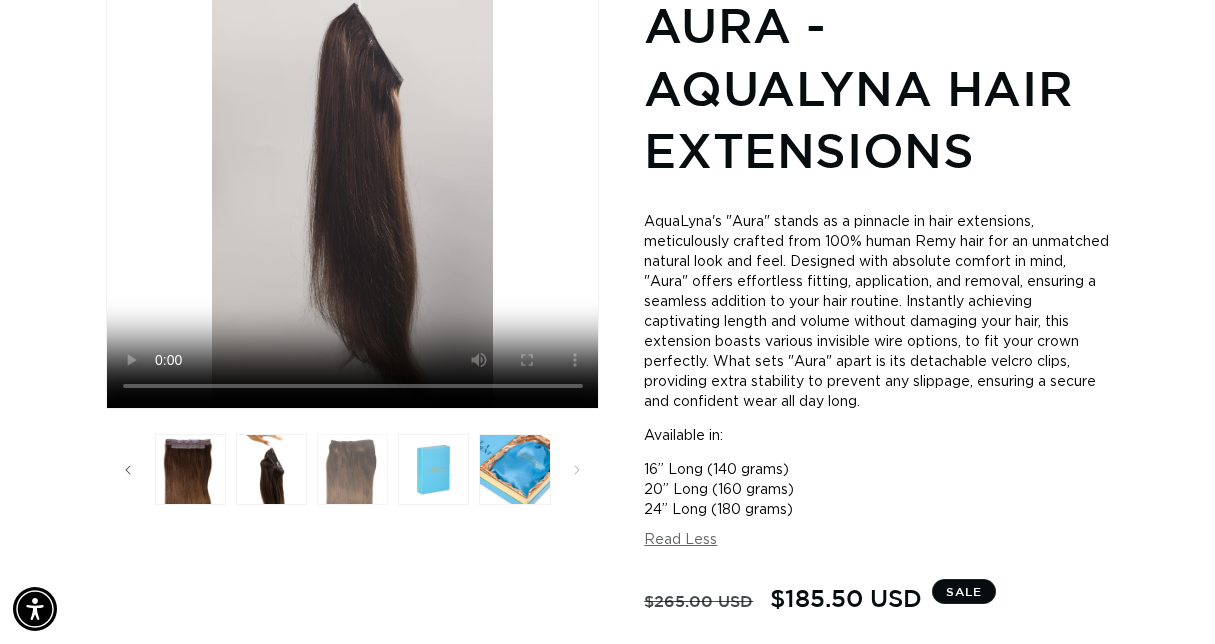 click at bounding box center (352, 469) 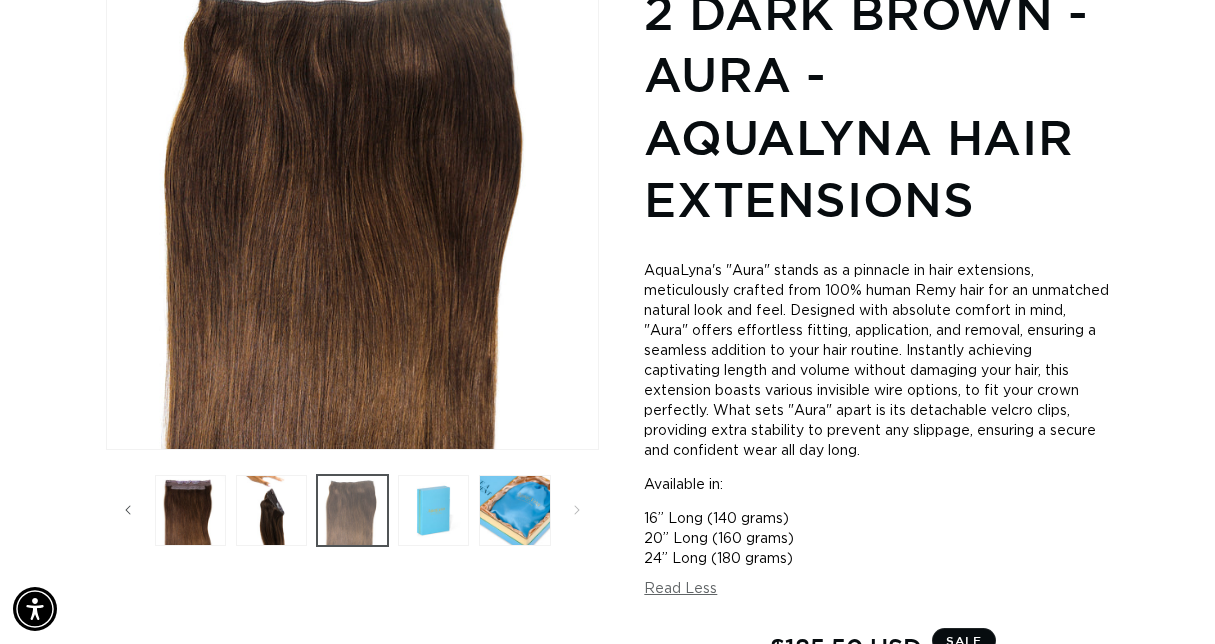scroll, scrollTop: 276, scrollLeft: 0, axis: vertical 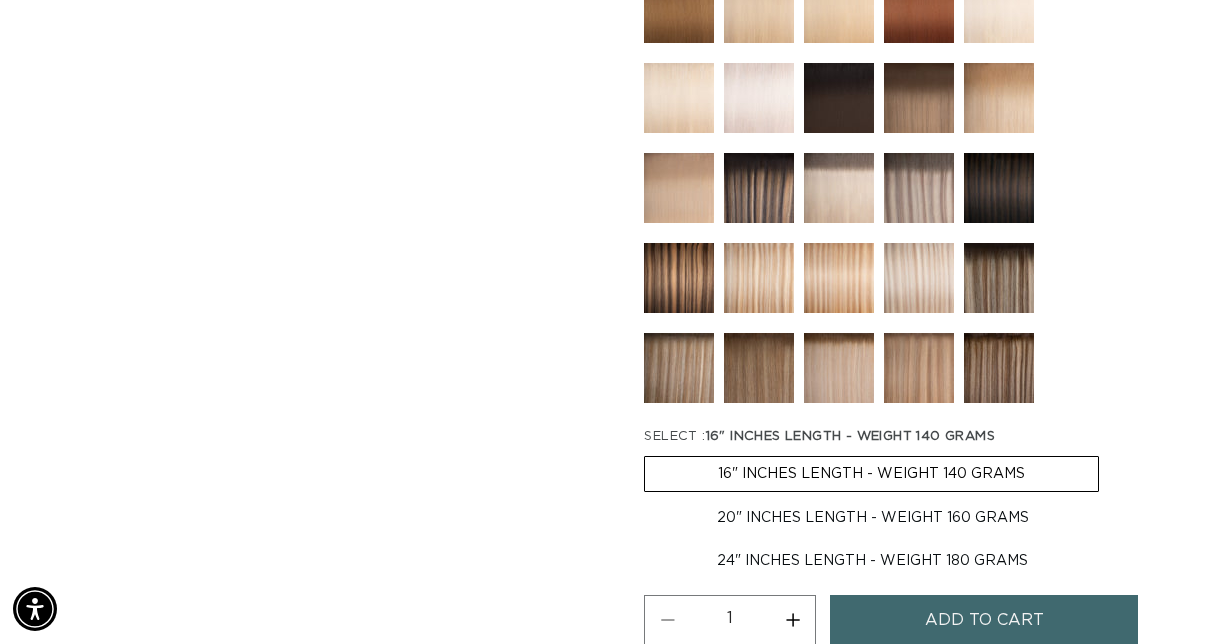 click at bounding box center [919, 278] 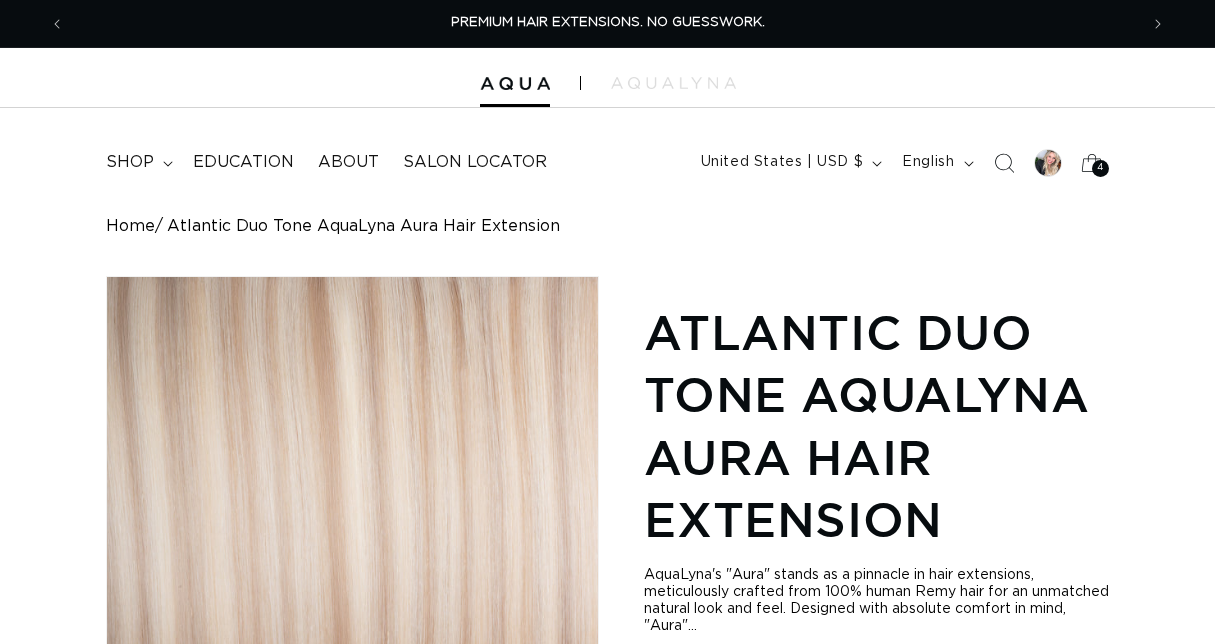 scroll, scrollTop: 279, scrollLeft: 0, axis: vertical 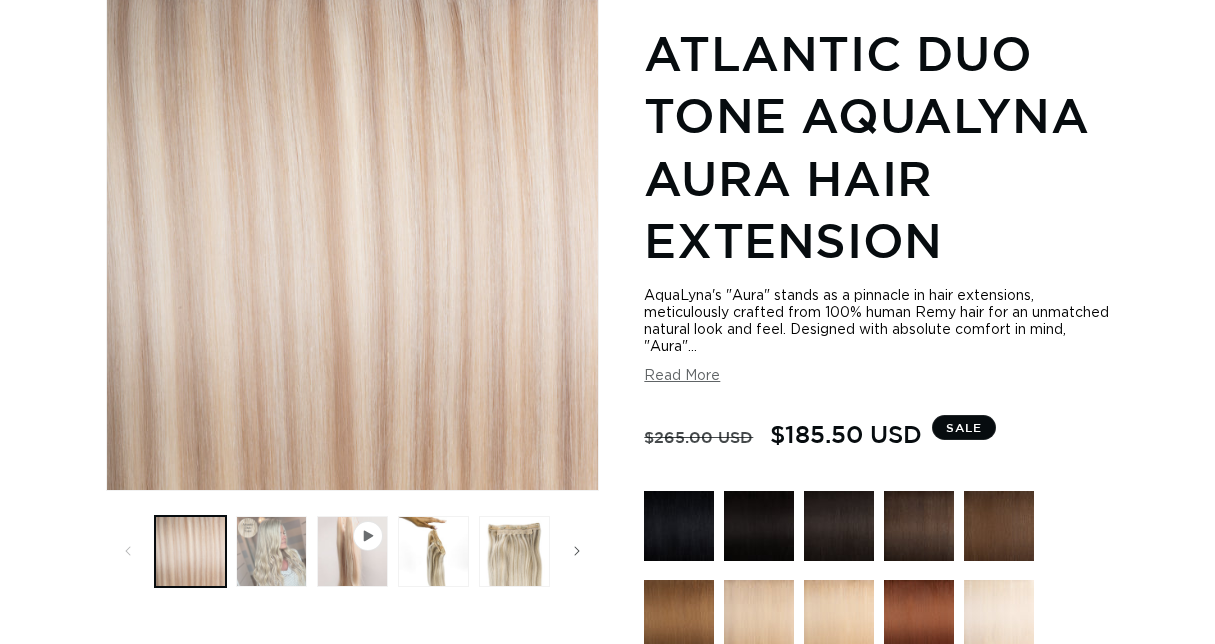 click at bounding box center (271, 551) 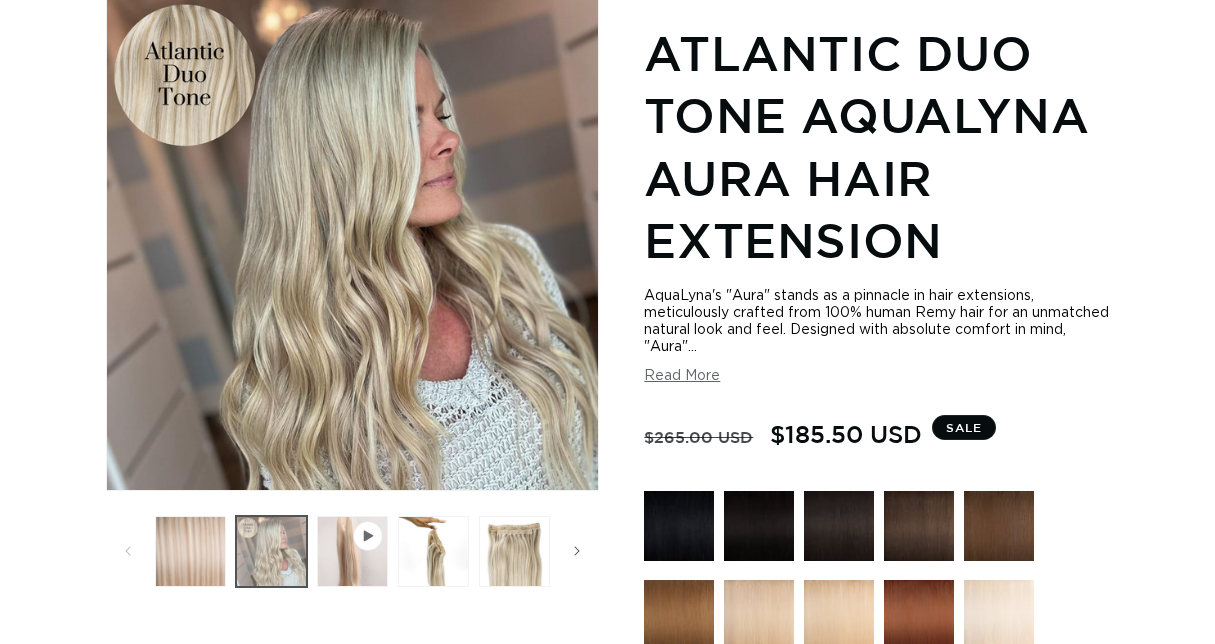 scroll, scrollTop: 276, scrollLeft: 0, axis: vertical 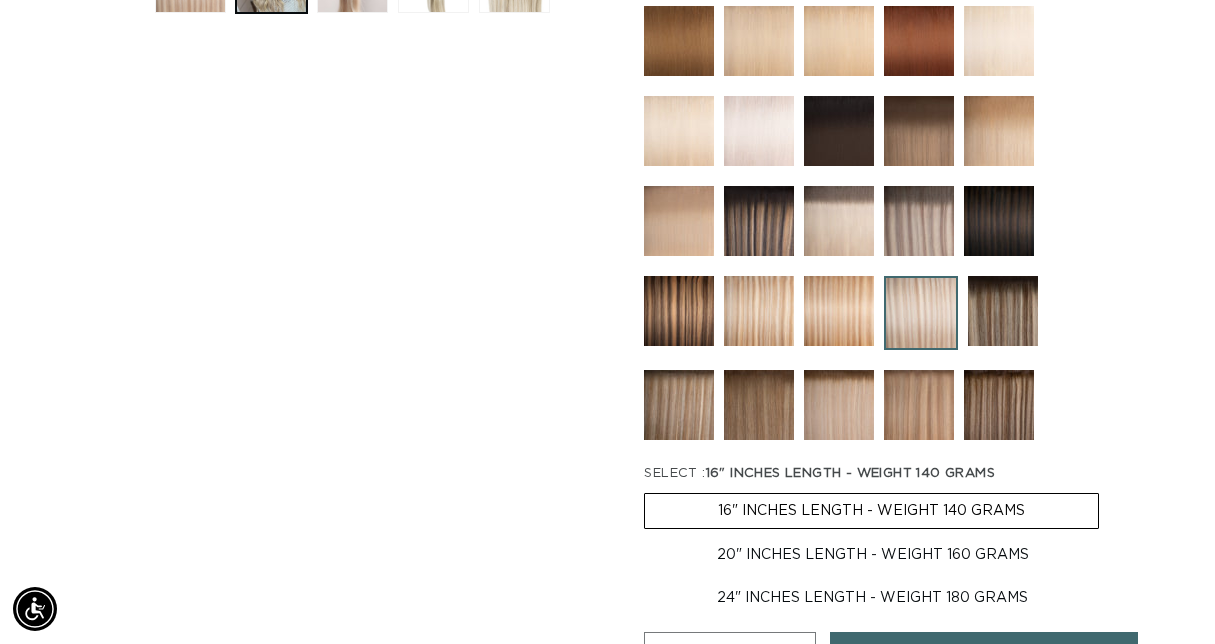 click at bounding box center (679, 311) 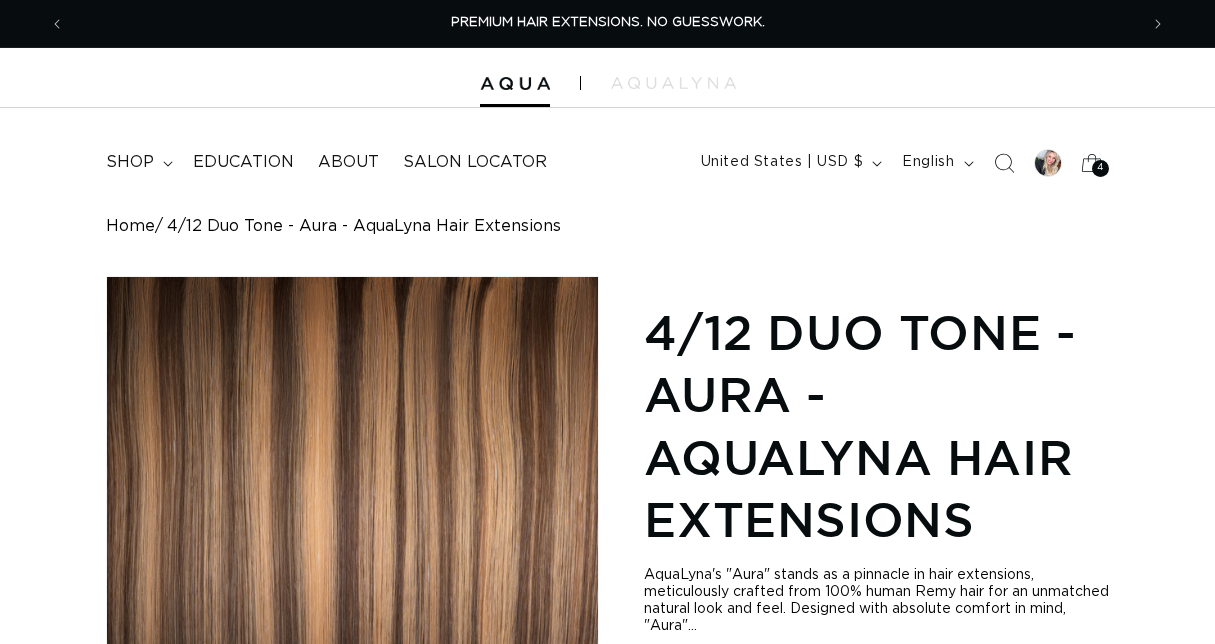 scroll, scrollTop: 0, scrollLeft: 0, axis: both 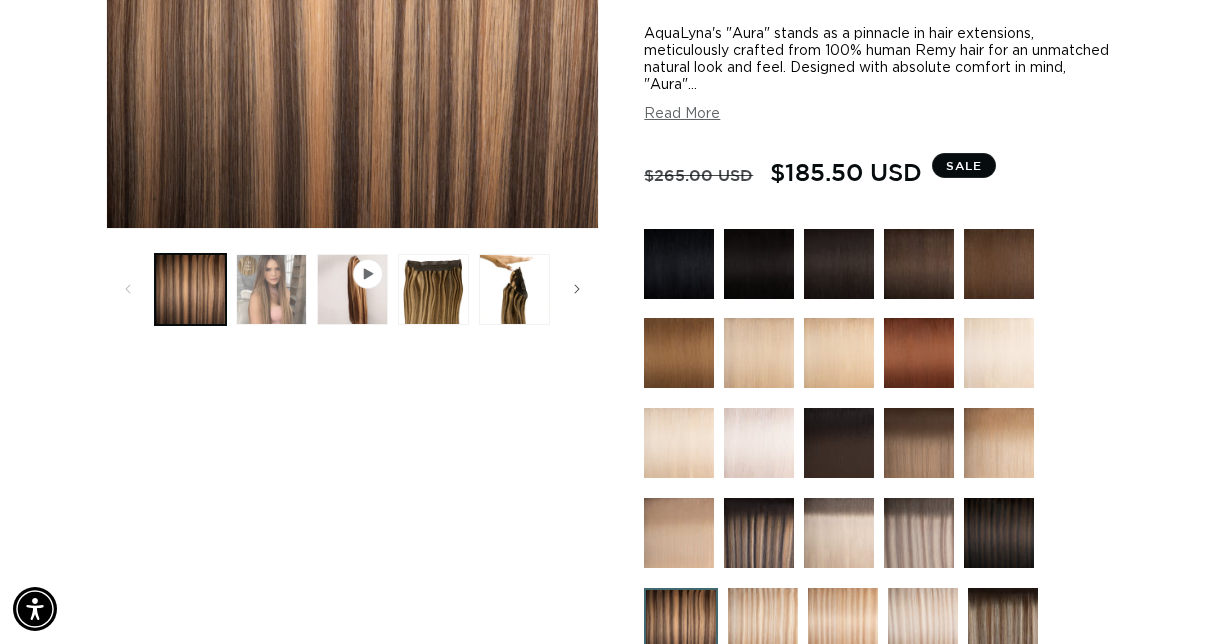 click at bounding box center (271, 289) 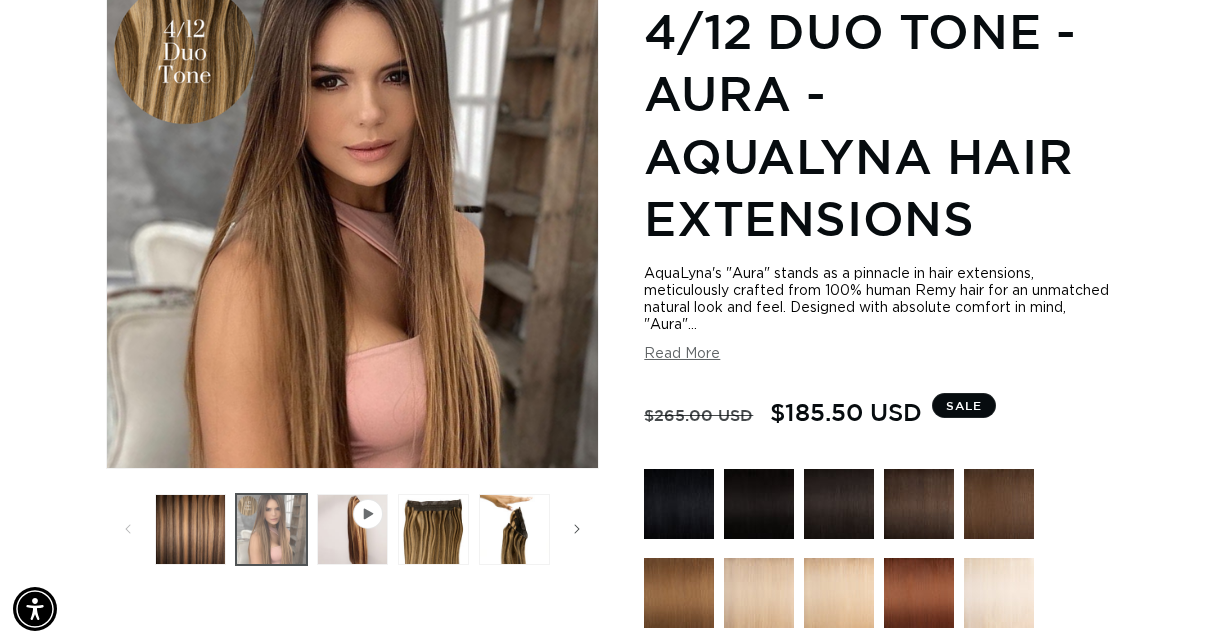 scroll, scrollTop: 276, scrollLeft: 0, axis: vertical 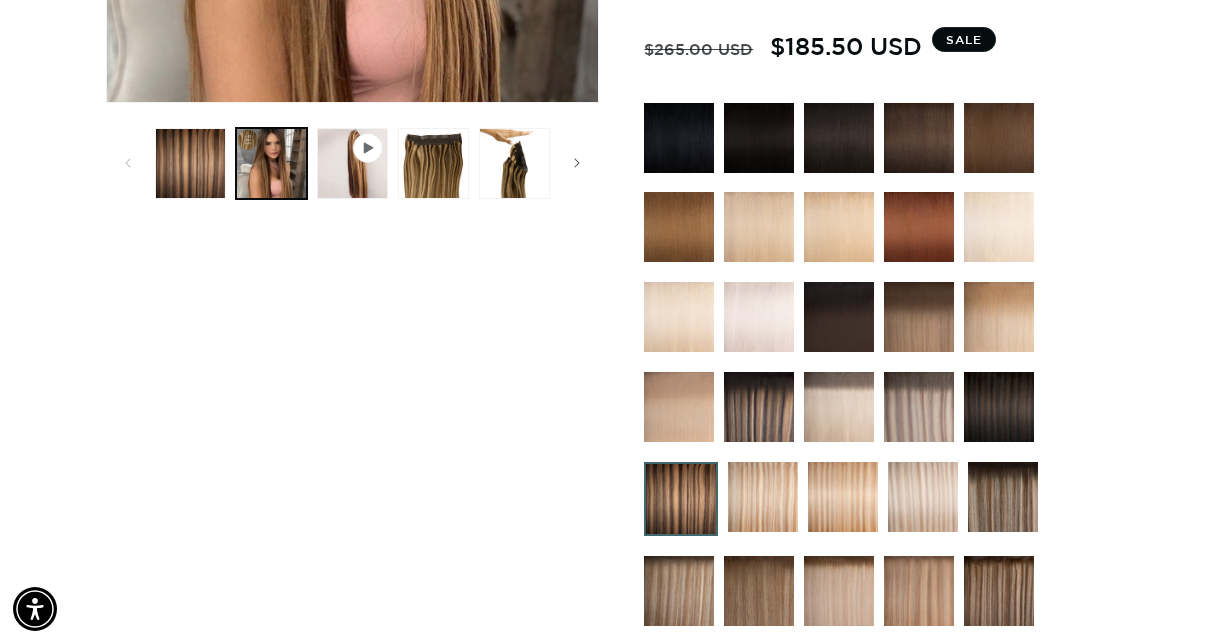 click at bounding box center (1003, 497) 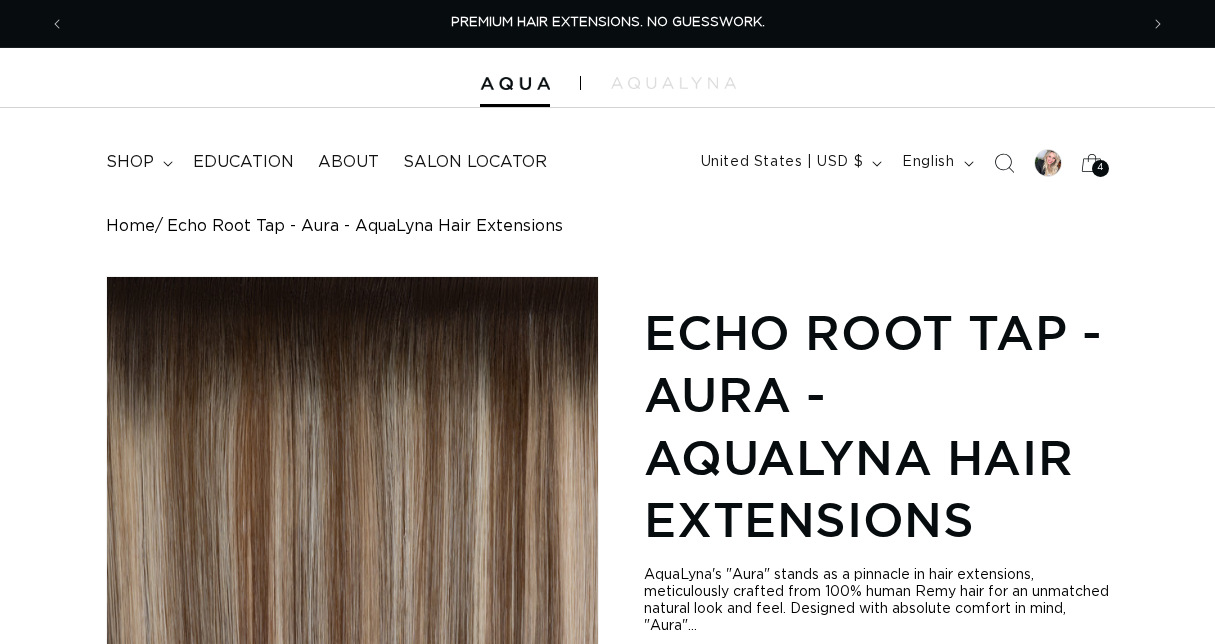 scroll, scrollTop: 231, scrollLeft: 0, axis: vertical 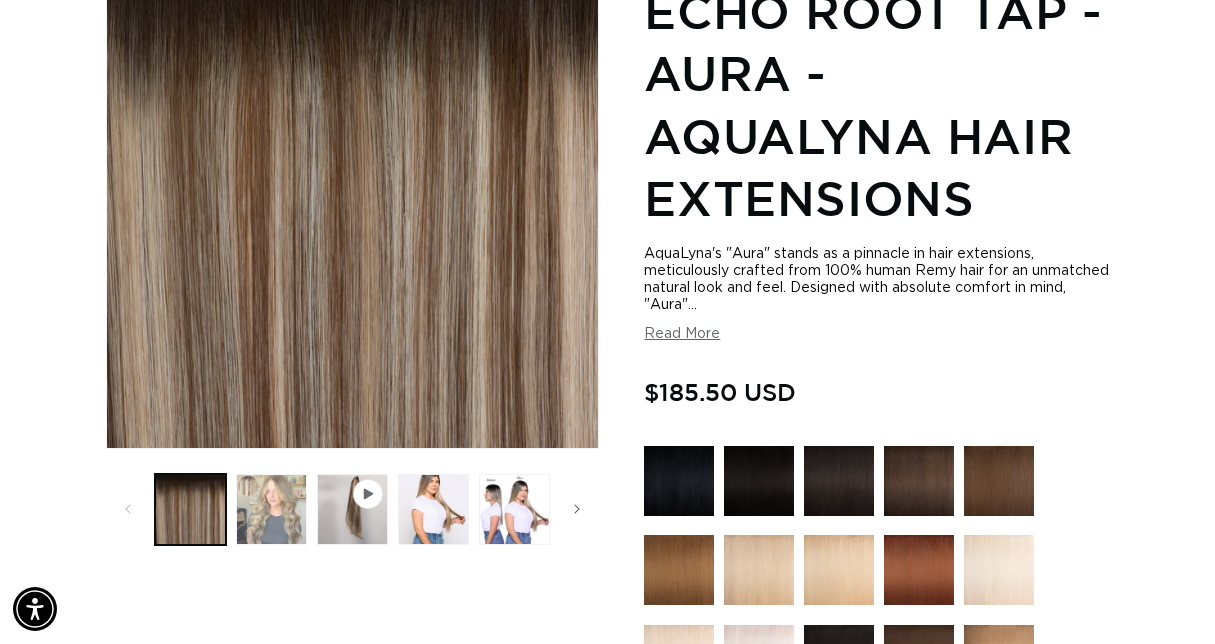 click at bounding box center (271, 509) 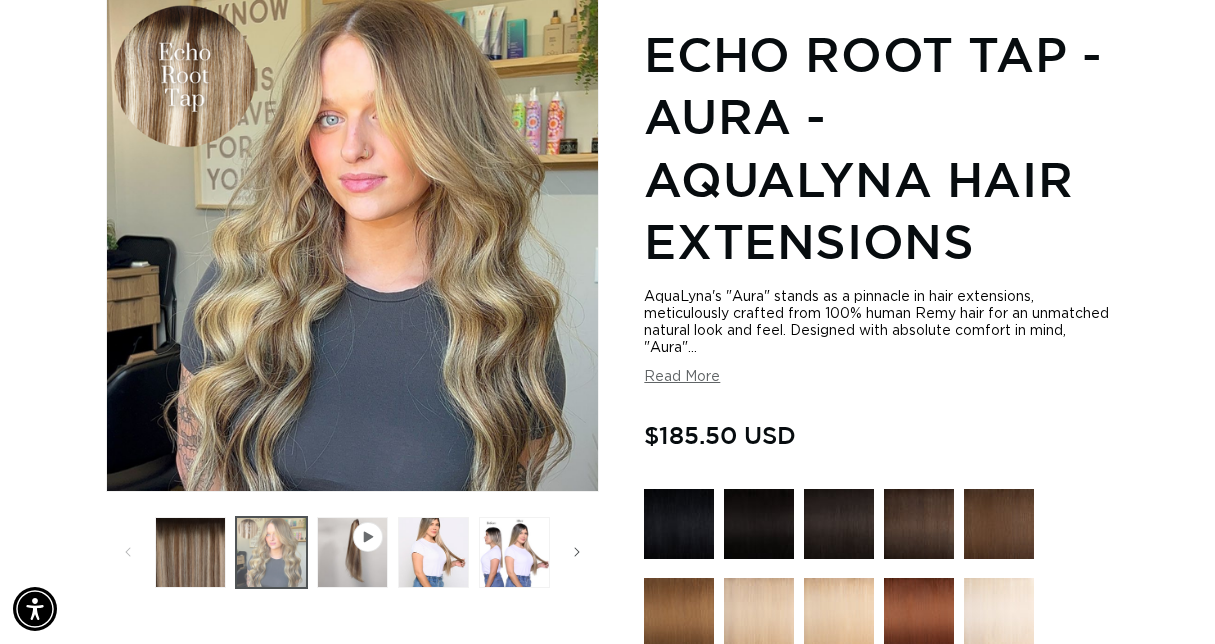 scroll, scrollTop: 276, scrollLeft: 0, axis: vertical 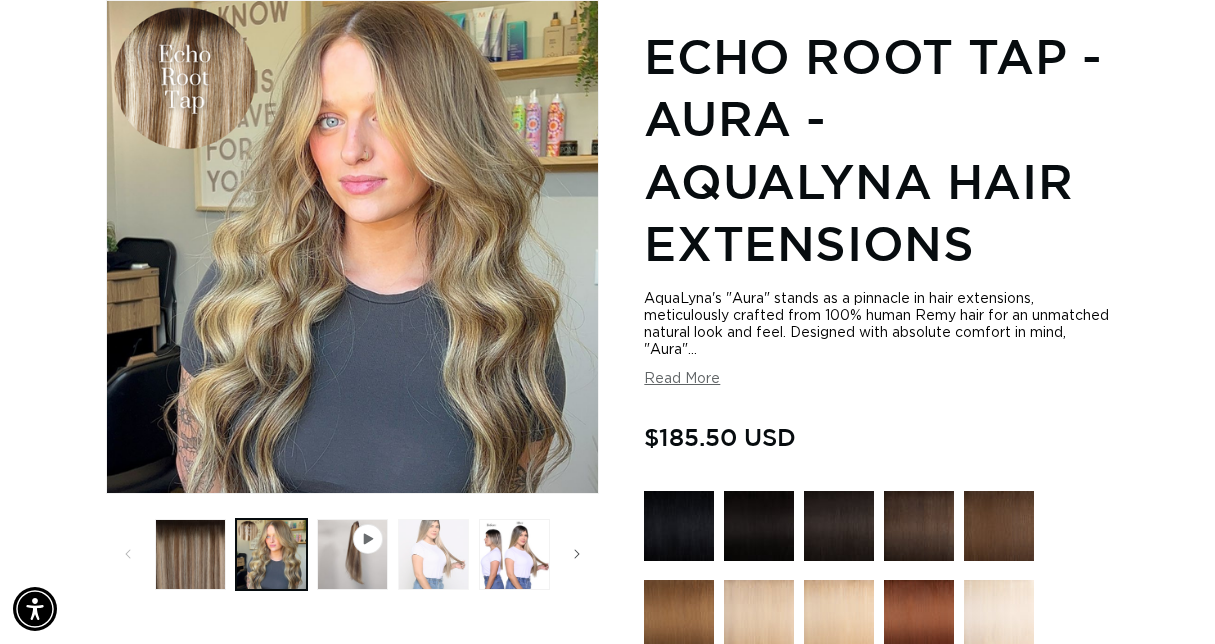 click at bounding box center [433, 554] 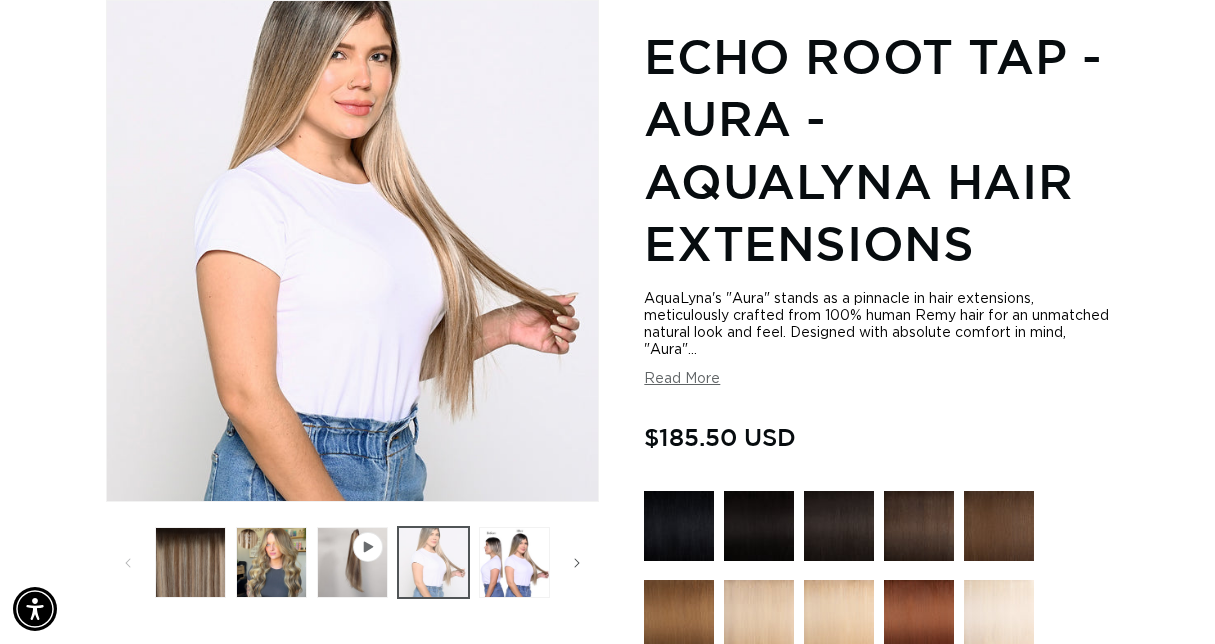 scroll, scrollTop: 0, scrollLeft: 0, axis: both 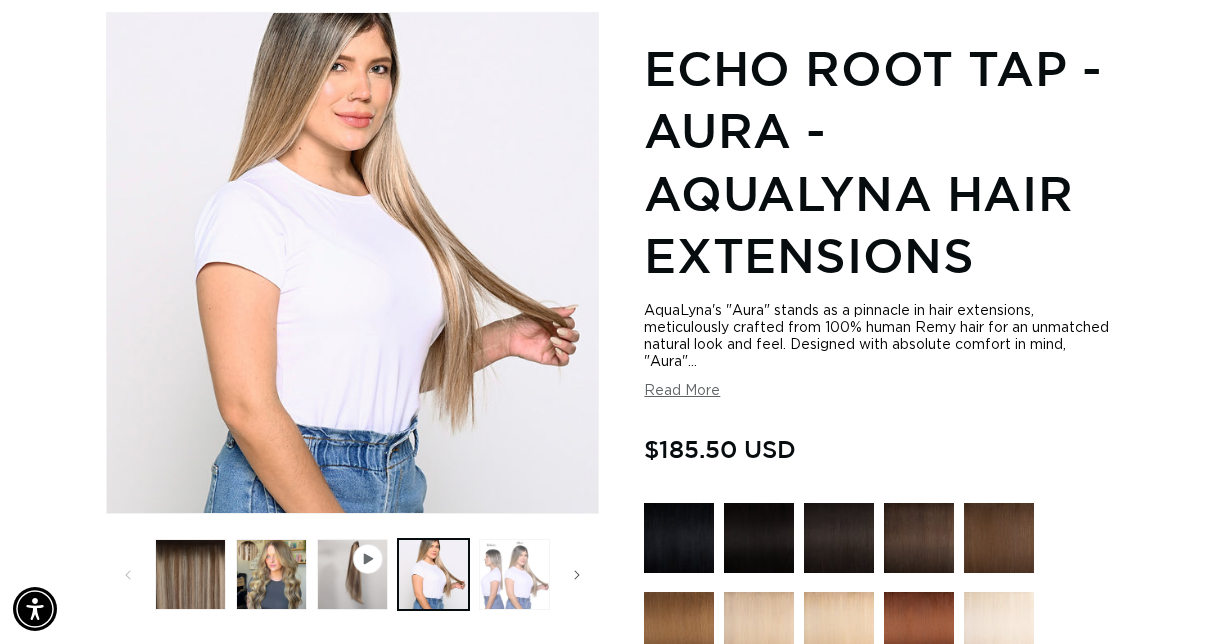 click at bounding box center (514, 574) 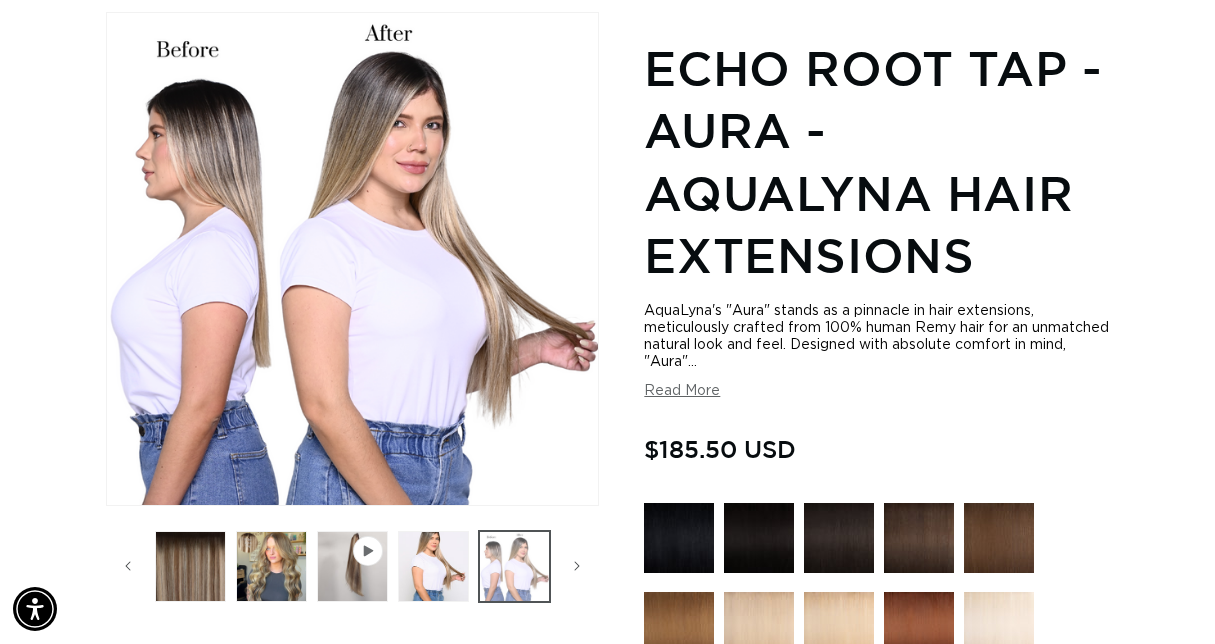 scroll, scrollTop: 0, scrollLeft: 243, axis: horizontal 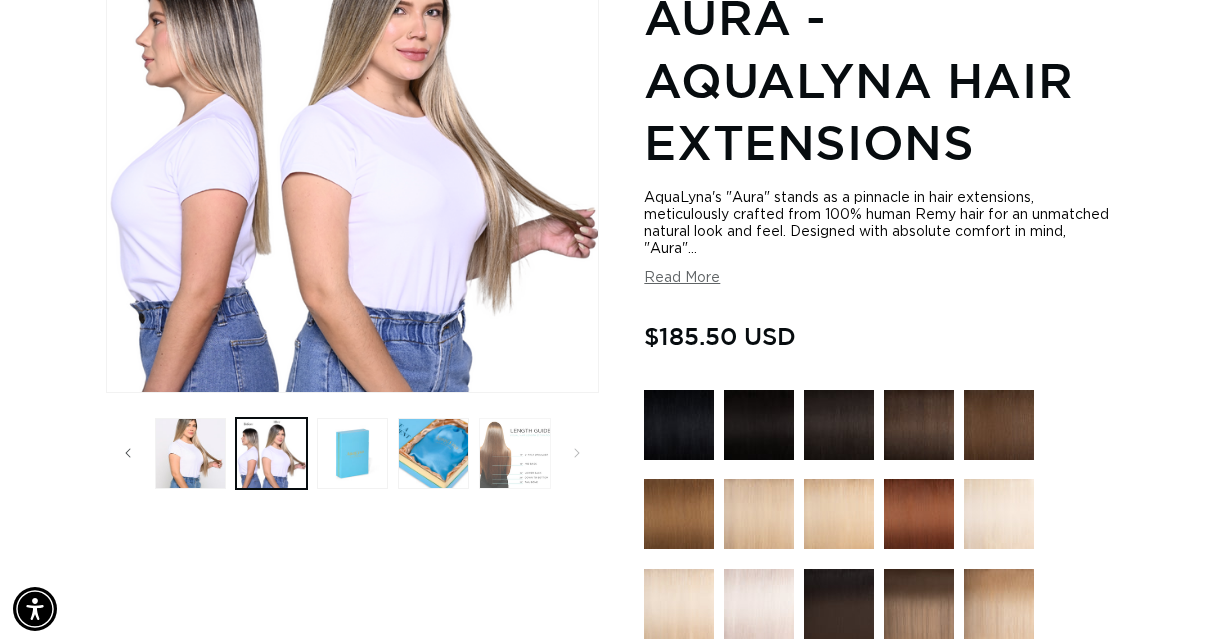 click at bounding box center (514, 453) 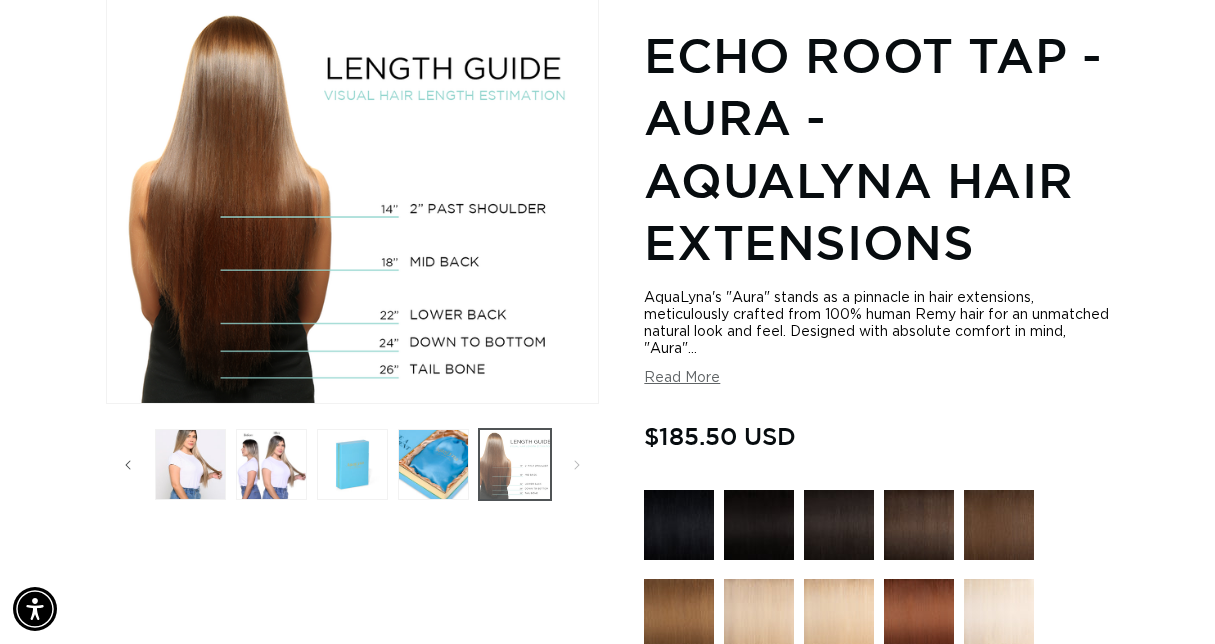 scroll, scrollTop: 276, scrollLeft: 0, axis: vertical 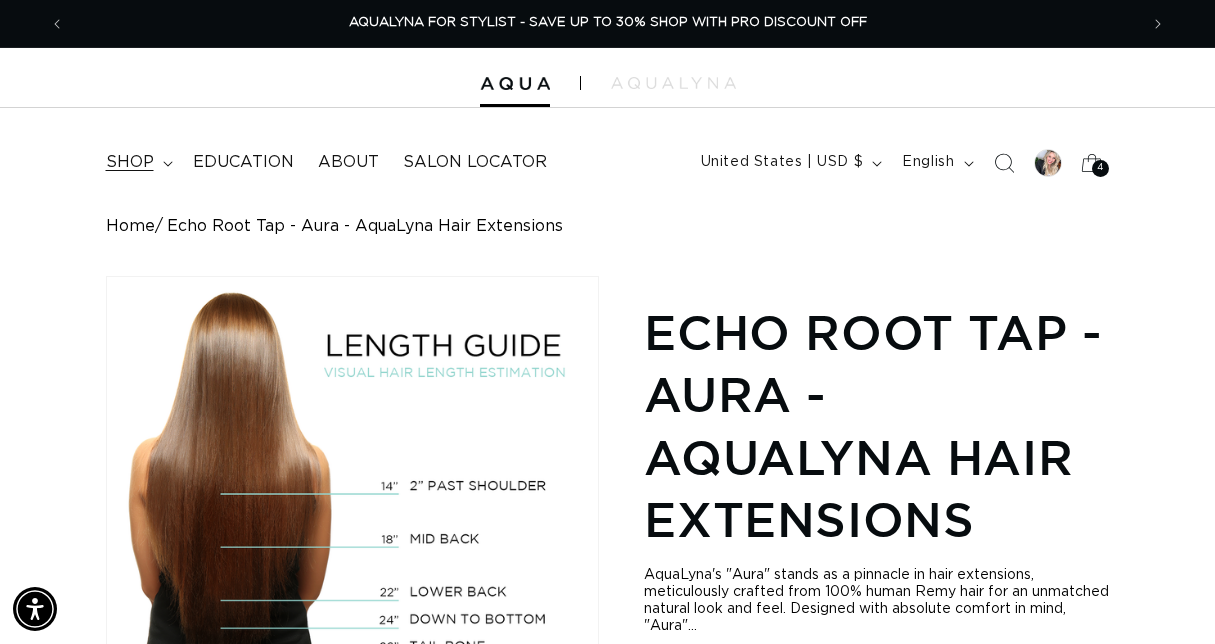 click on "shop" at bounding box center (130, 162) 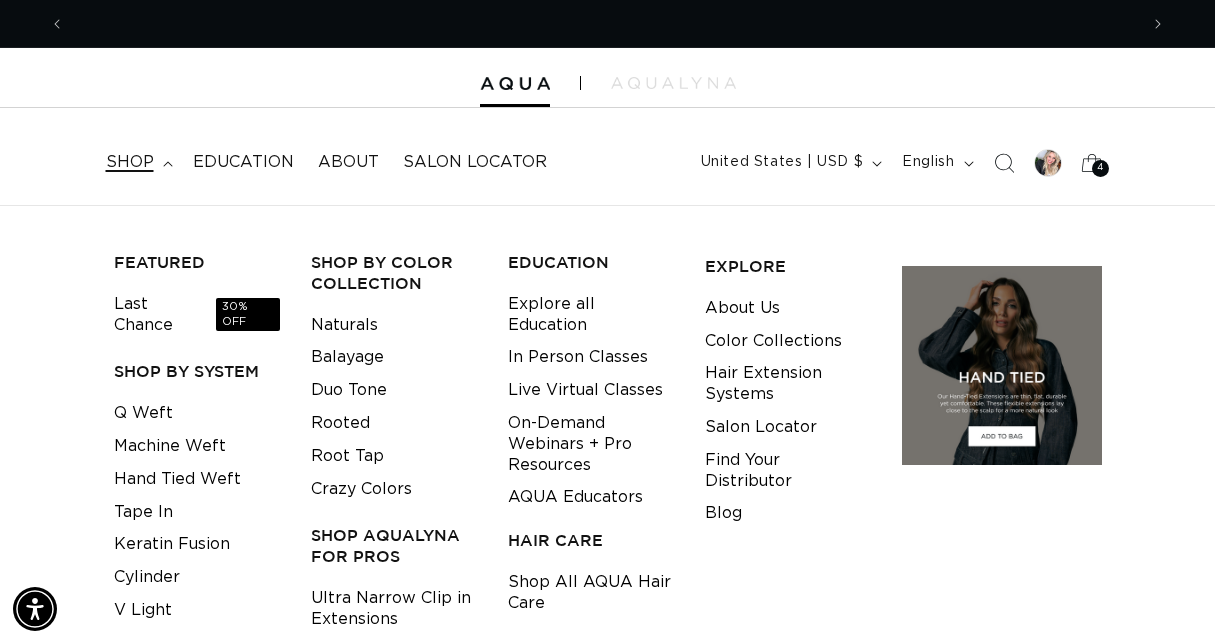 scroll, scrollTop: 0, scrollLeft: 0, axis: both 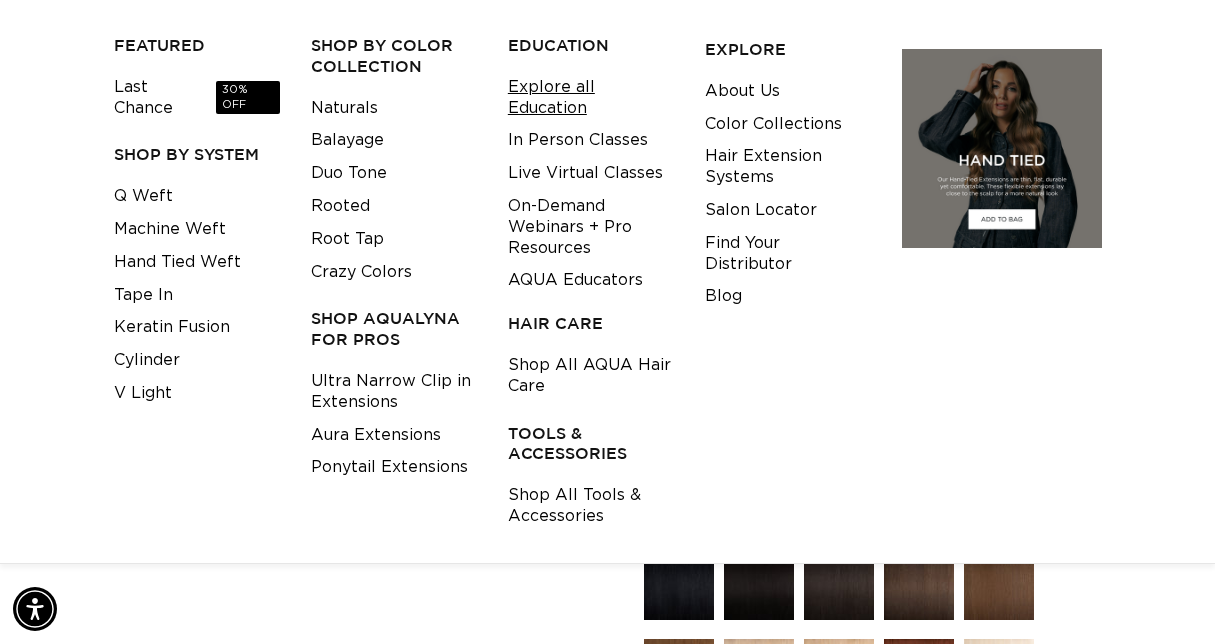 click on "Explore all Education" at bounding box center [591, 98] 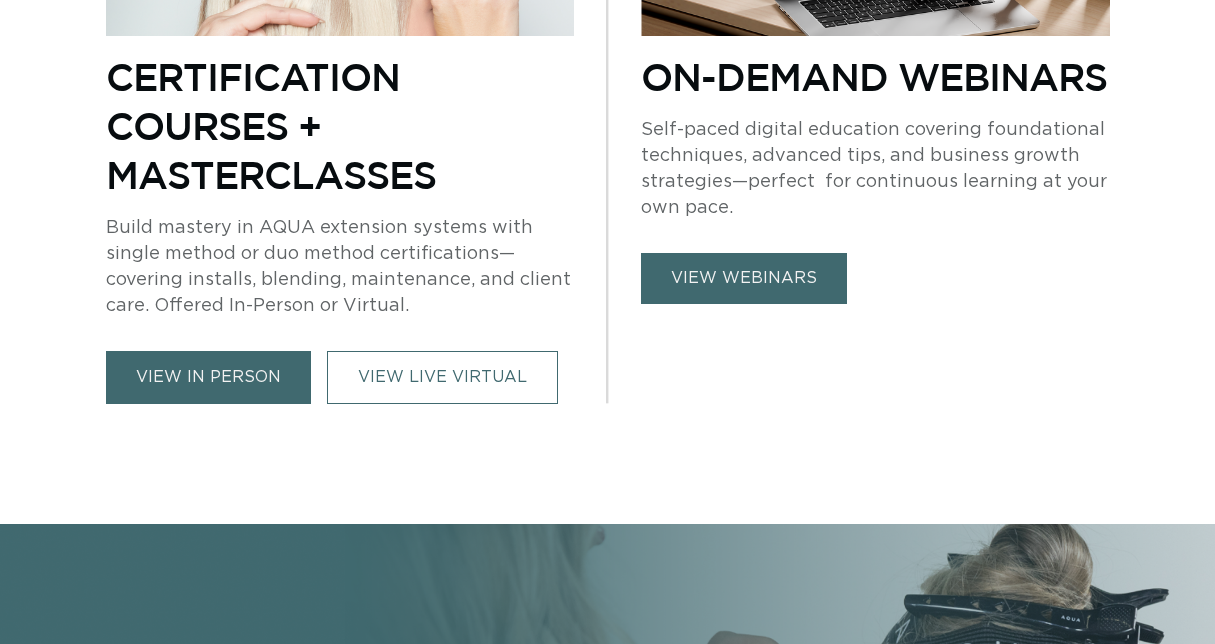 scroll, scrollTop: 1071, scrollLeft: 0, axis: vertical 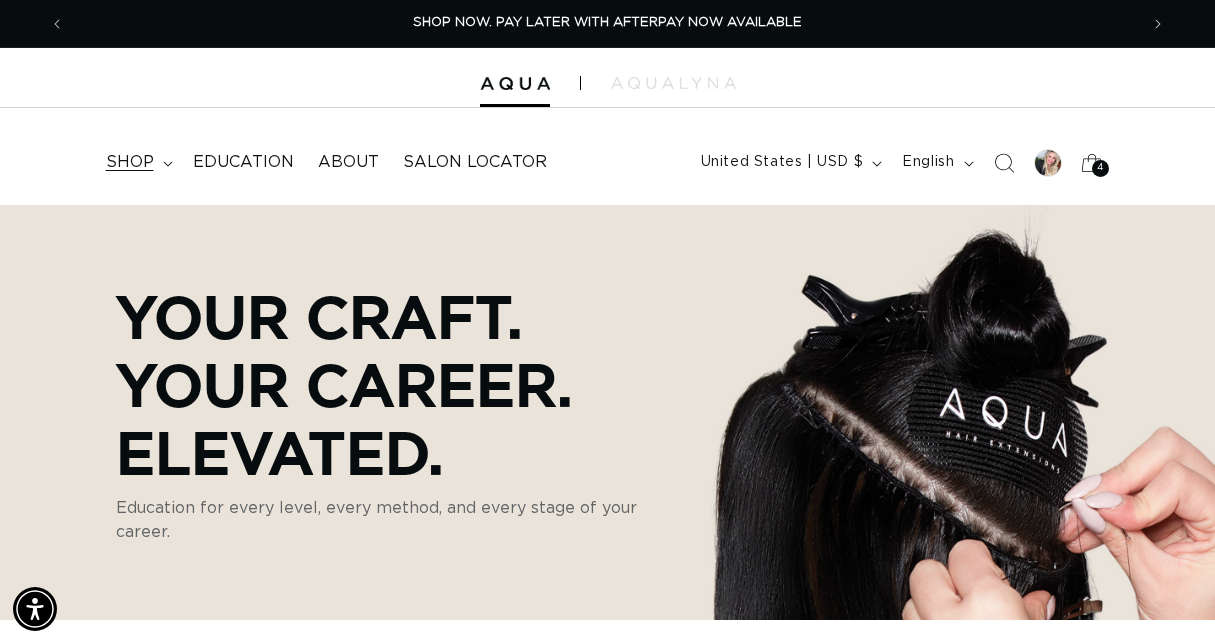 click on "shop" at bounding box center [130, 162] 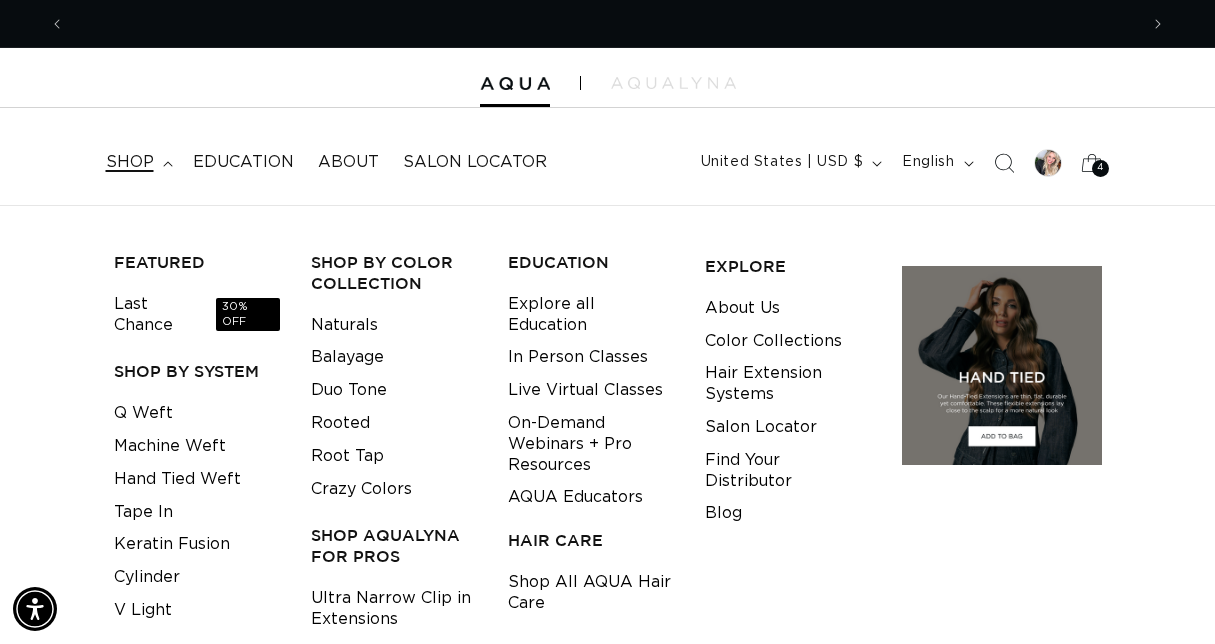 scroll, scrollTop: 0, scrollLeft: 2146, axis: horizontal 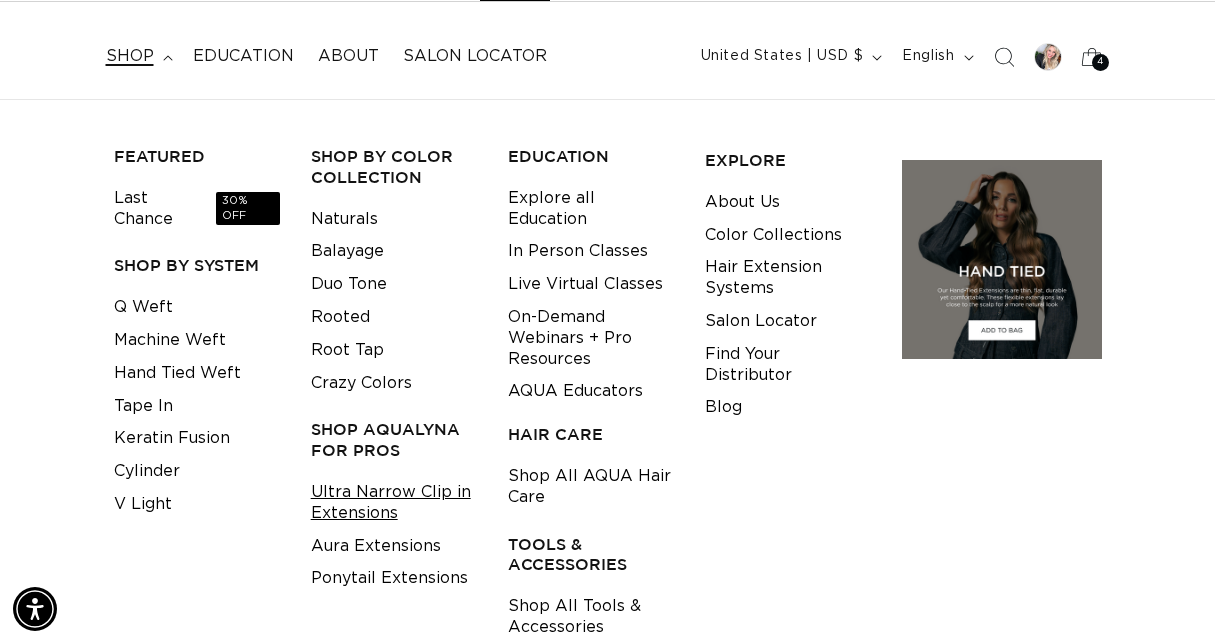 click on "Ultra Narrow Clip in Extensions" at bounding box center (394, 503) 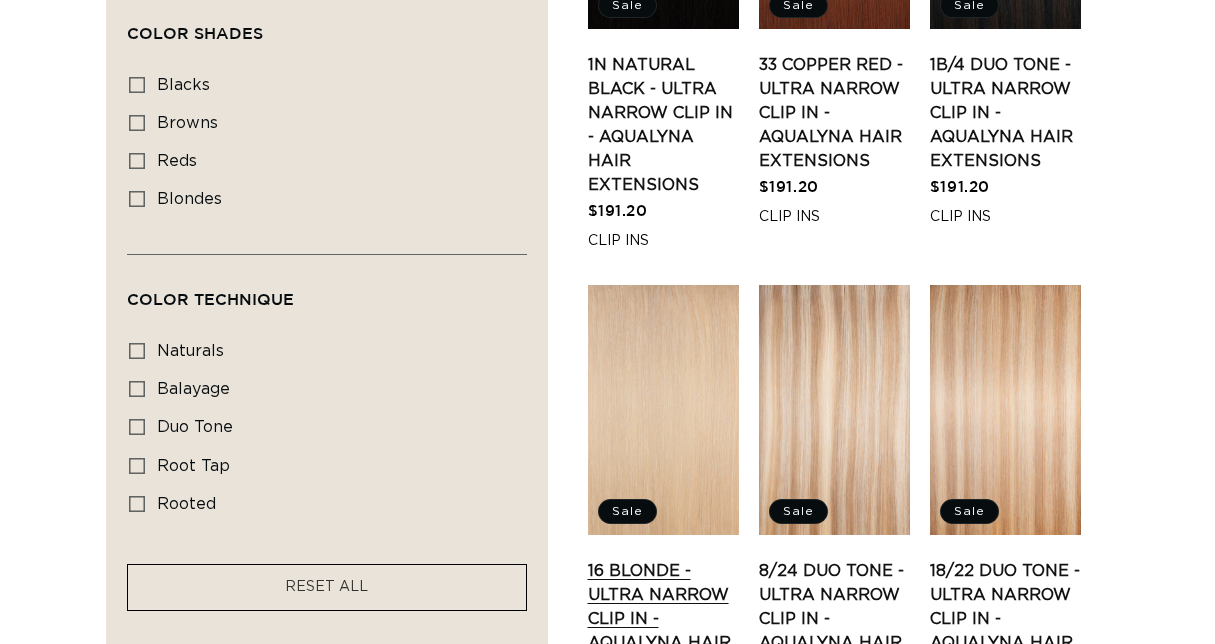 scroll, scrollTop: 429, scrollLeft: 0, axis: vertical 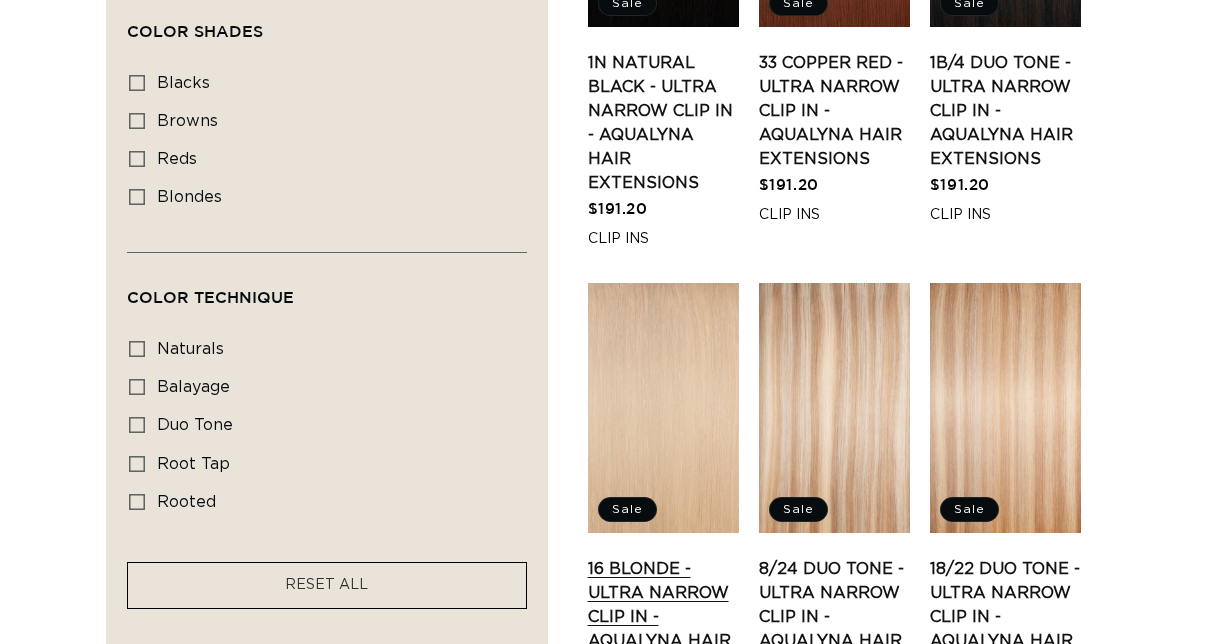 click on "16 Blonde - Ultra Narrow Clip In - AquaLyna Hair Extensions" at bounding box center [663, 617] 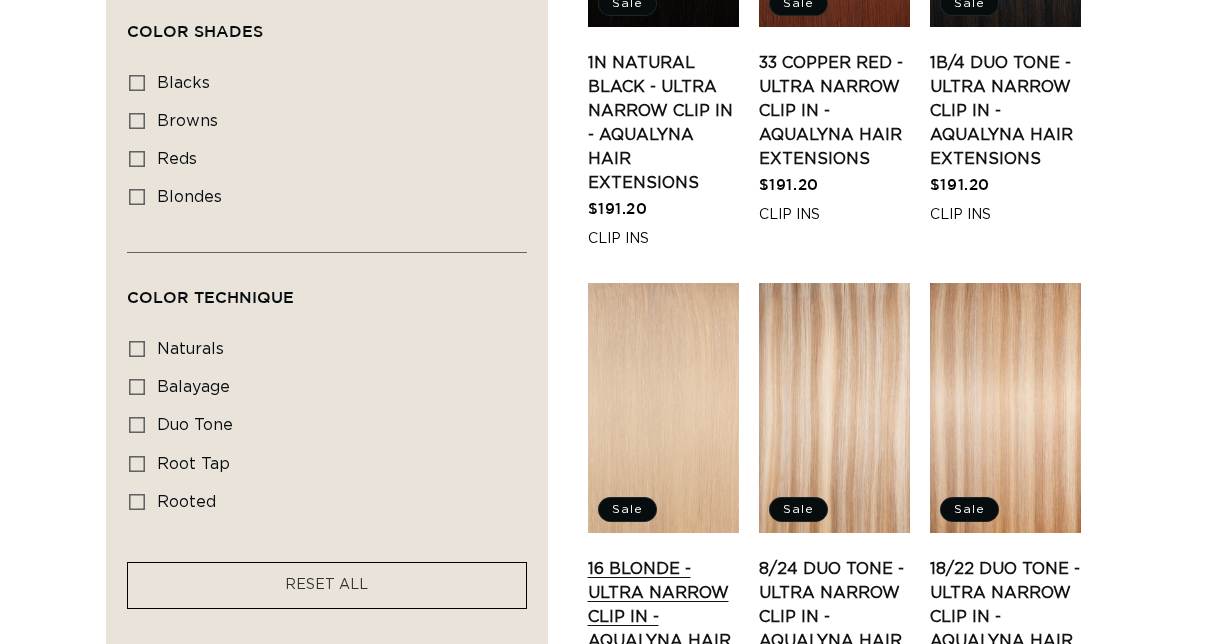scroll, scrollTop: 0, scrollLeft: 0, axis: both 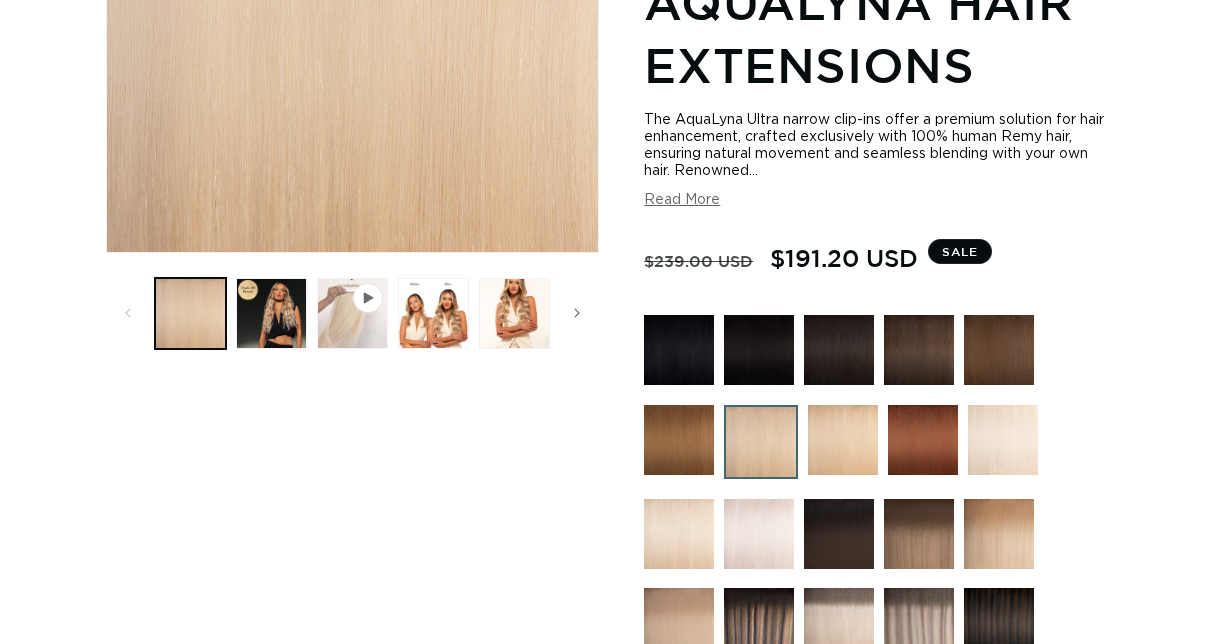 click at bounding box center (352, 313) 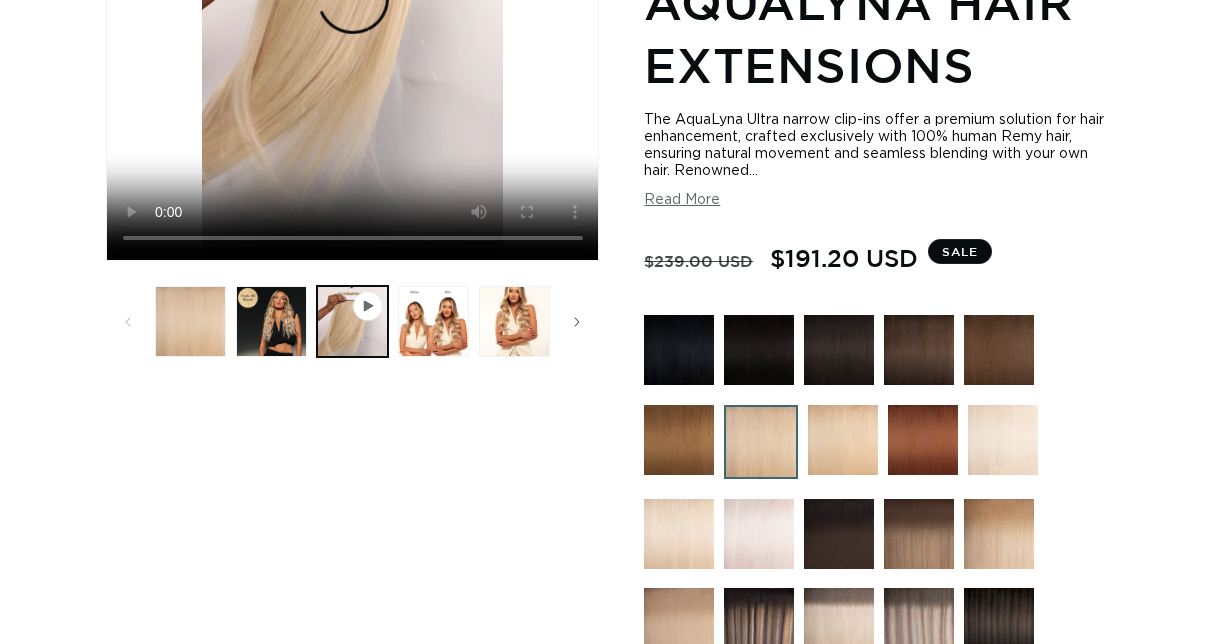 scroll, scrollTop: 378, scrollLeft: 0, axis: vertical 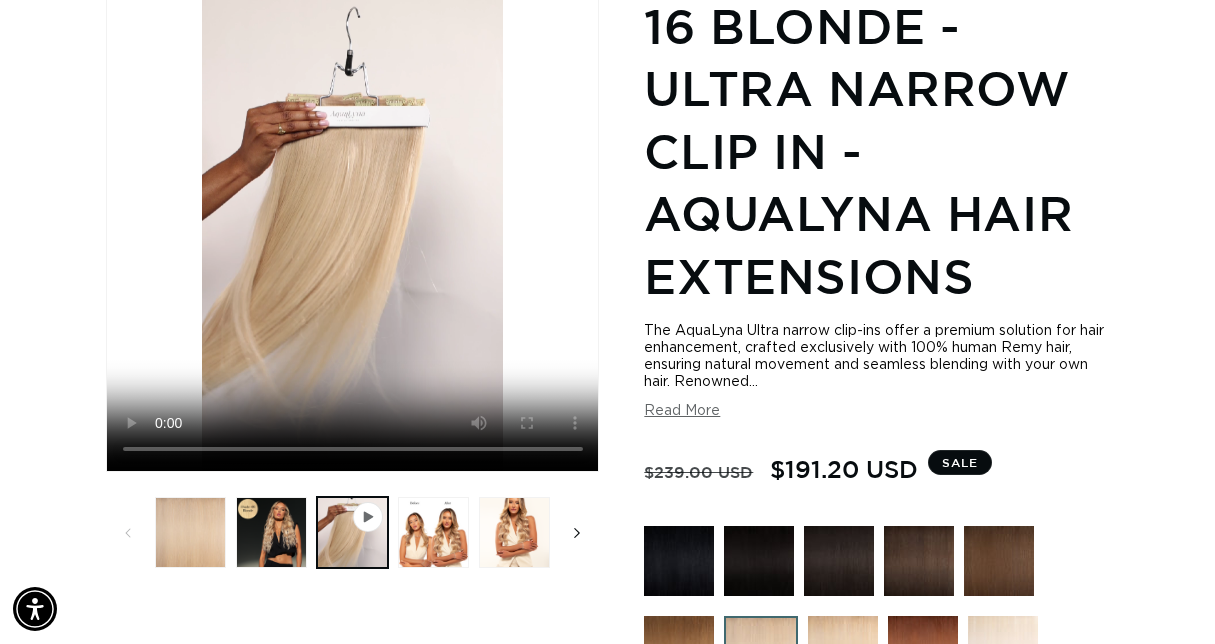 click 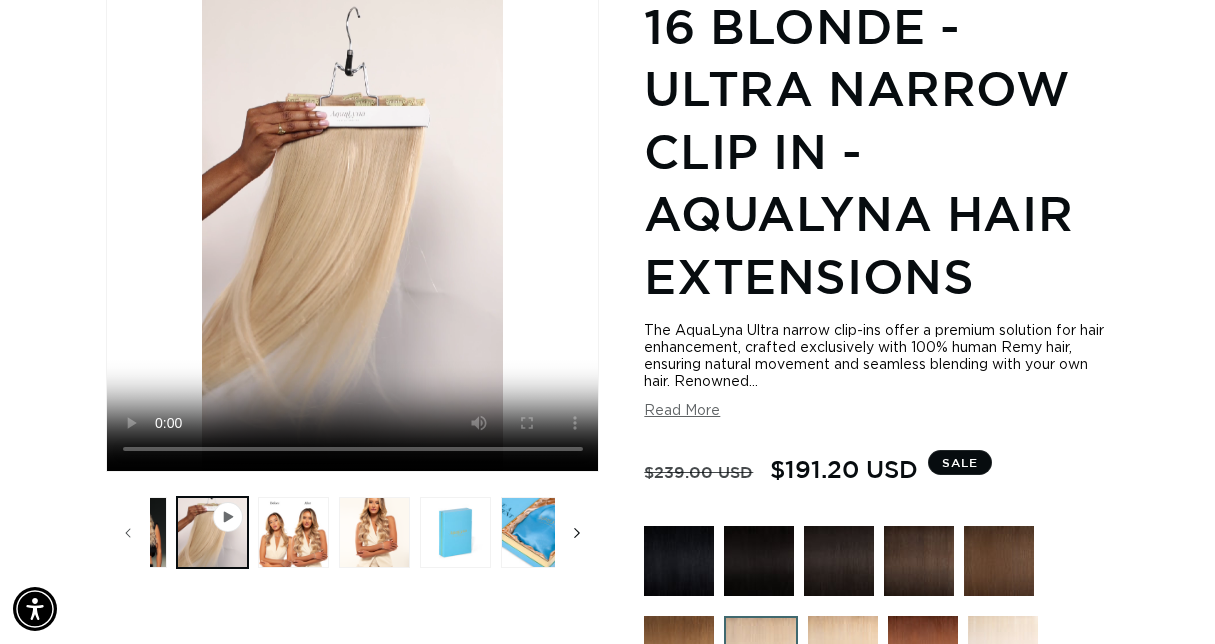 scroll, scrollTop: 0, scrollLeft: 243, axis: horizontal 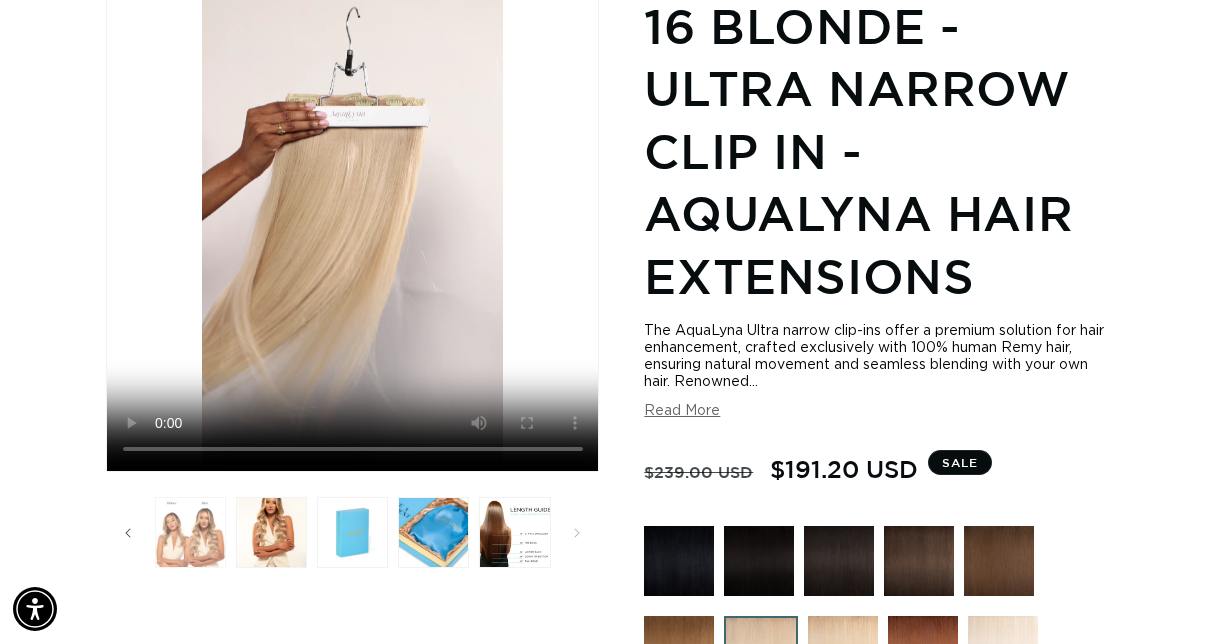 click at bounding box center [190, 532] 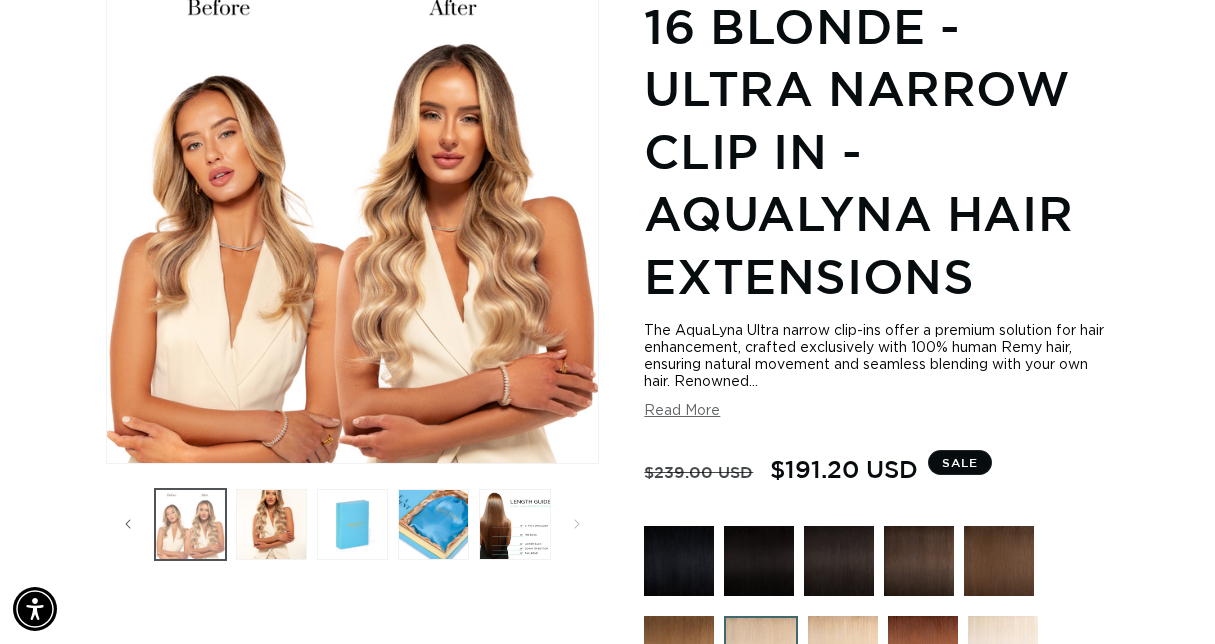 scroll, scrollTop: 276, scrollLeft: 0, axis: vertical 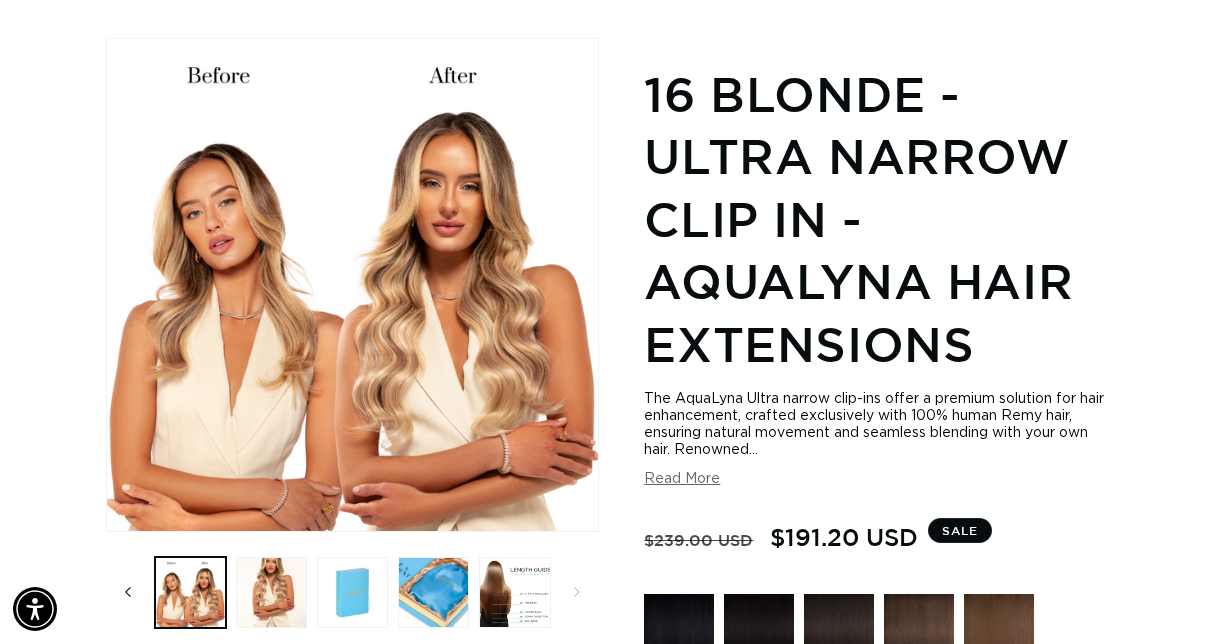 click 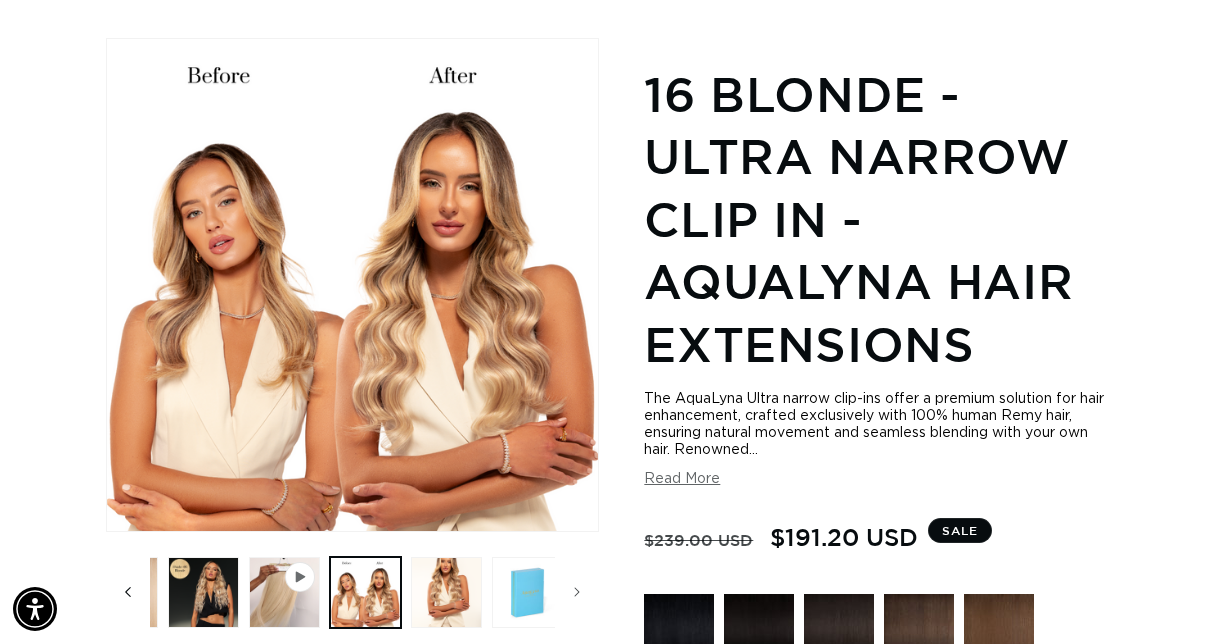 scroll, scrollTop: 0, scrollLeft: 0, axis: both 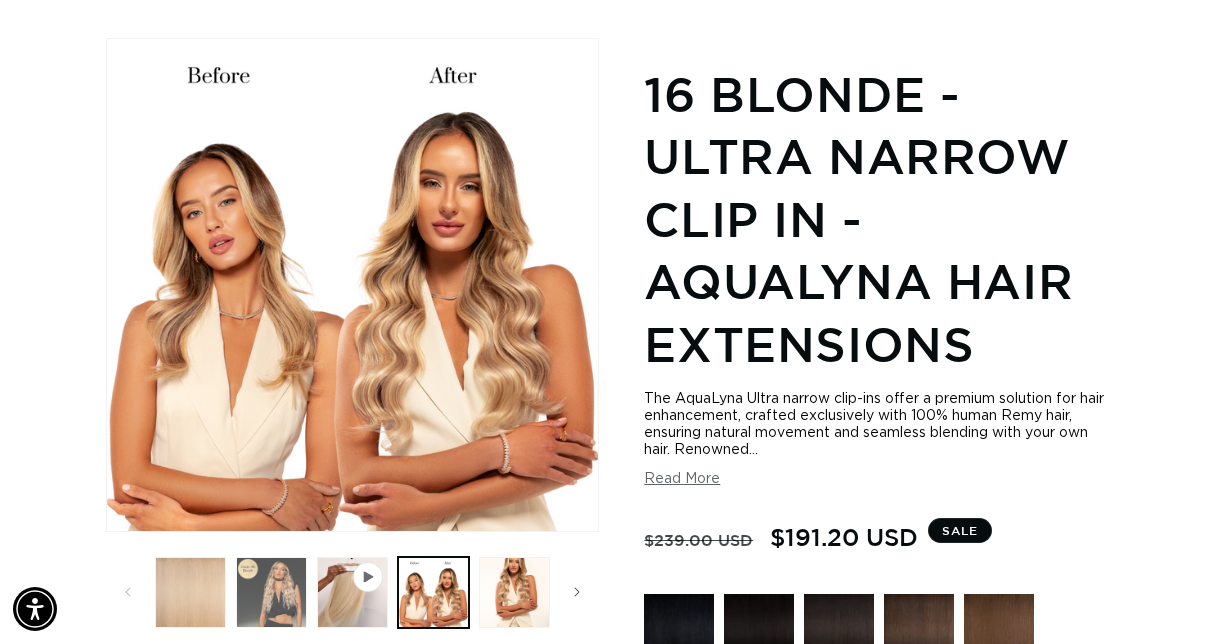 click at bounding box center [271, 592] 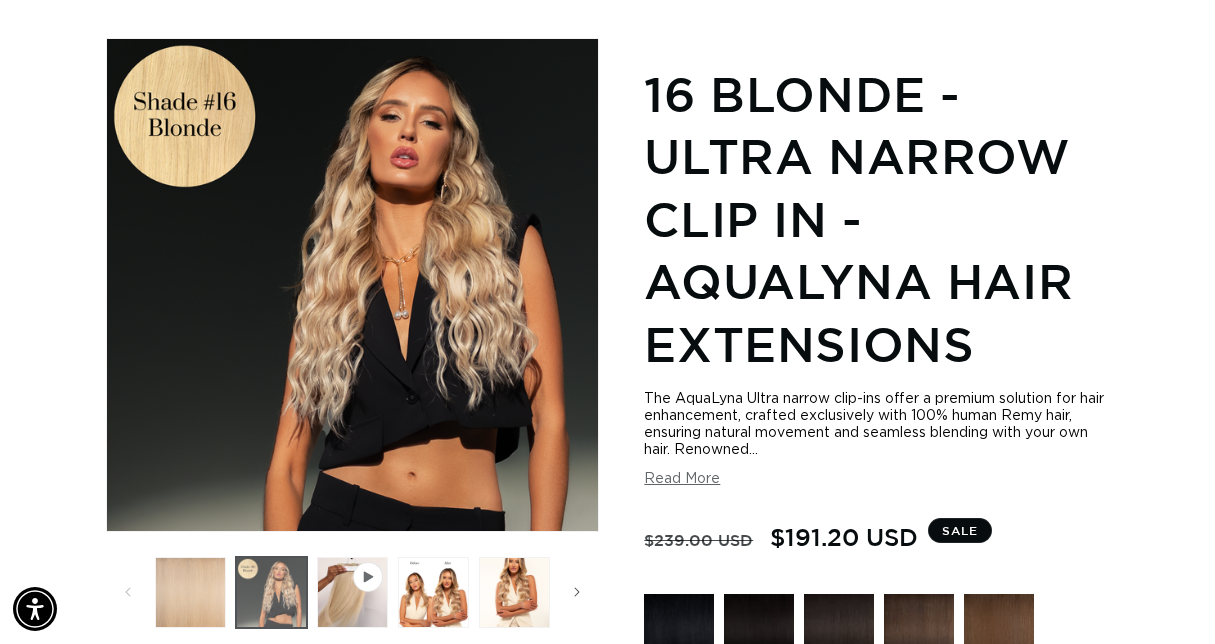 scroll, scrollTop: 0, scrollLeft: 1073, axis: horizontal 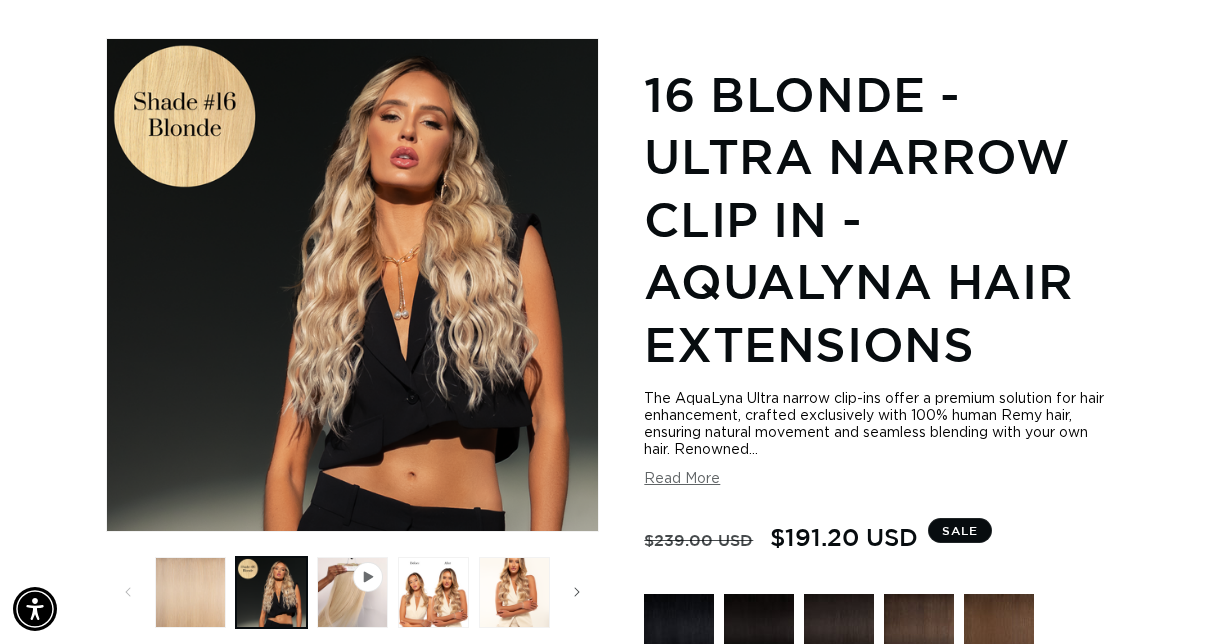 click on "Read More" at bounding box center [682, 479] 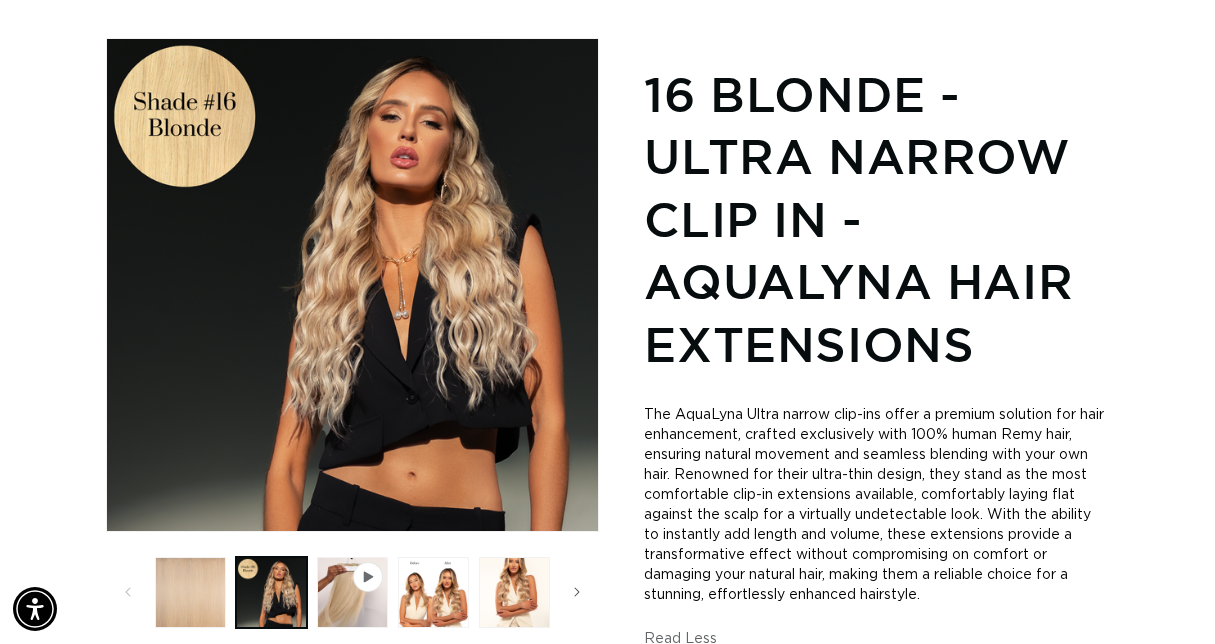 scroll, scrollTop: 0, scrollLeft: 2146, axis: horizontal 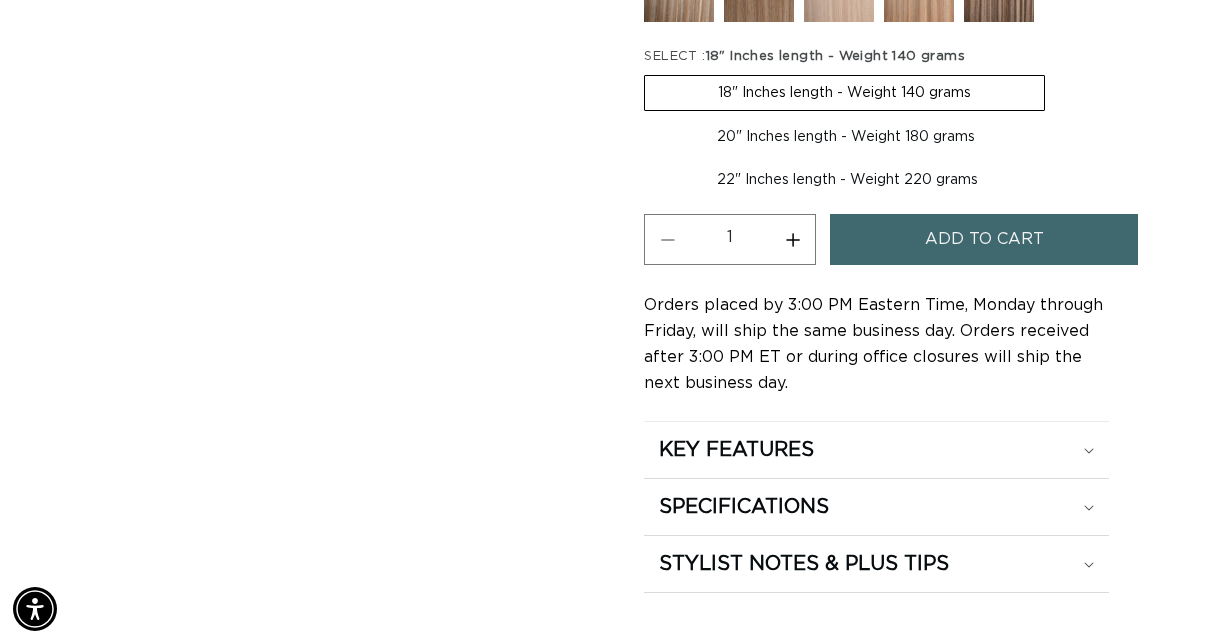 click on "KEY FEATURES" at bounding box center [876, 450] 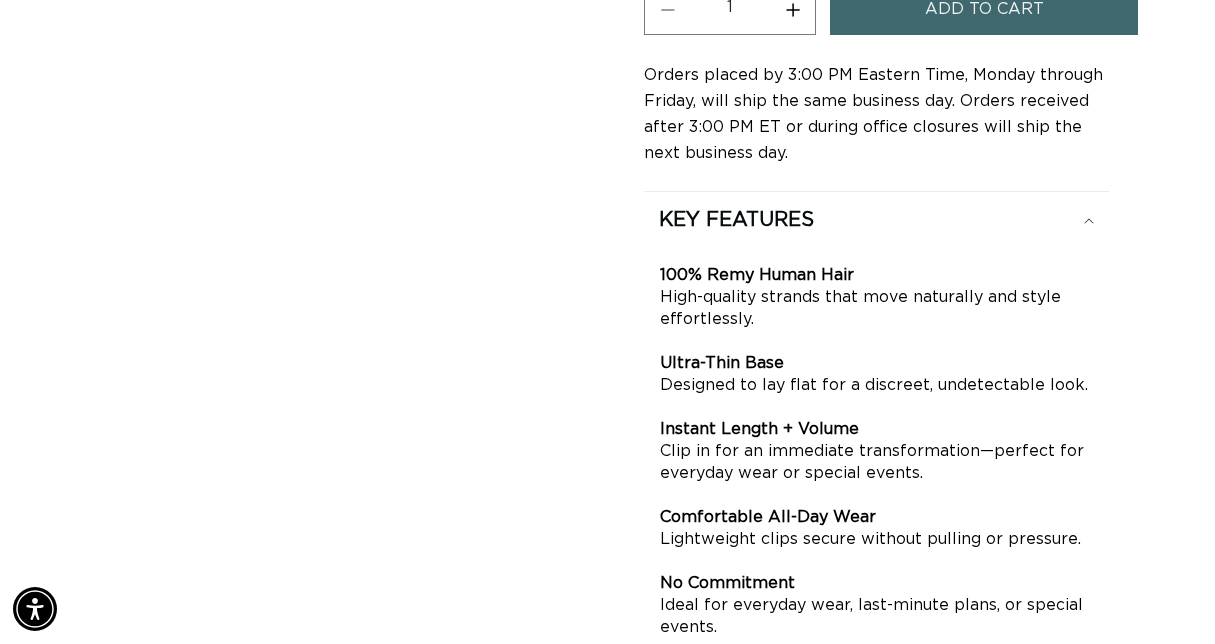 scroll, scrollTop: 1736, scrollLeft: 0, axis: vertical 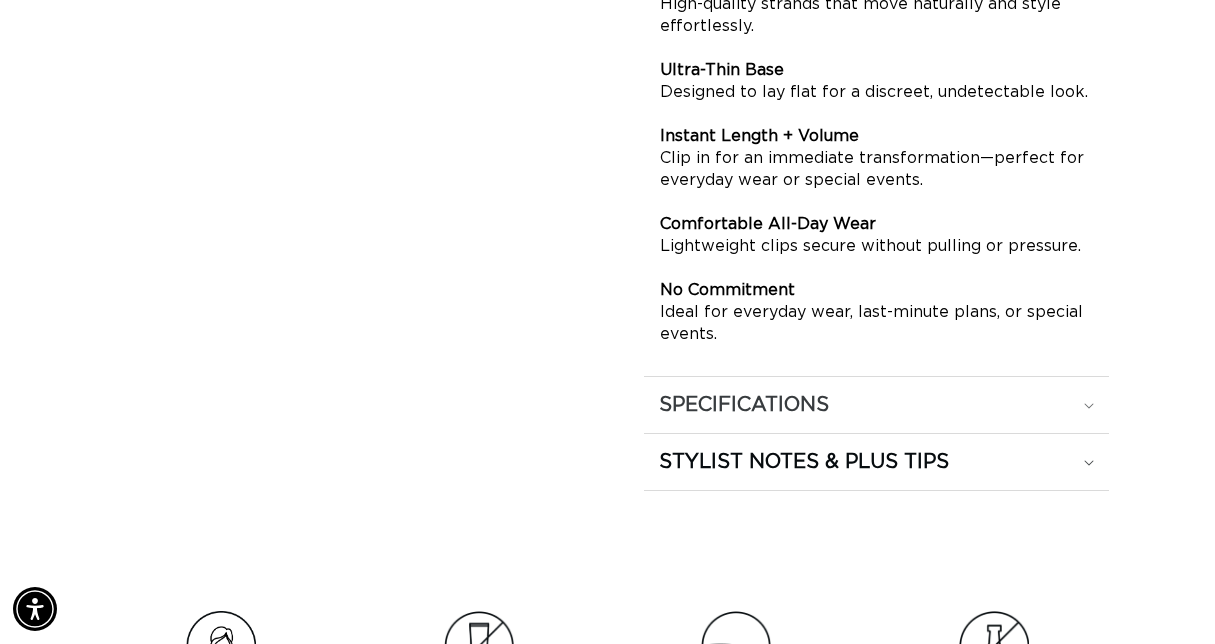 click on "SPECIFICATIONS" at bounding box center [736, -73] 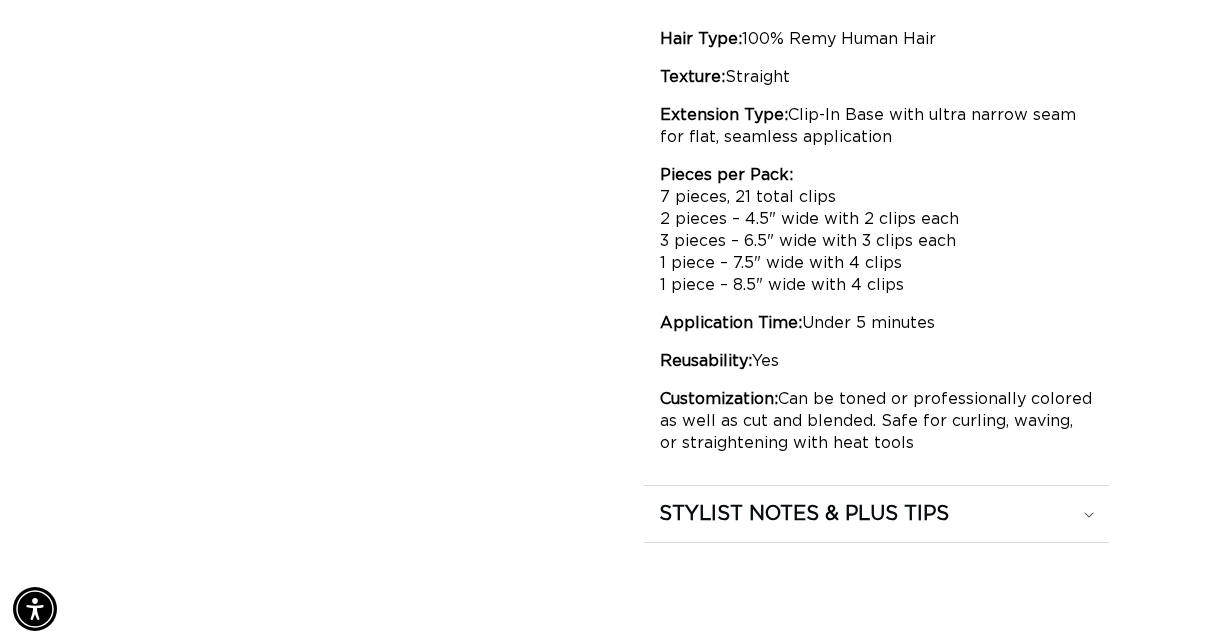 scroll, scrollTop: 0, scrollLeft: 2146, axis: horizontal 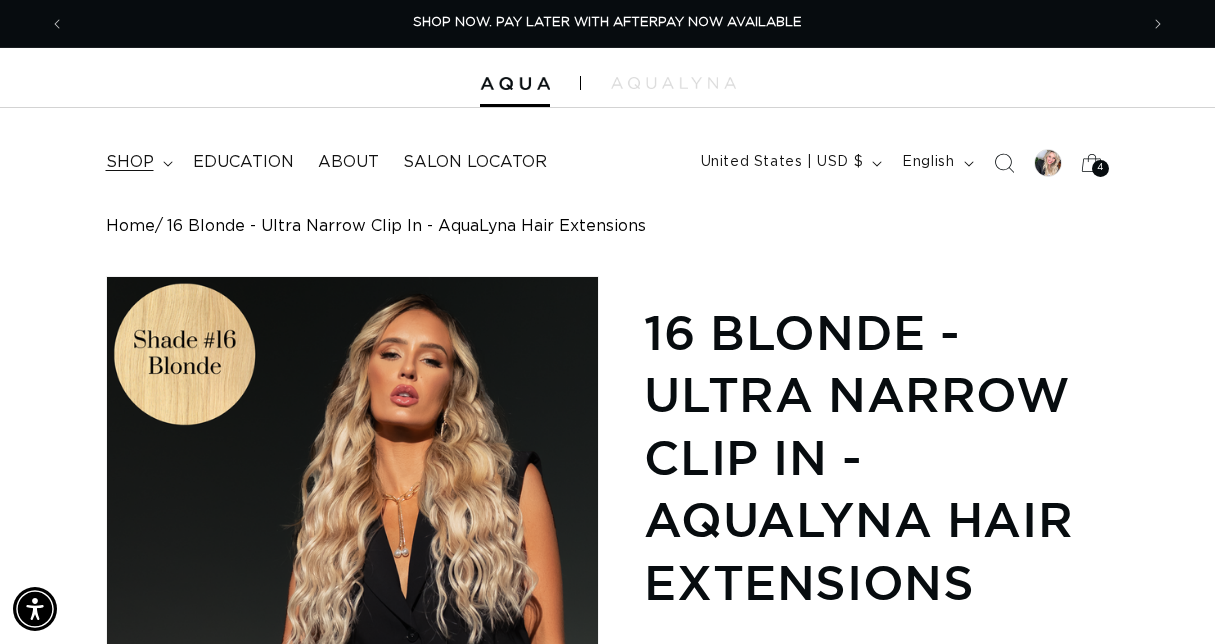 click on "shop" at bounding box center (130, 162) 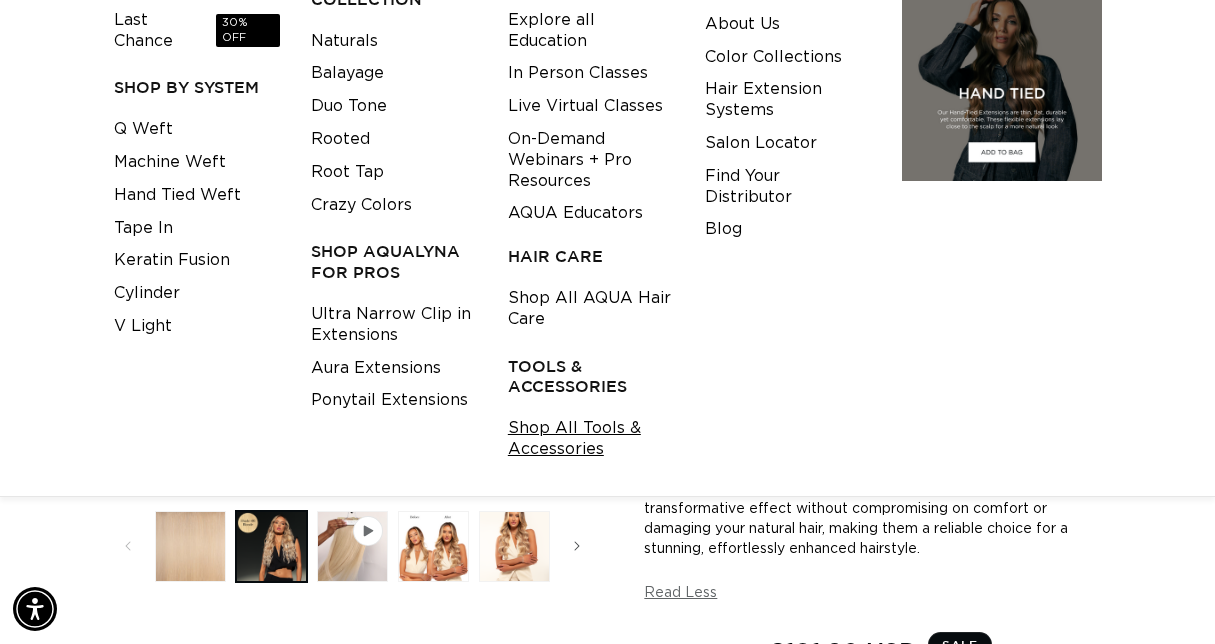 click on "Shop All Tools & Accessories" at bounding box center (591, 439) 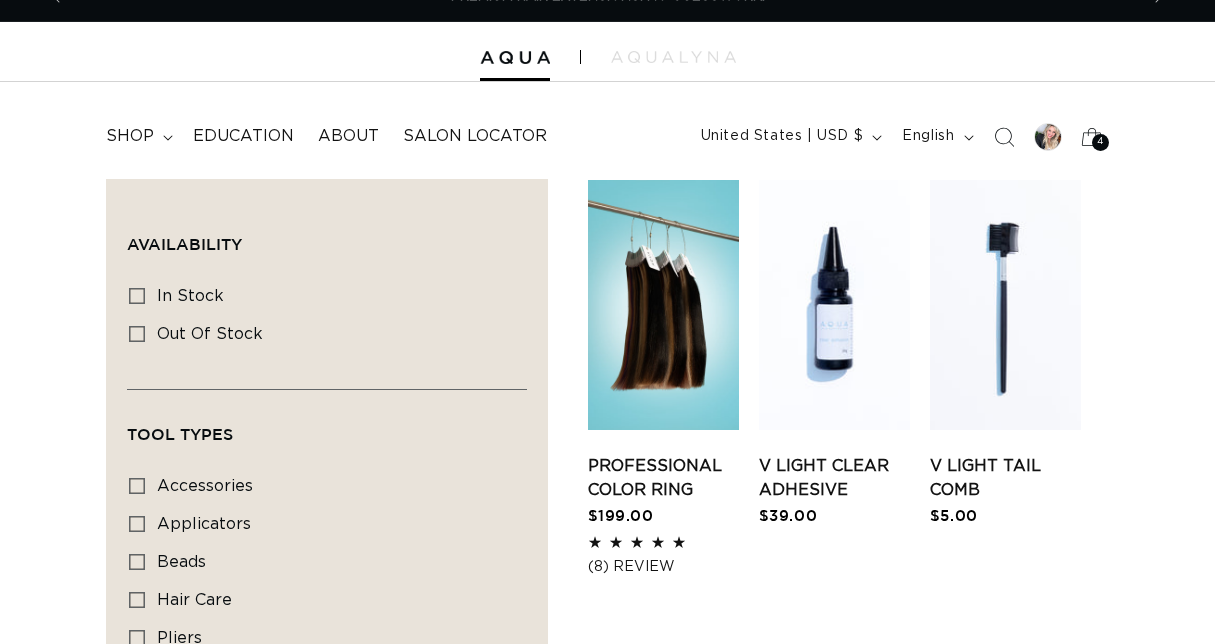 scroll, scrollTop: 44, scrollLeft: 0, axis: vertical 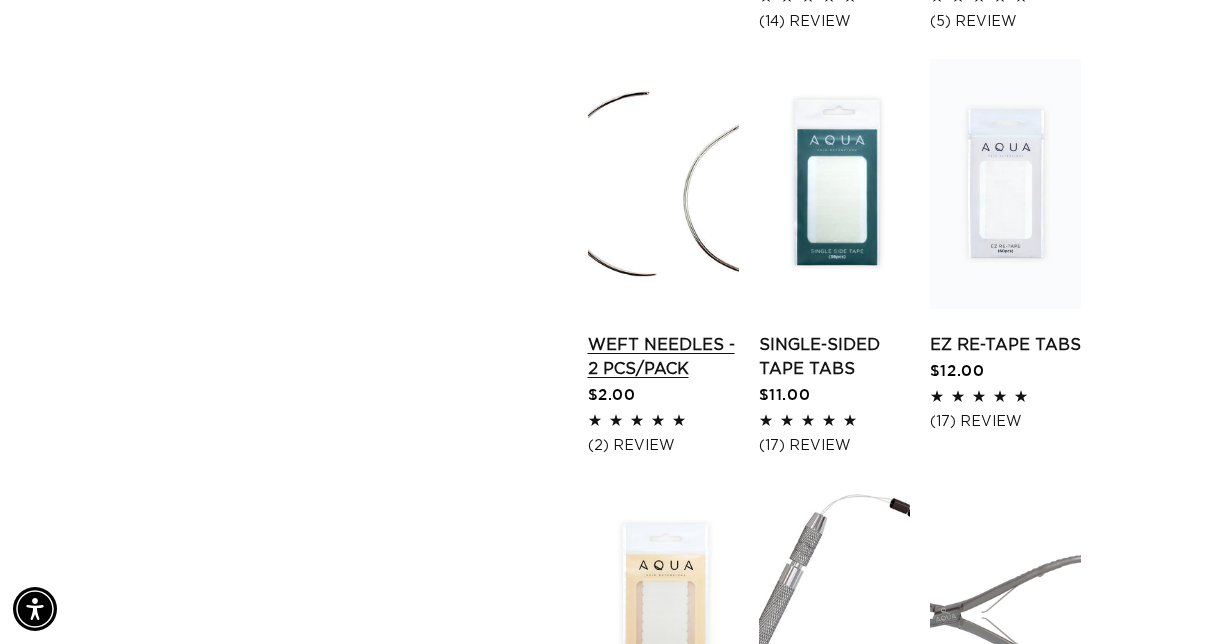 click on "Weft Needles - 2 pcs/pack" at bounding box center (663, 357) 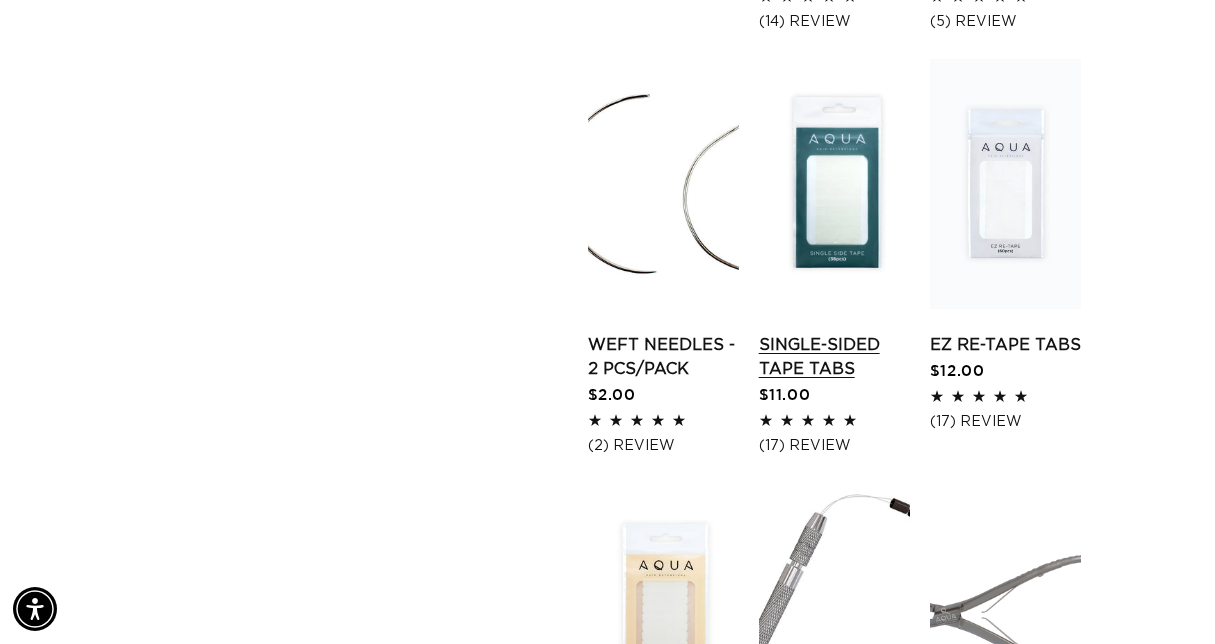 click on "Single-Sided Tape Tabs" at bounding box center (834, 357) 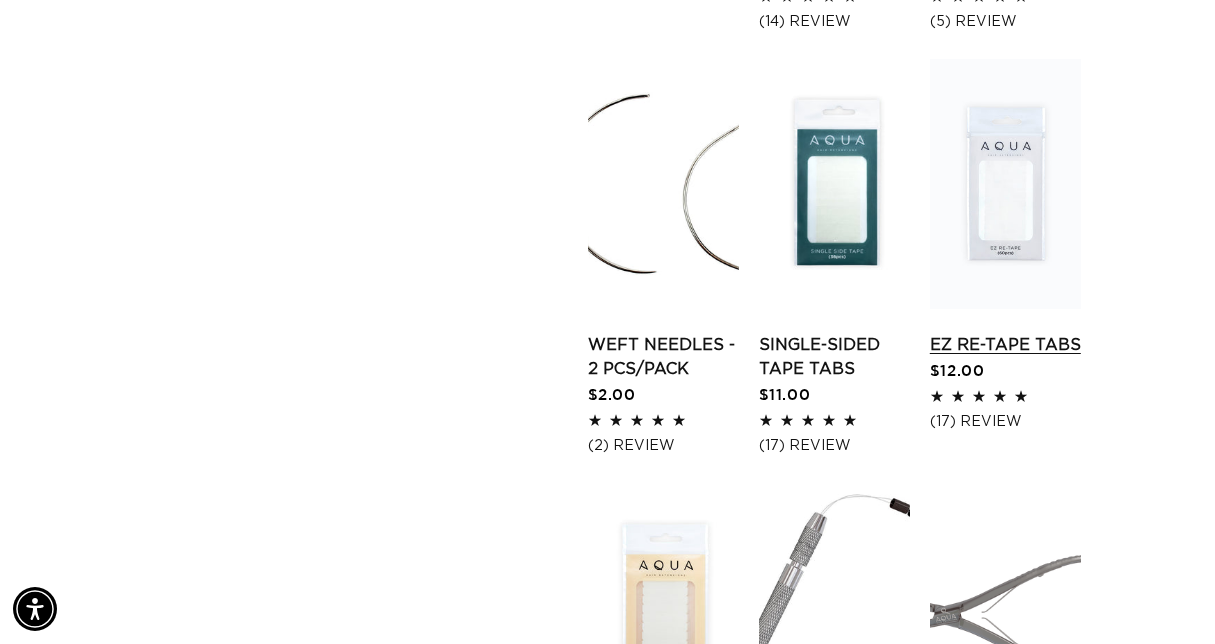 scroll, scrollTop: 0, scrollLeft: 2146, axis: horizontal 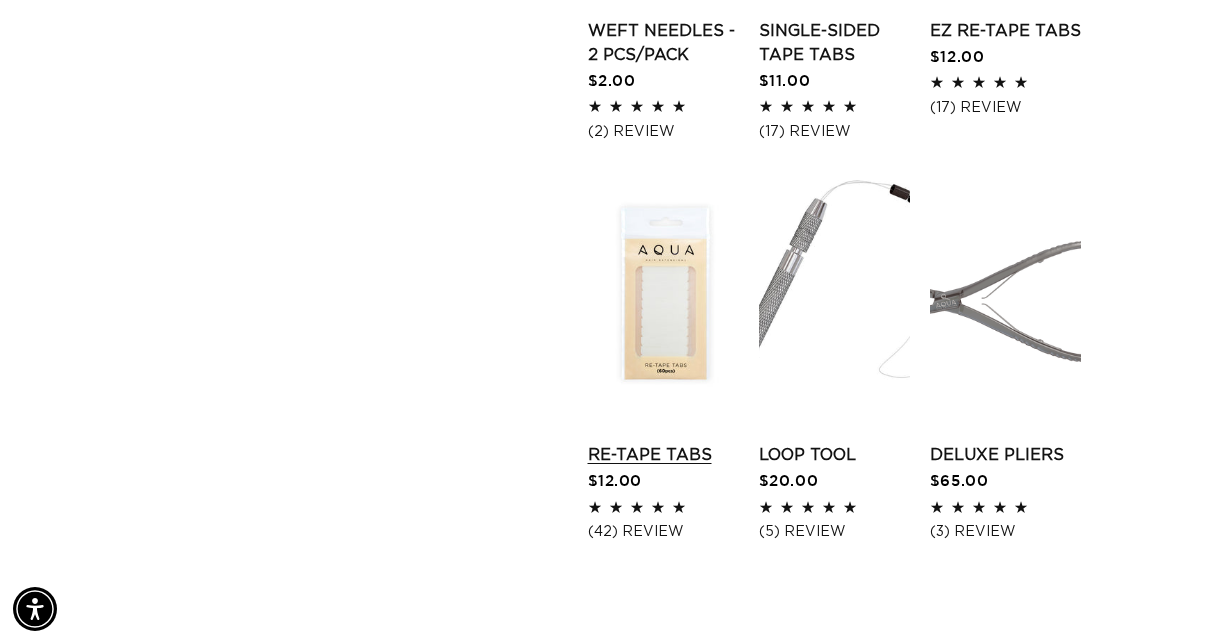 click on "Re-Tape Tabs" at bounding box center (663, 455) 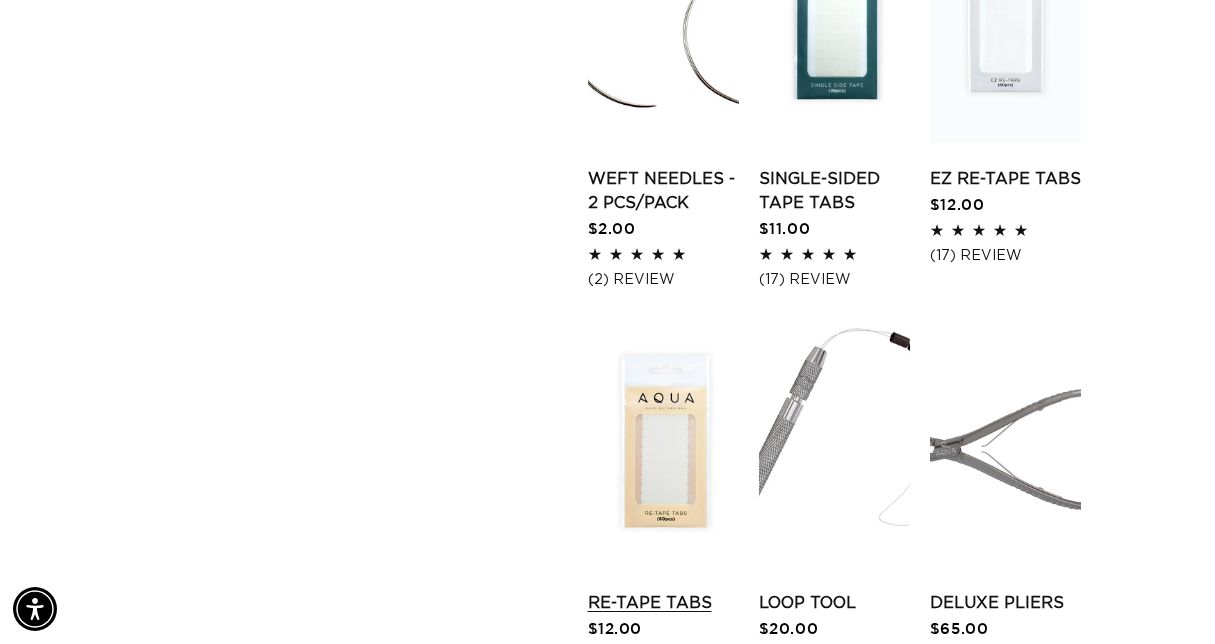 scroll, scrollTop: 1581, scrollLeft: 0, axis: vertical 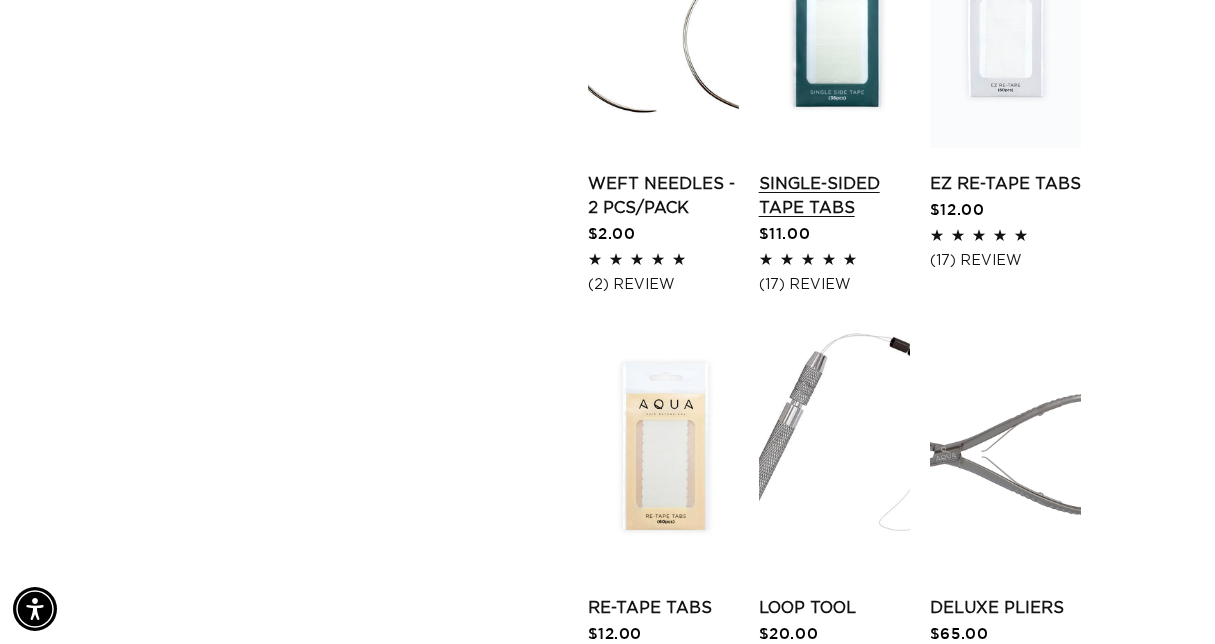 click on "Single-Sided Tape Tabs" at bounding box center [834, 196] 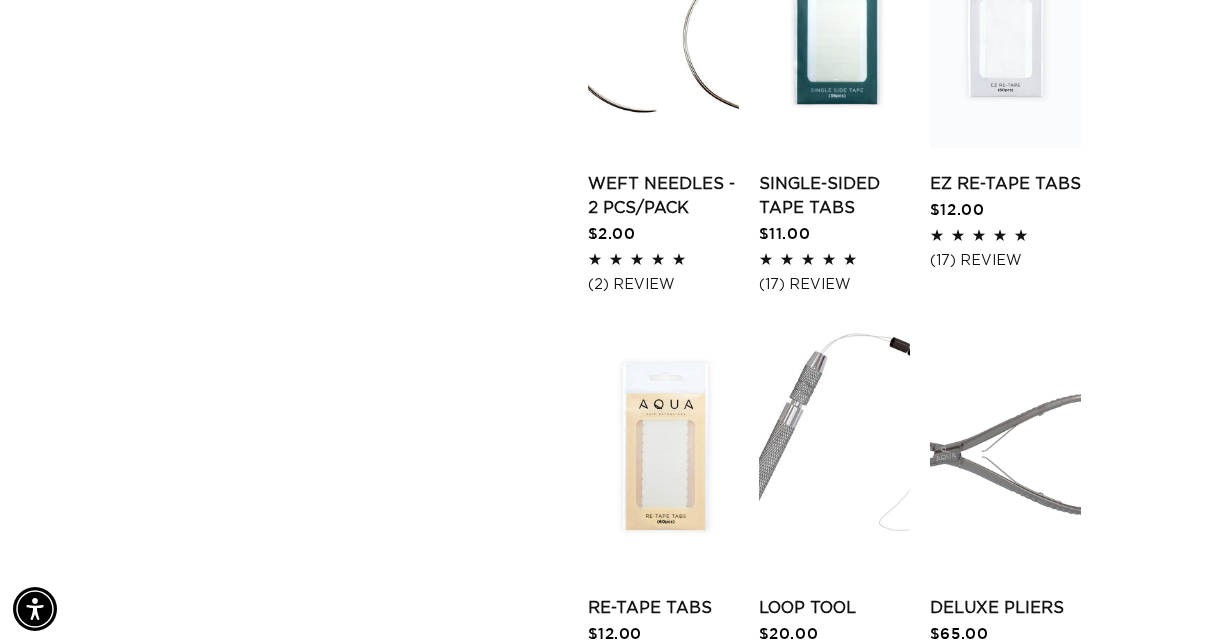scroll, scrollTop: 0, scrollLeft: 2146, axis: horizontal 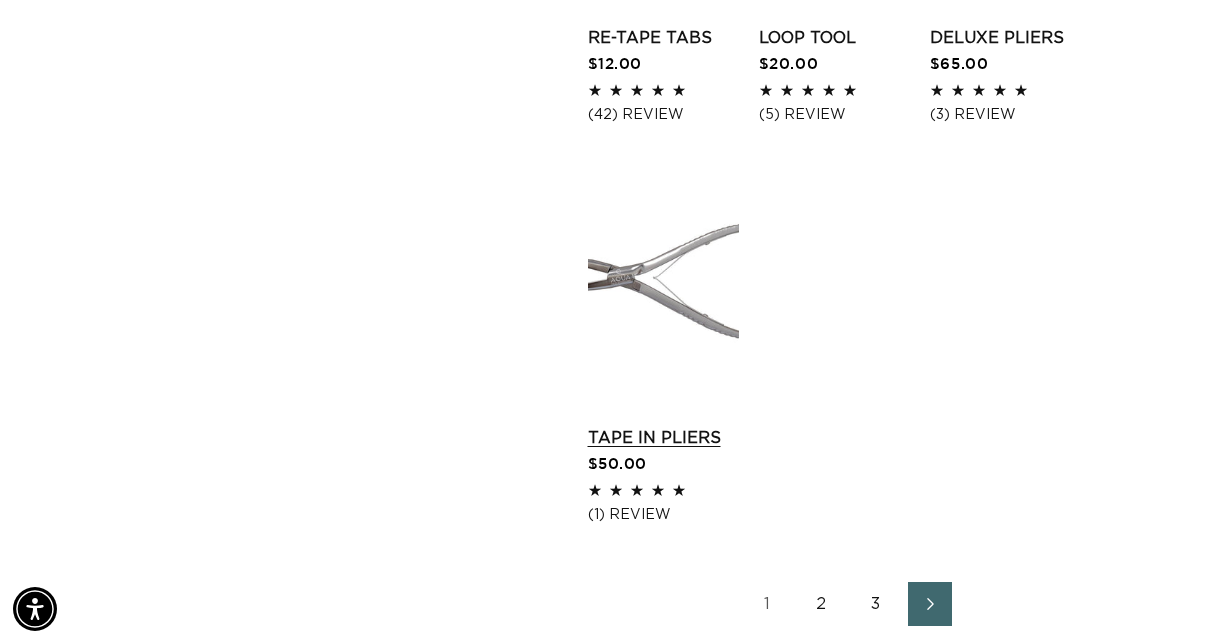 click on "Tape In Pliers" at bounding box center [663, 438] 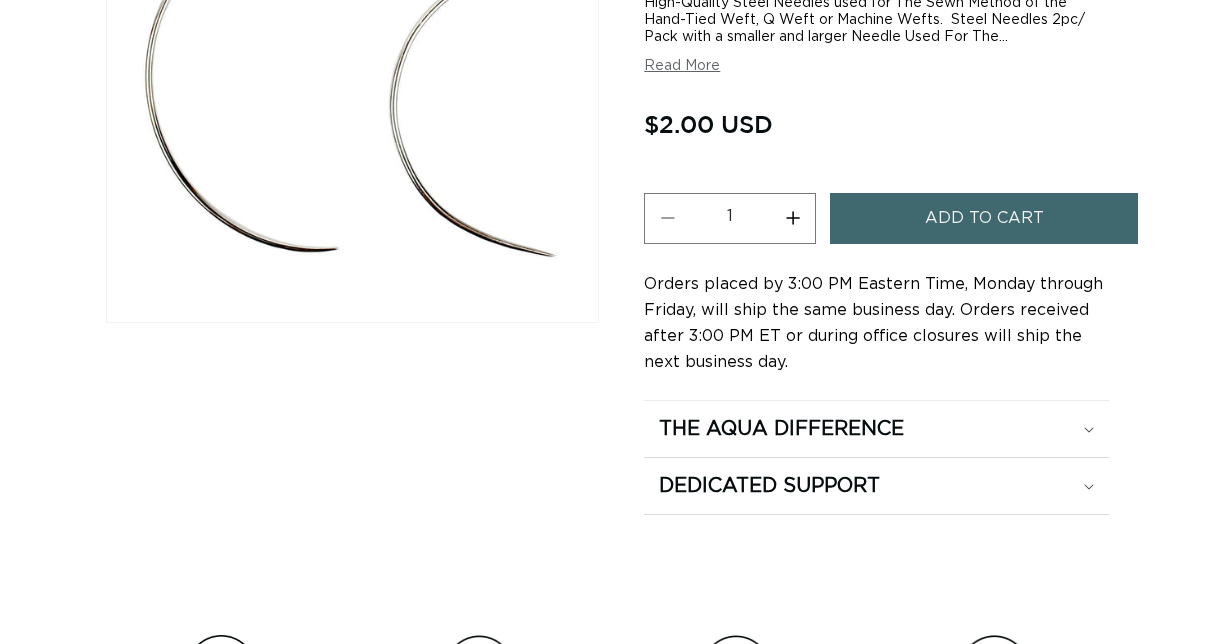 click on "Add to cart" at bounding box center (984, 218) 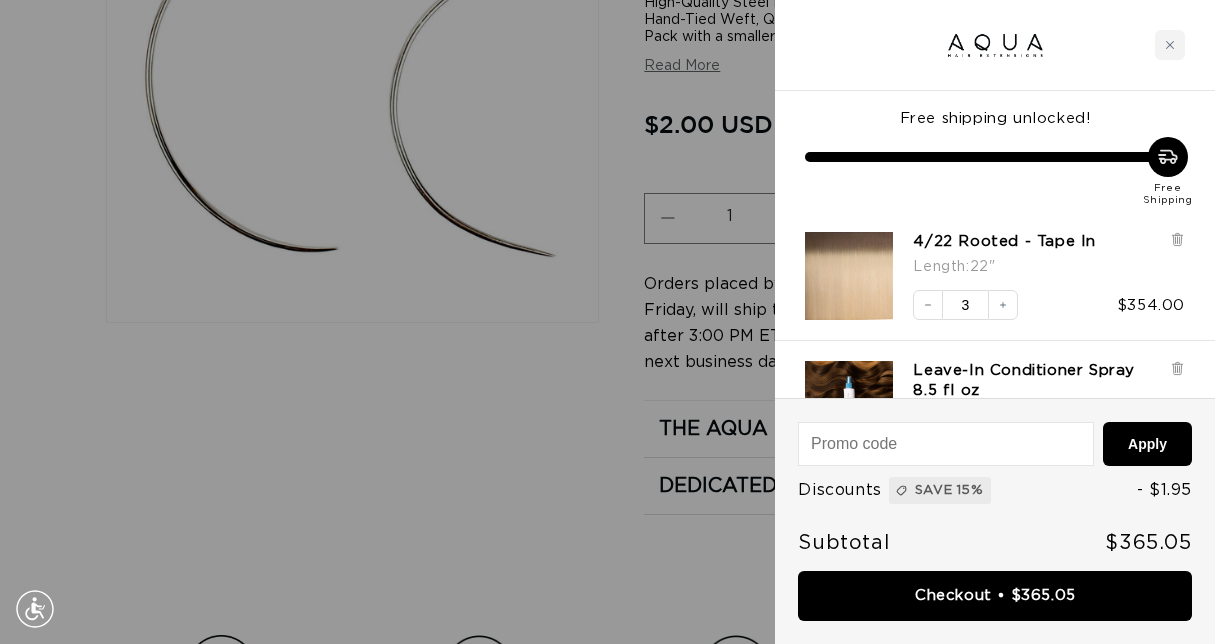 scroll, scrollTop: 447, scrollLeft: 0, axis: vertical 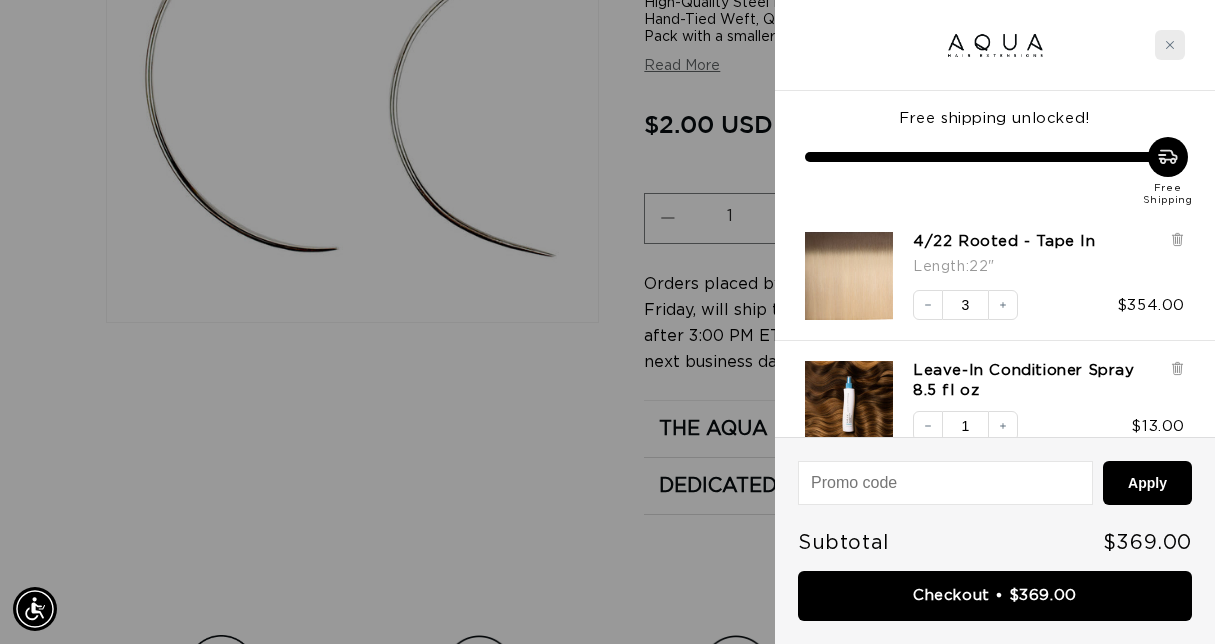 click at bounding box center (1170, 45) 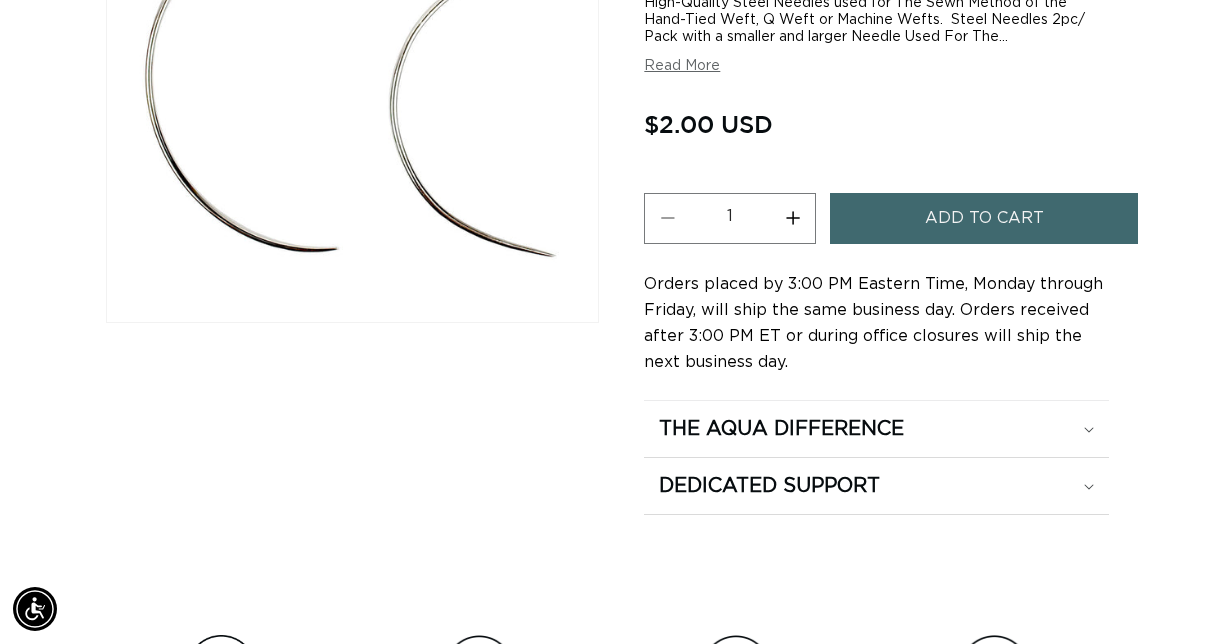scroll, scrollTop: 0, scrollLeft: 2146, axis: horizontal 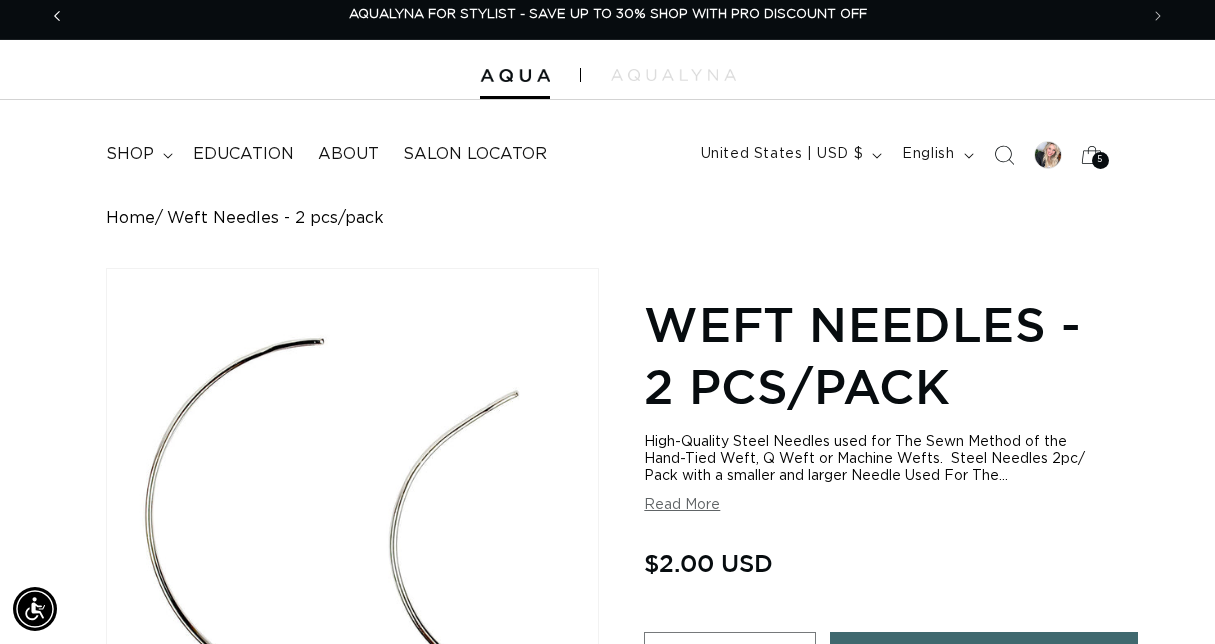 click at bounding box center (57, 16) 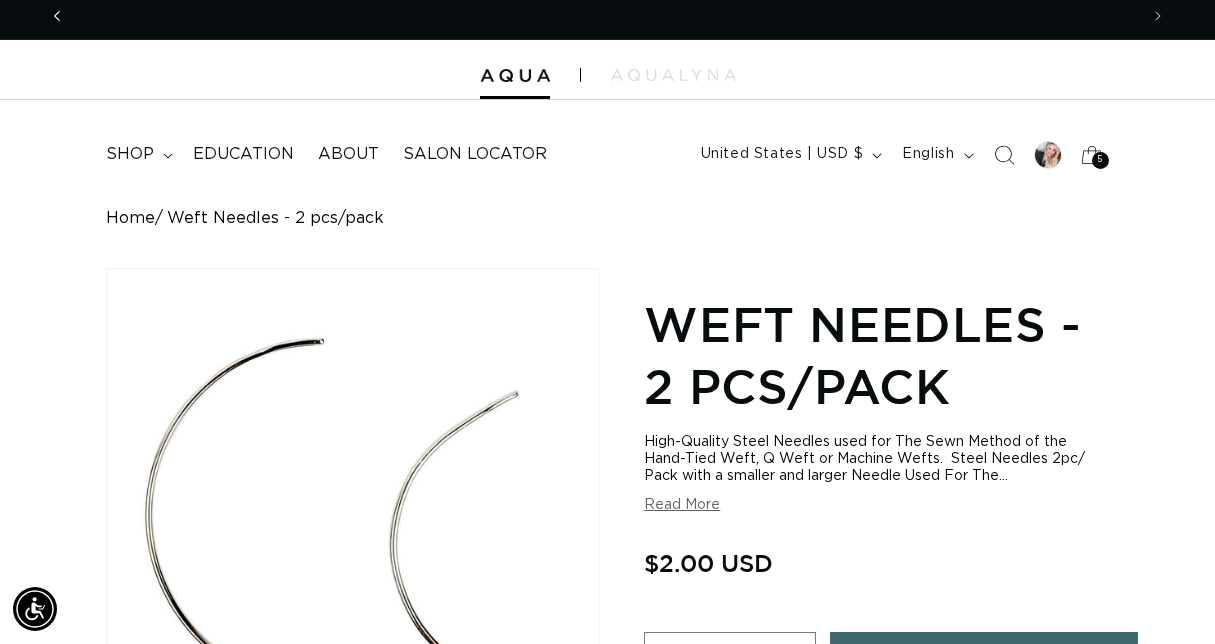 scroll, scrollTop: 0, scrollLeft: 1073, axis: horizontal 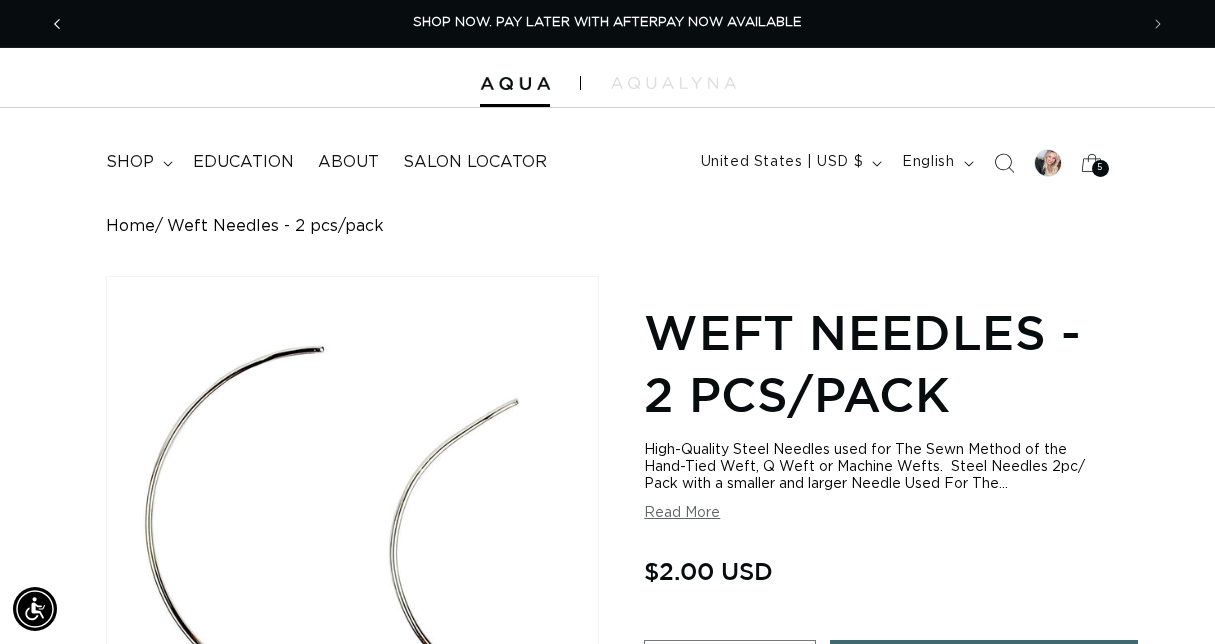 click 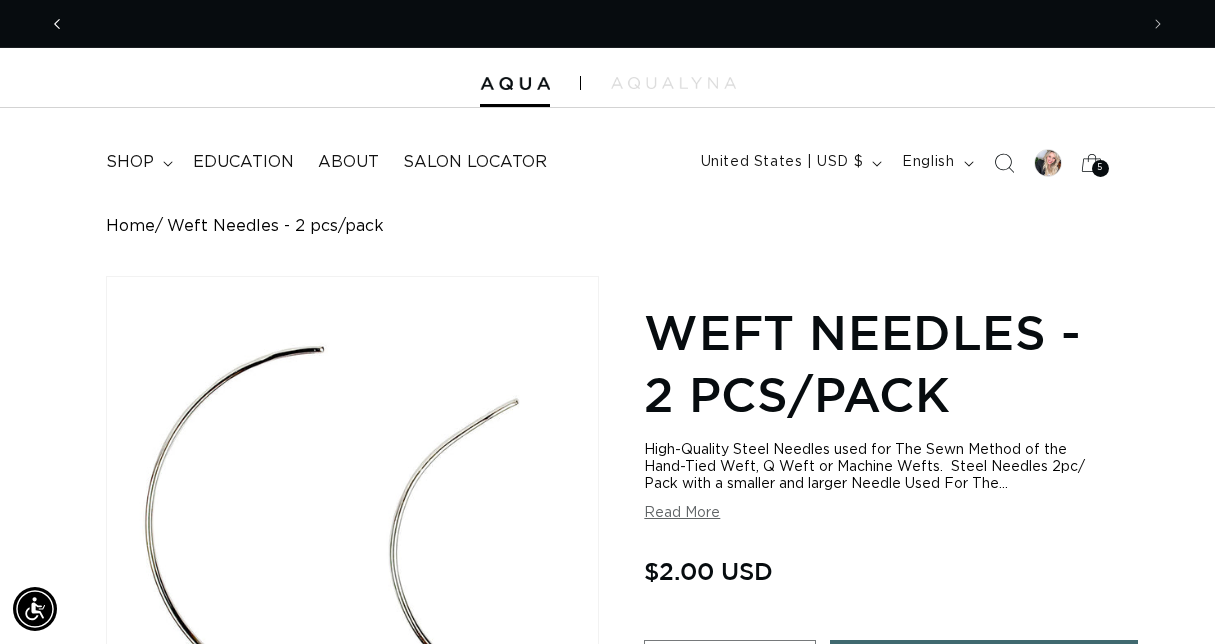 scroll, scrollTop: 0, scrollLeft: 0, axis: both 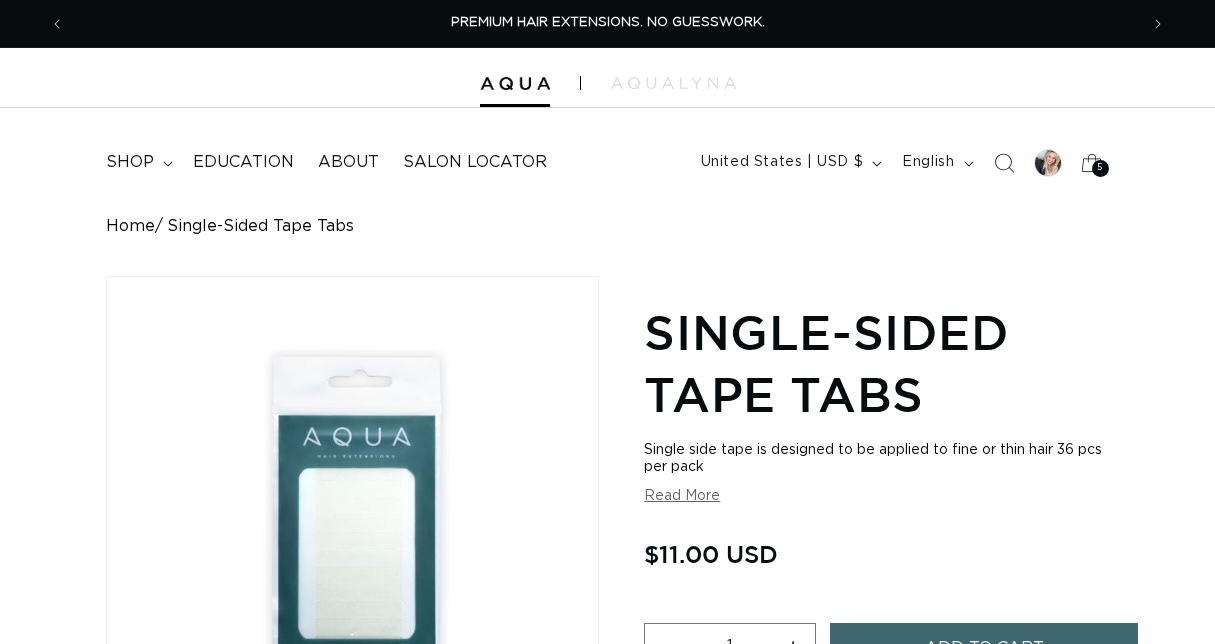 click on "Add to cart" at bounding box center (984, 648) 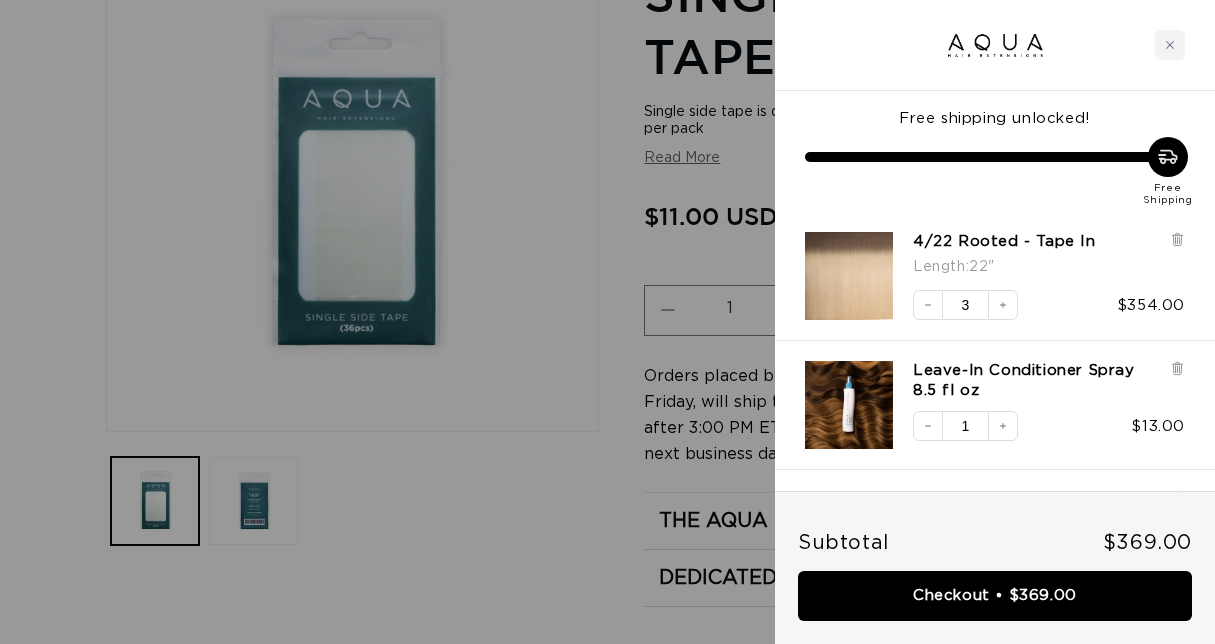 scroll, scrollTop: 338, scrollLeft: 0, axis: vertical 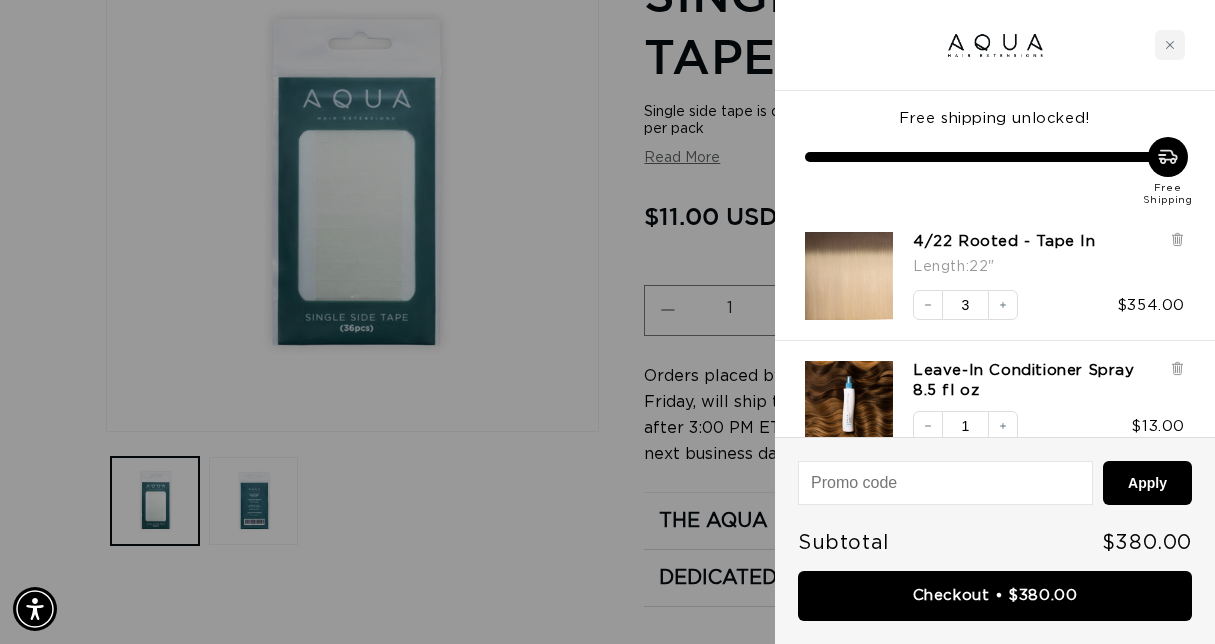 click at bounding box center [607, 322] 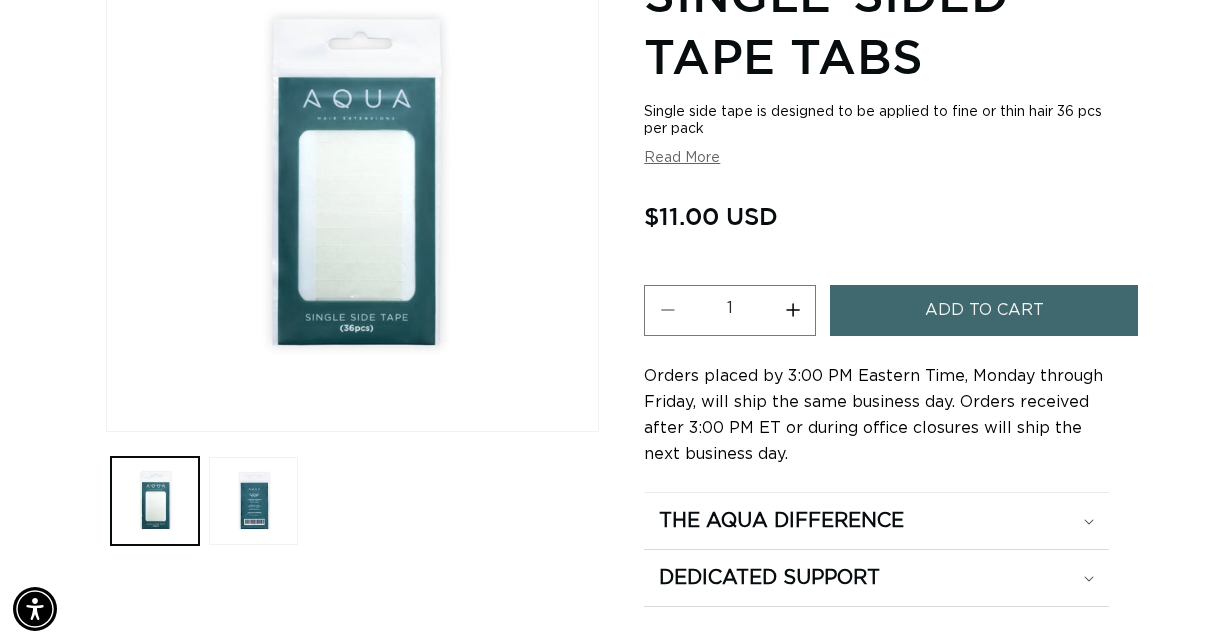 scroll, scrollTop: 0, scrollLeft: 2146, axis: horizontal 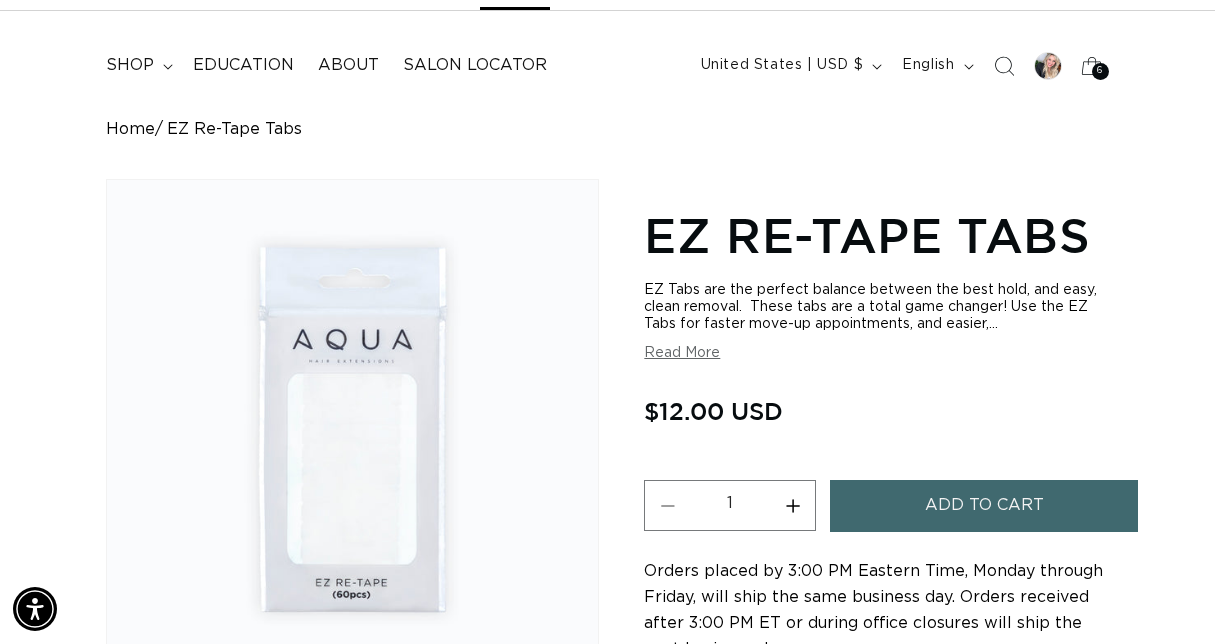 click on "Increase quantity for EZ Re-Tape Tabs" at bounding box center (792, 505) 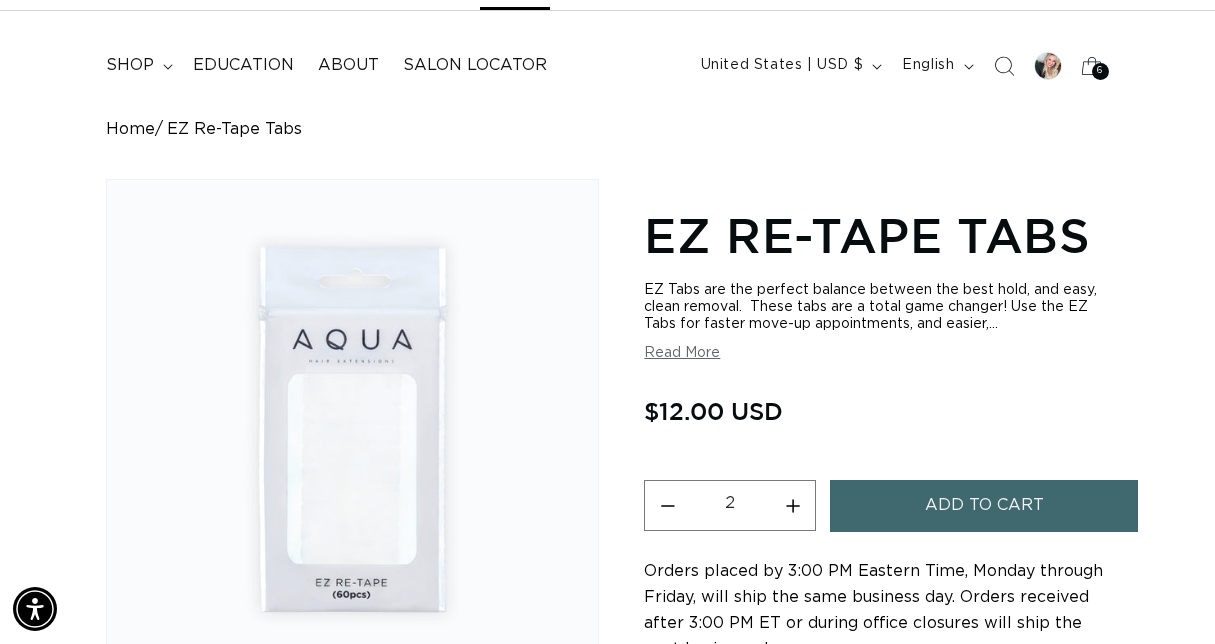 click on "Increase quantity for EZ Re-Tape Tabs" at bounding box center [792, 505] 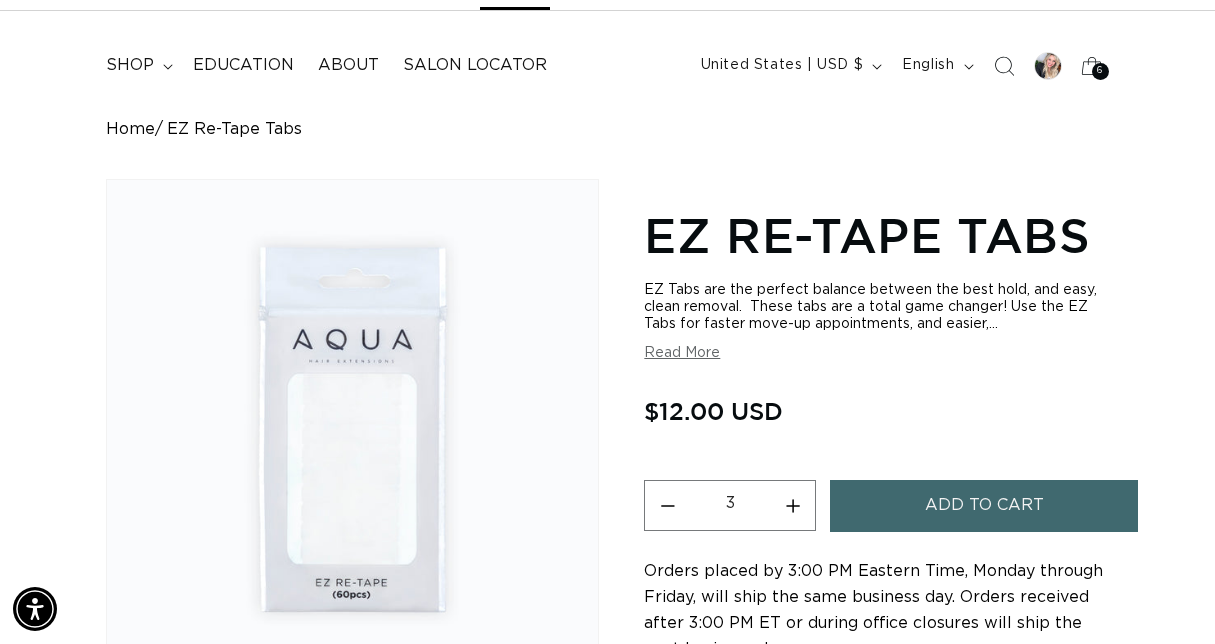 scroll, scrollTop: 0, scrollLeft: 0, axis: both 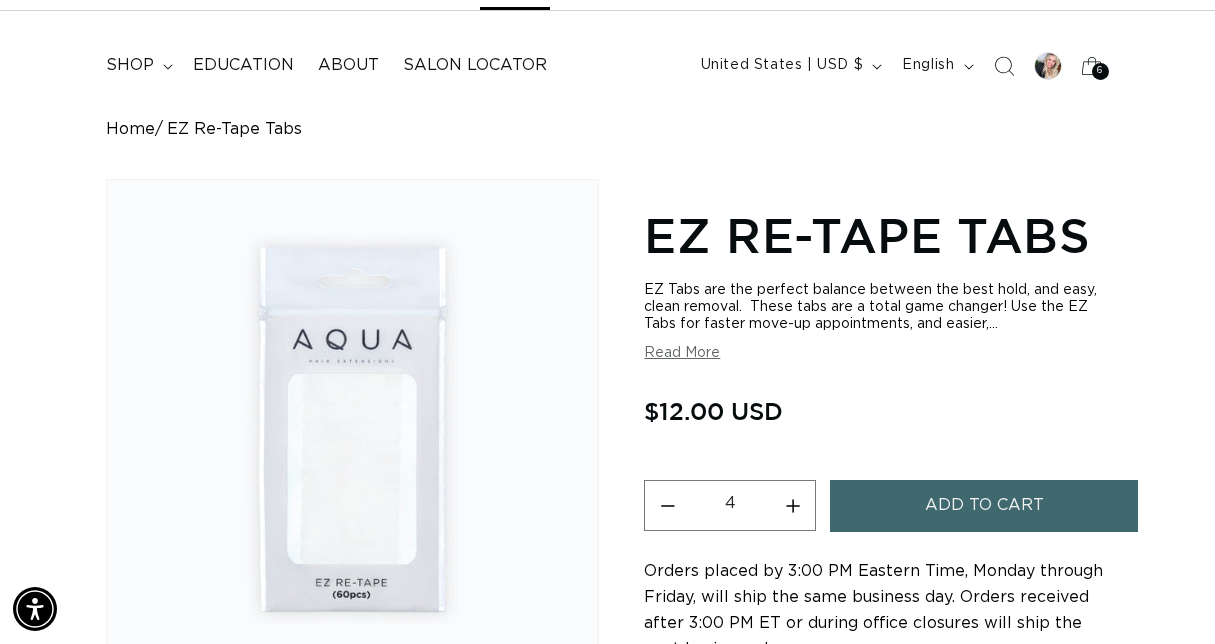click on "Add to cart" at bounding box center [984, 505] 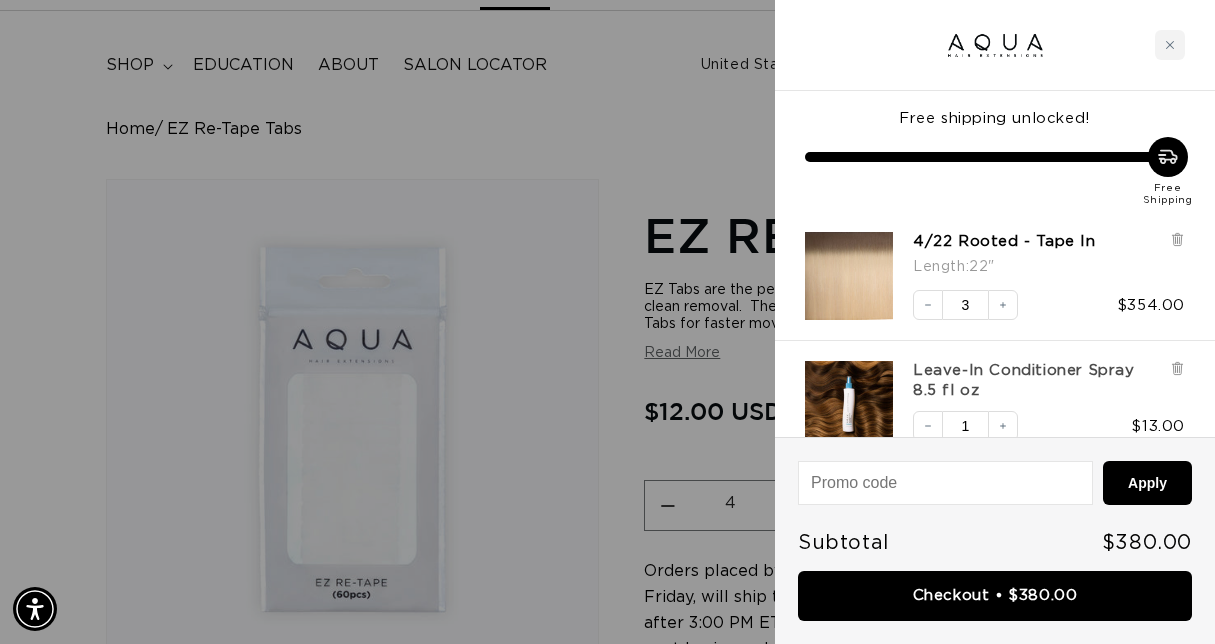 scroll, scrollTop: 0, scrollLeft: 1073, axis: horizontal 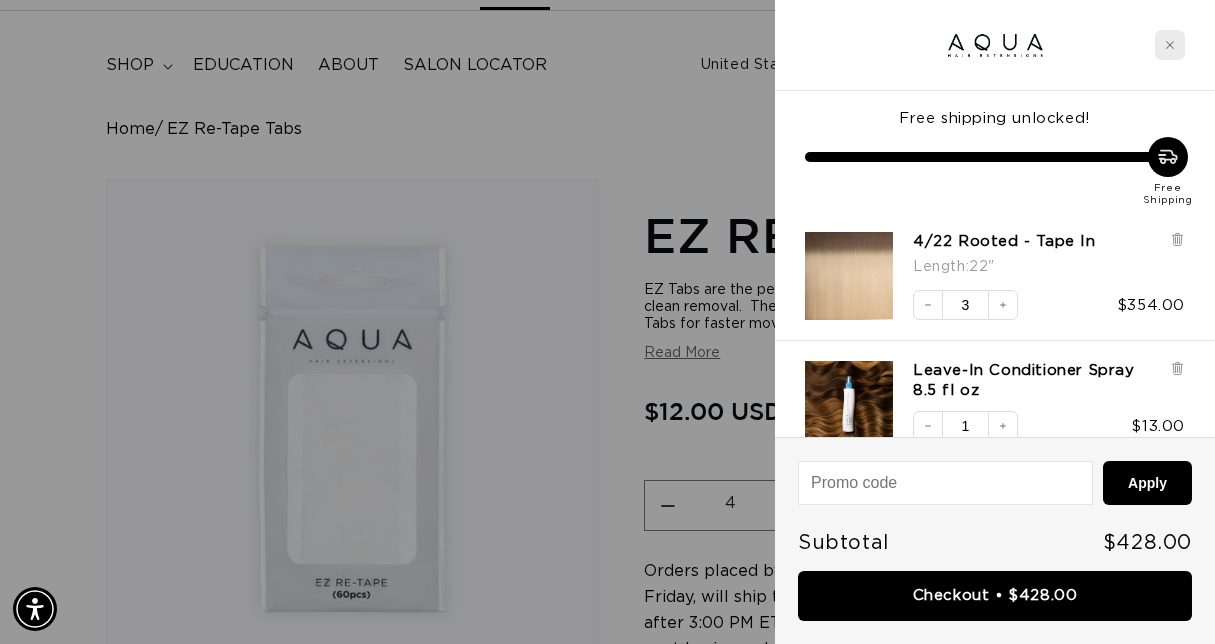click 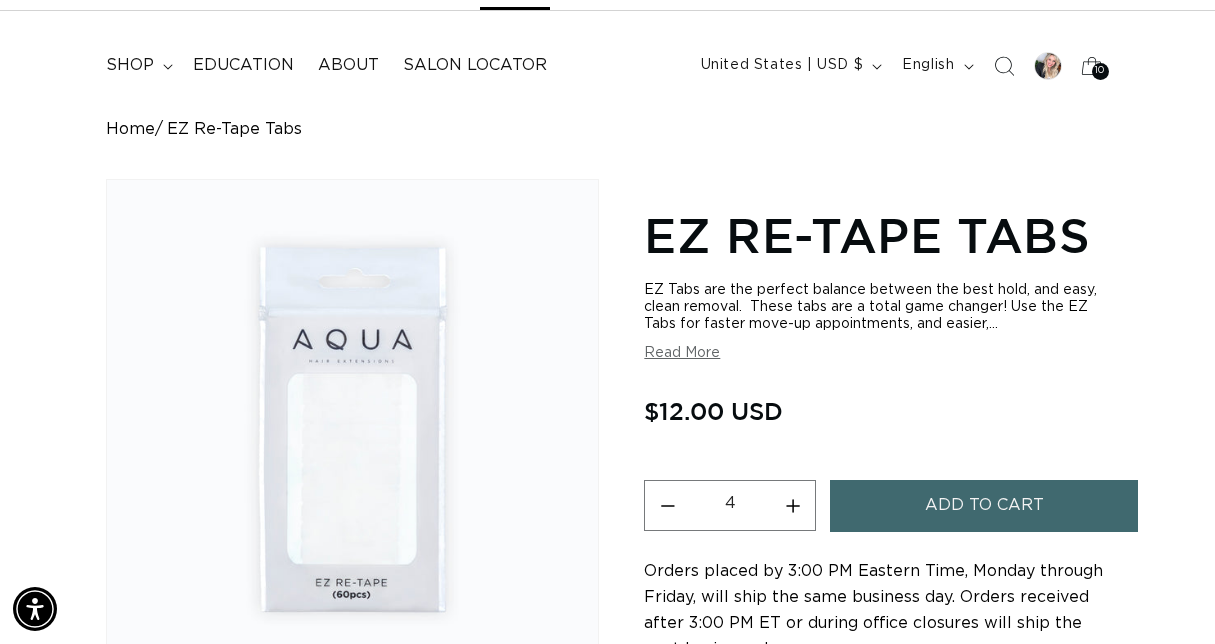scroll, scrollTop: 0, scrollLeft: 2146, axis: horizontal 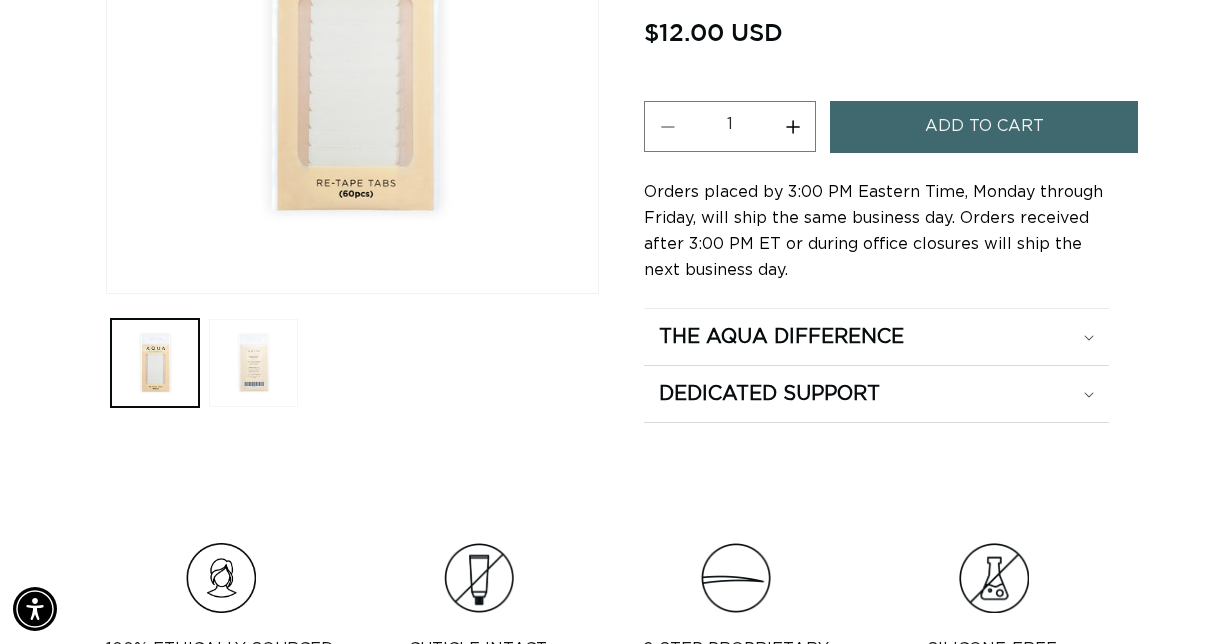 click at bounding box center [253, 363] 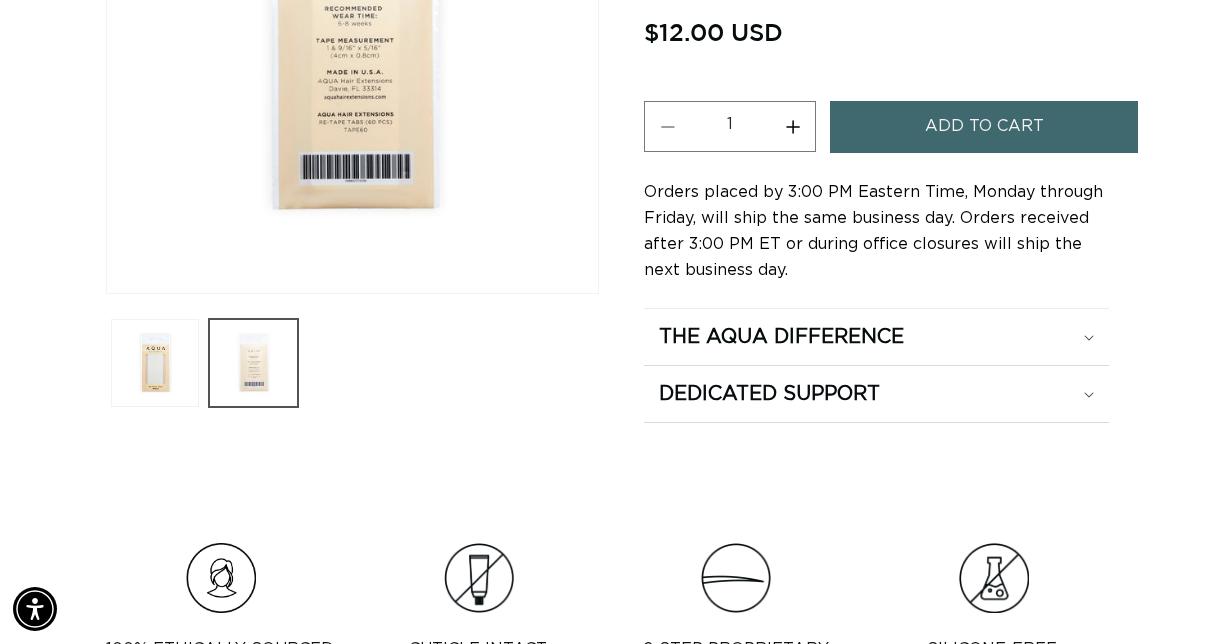 scroll, scrollTop: 408, scrollLeft: 0, axis: vertical 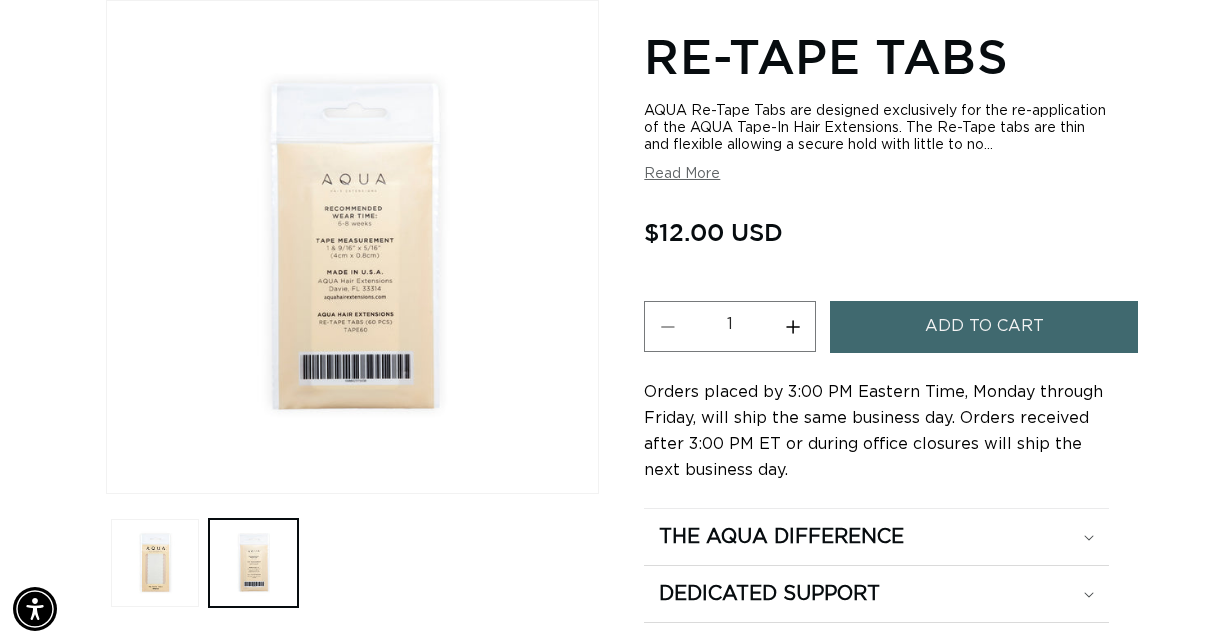 click on "Read More" at bounding box center (682, 174) 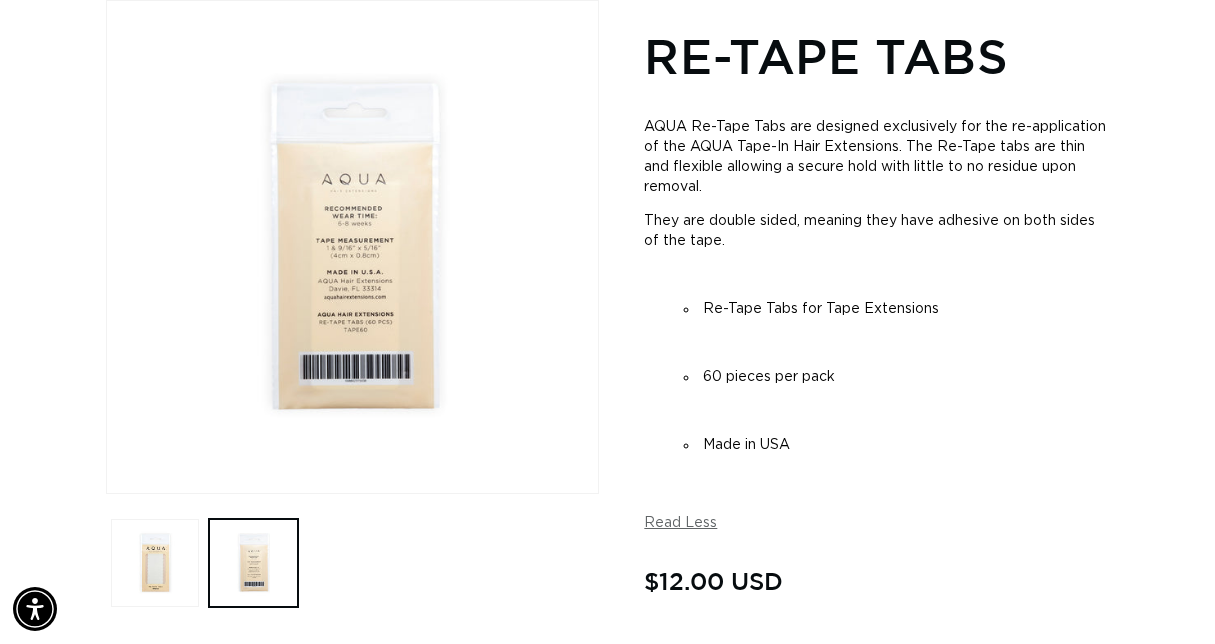scroll, scrollTop: 0, scrollLeft: 0, axis: both 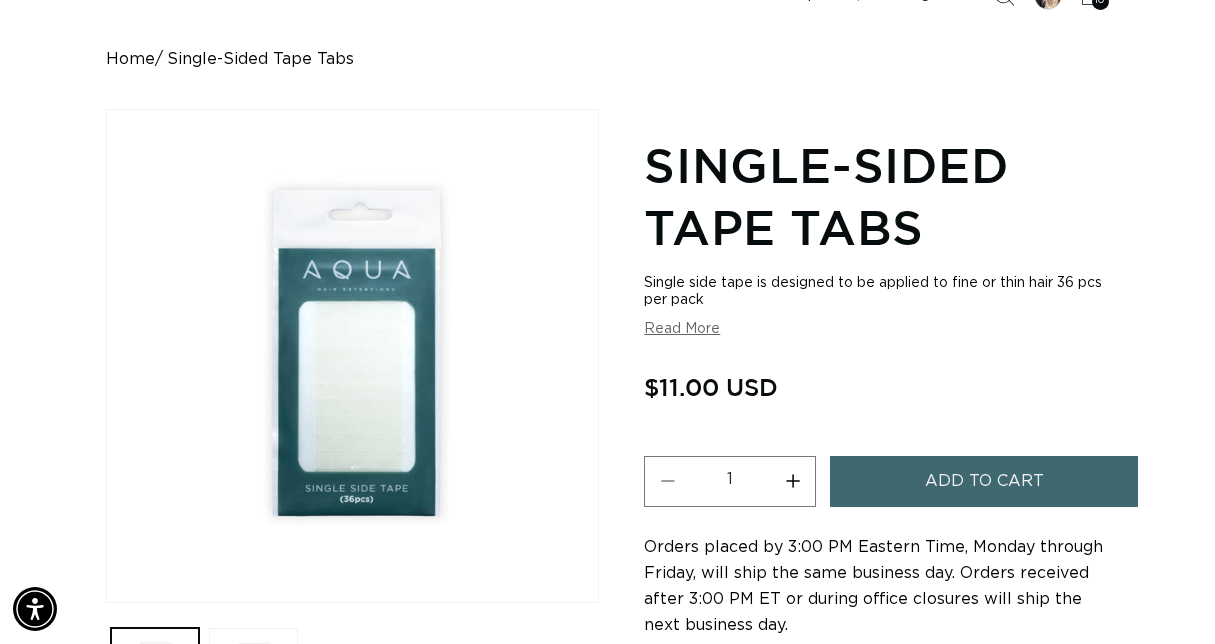 click on "Read More" at bounding box center (682, 329) 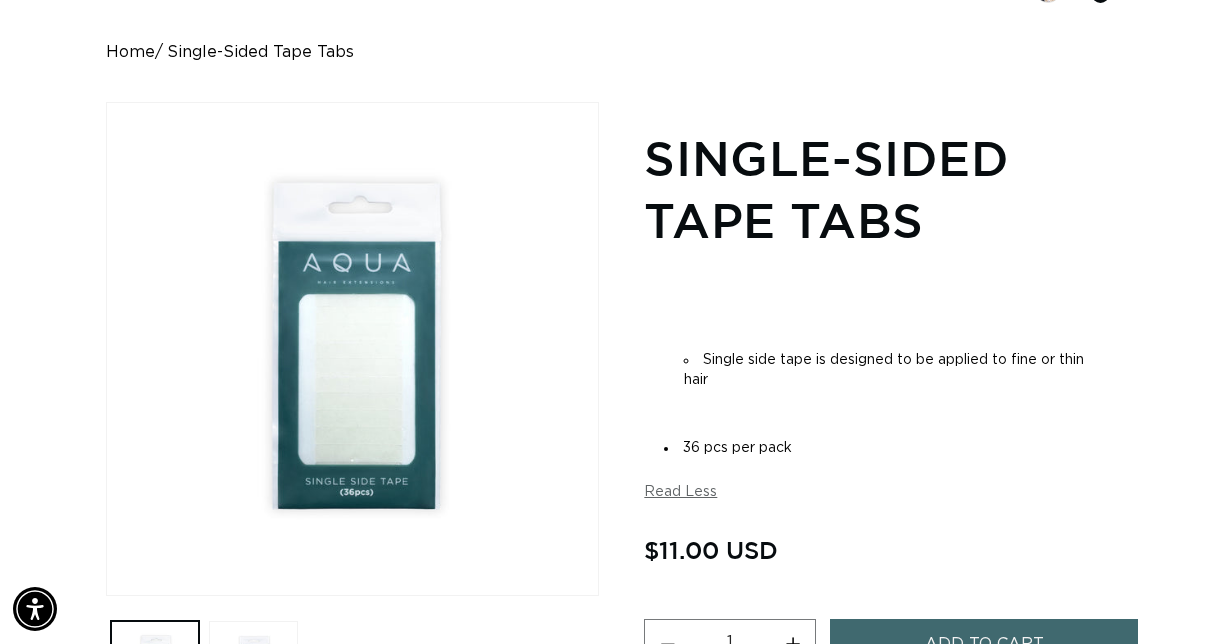 scroll, scrollTop: 181, scrollLeft: 0, axis: vertical 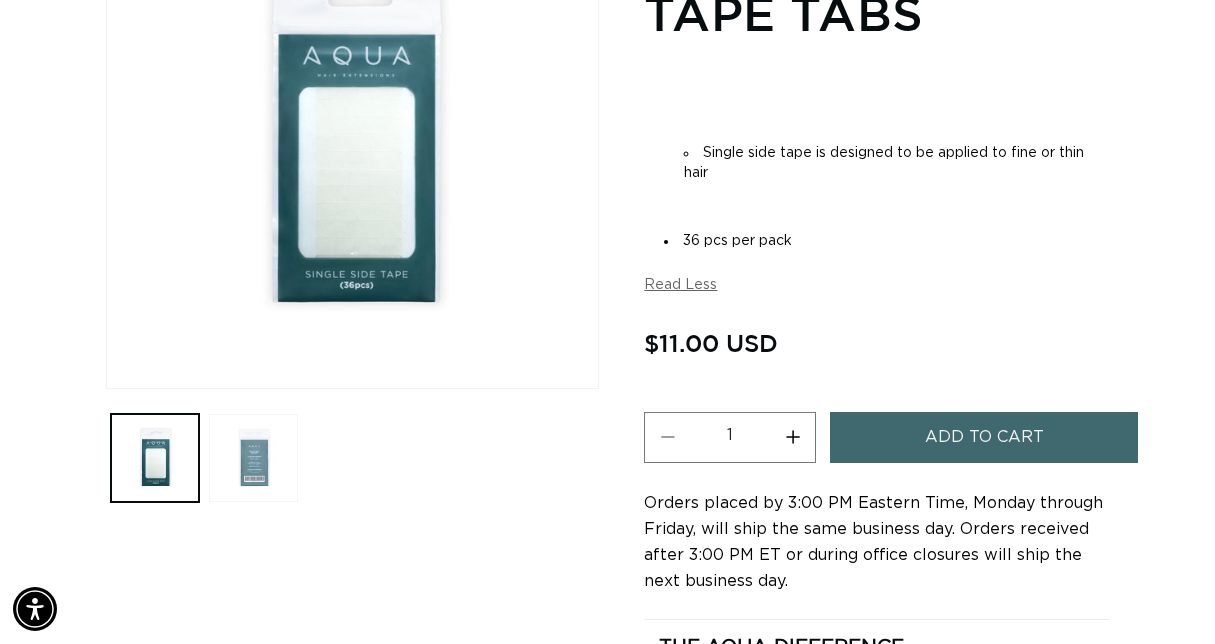 click at bounding box center (253, 458) 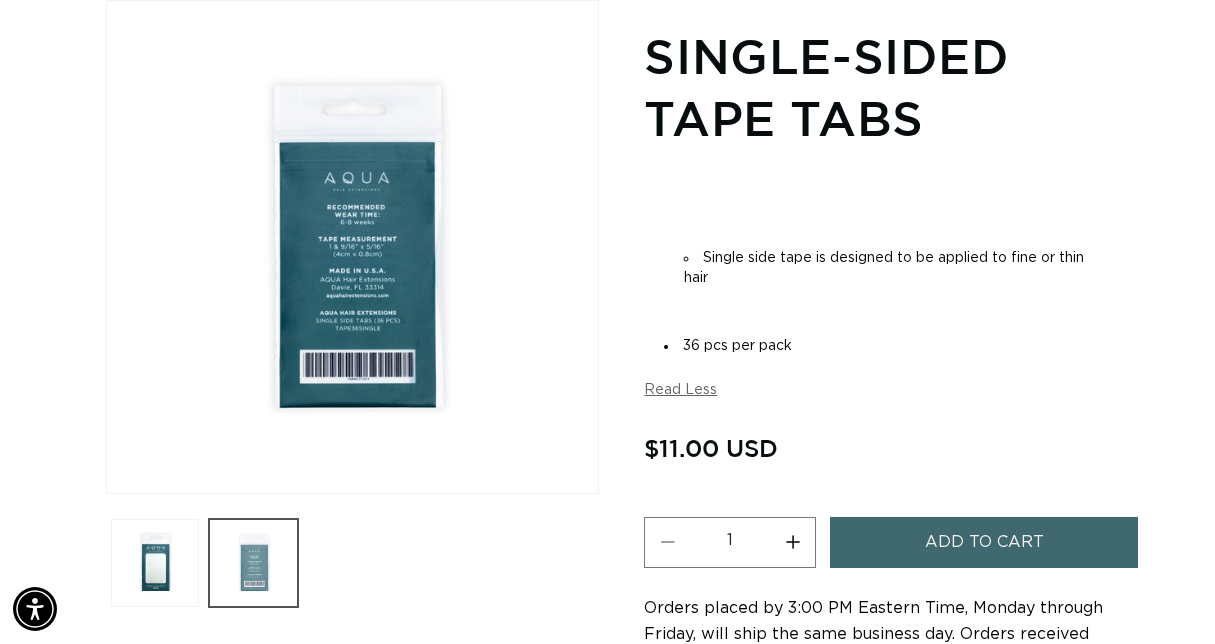 scroll, scrollTop: 276, scrollLeft: 0, axis: vertical 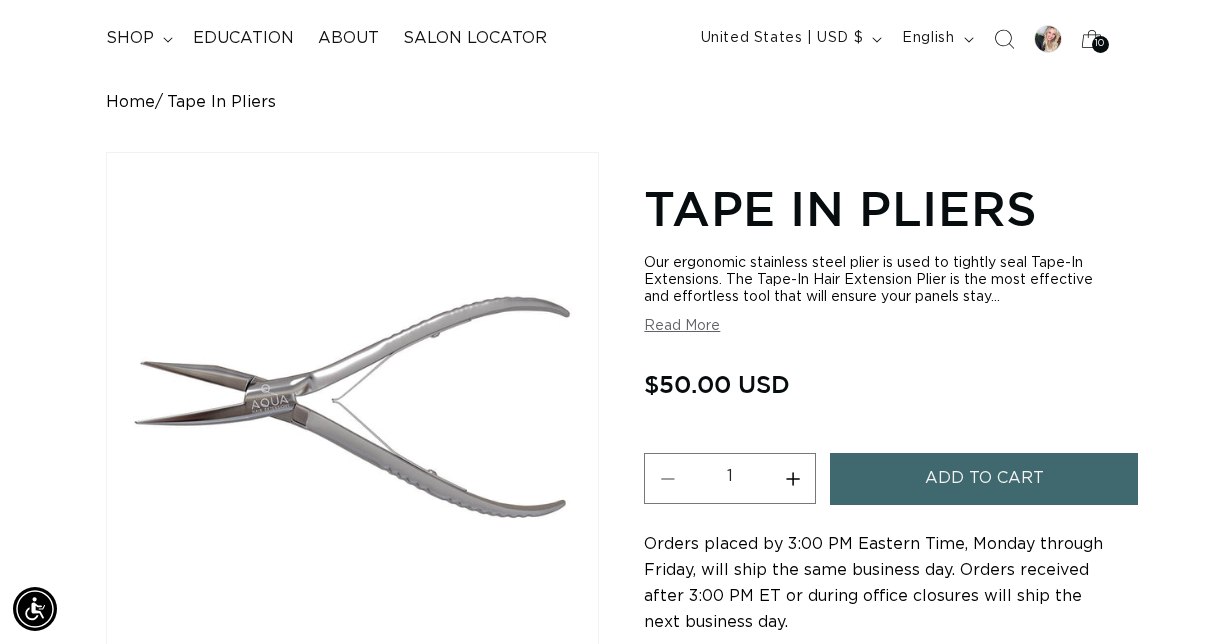 click on "Read More" at bounding box center [682, 326] 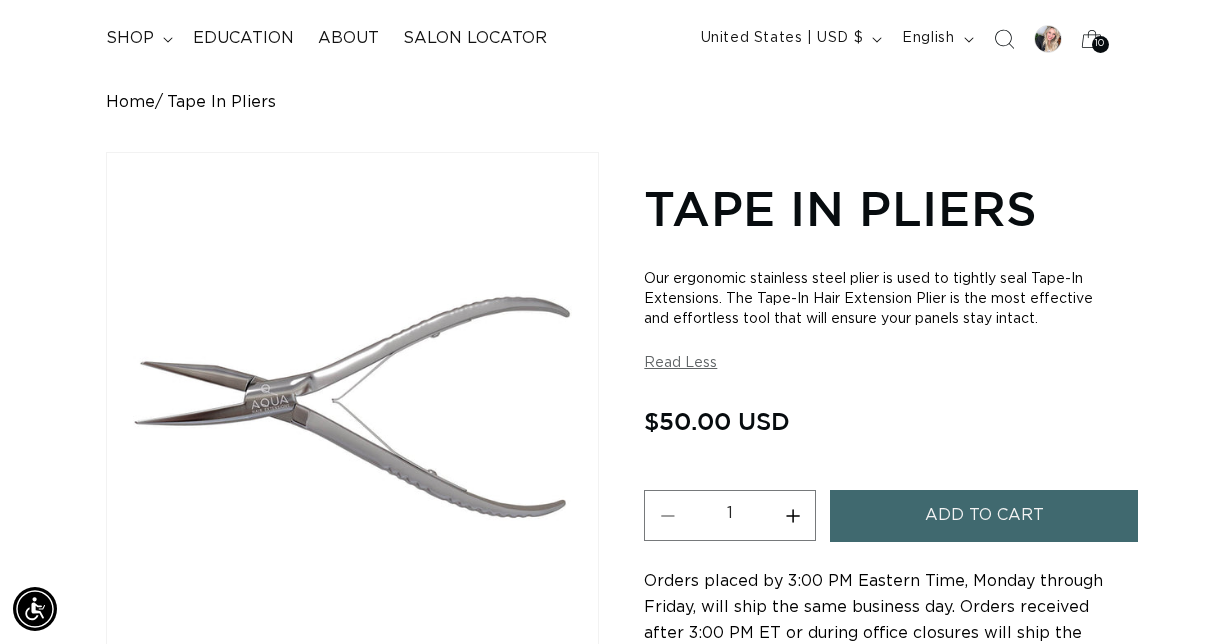 scroll, scrollTop: 0, scrollLeft: 1073, axis: horizontal 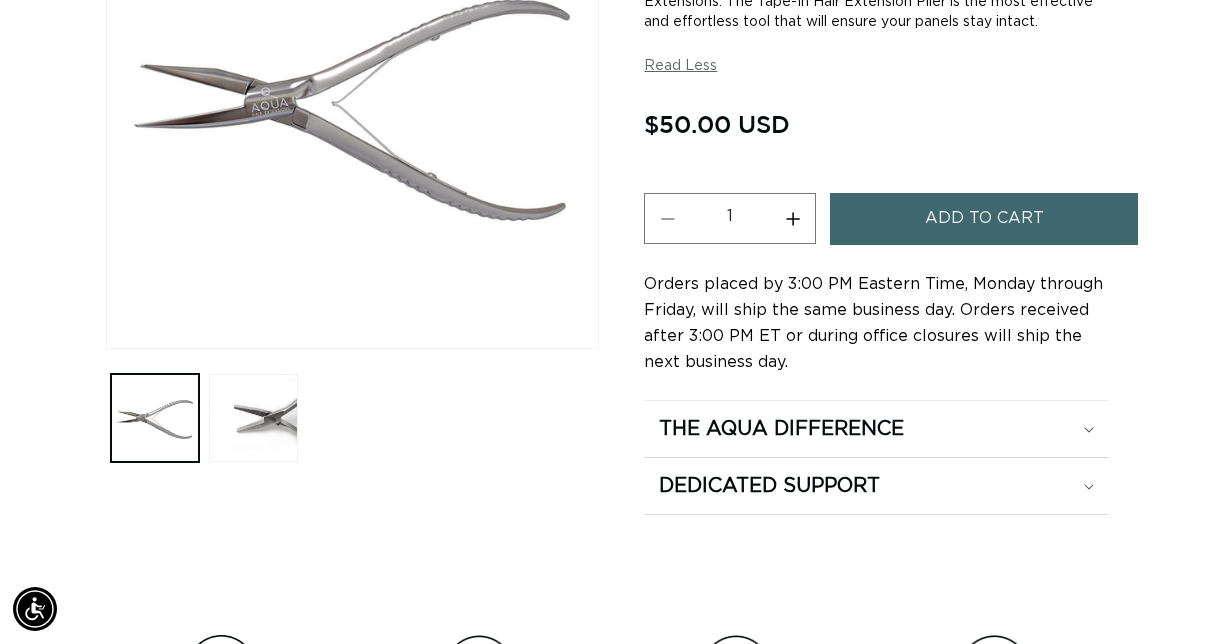 click at bounding box center [353, 418] 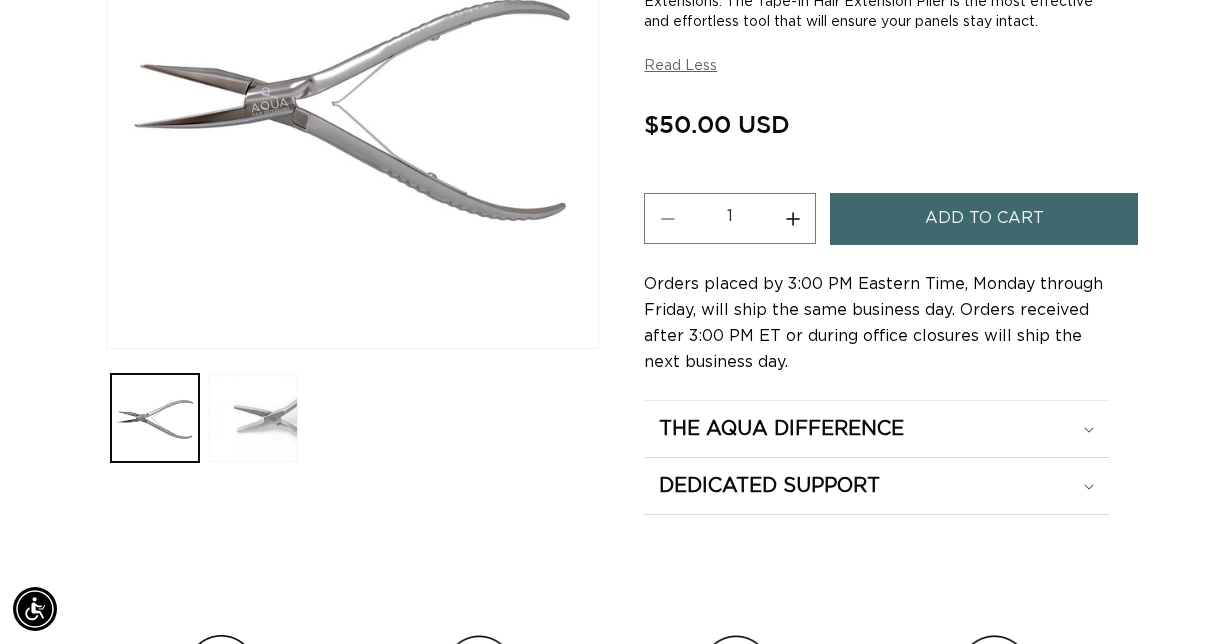 click at bounding box center (253, 418) 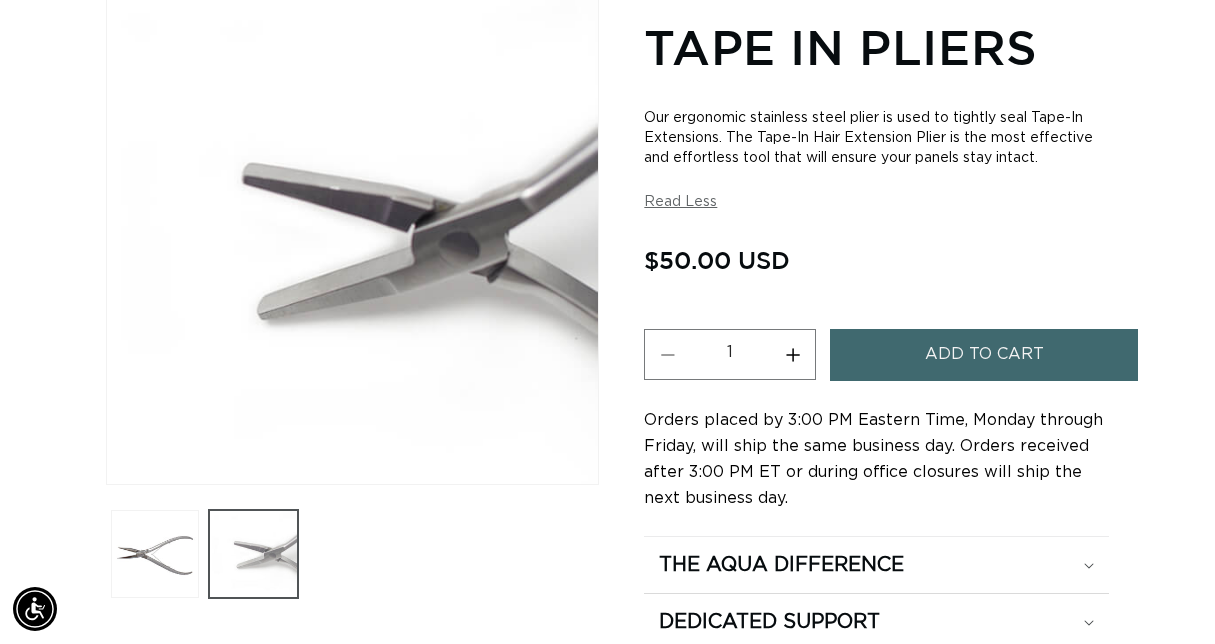 scroll, scrollTop: 276, scrollLeft: 0, axis: vertical 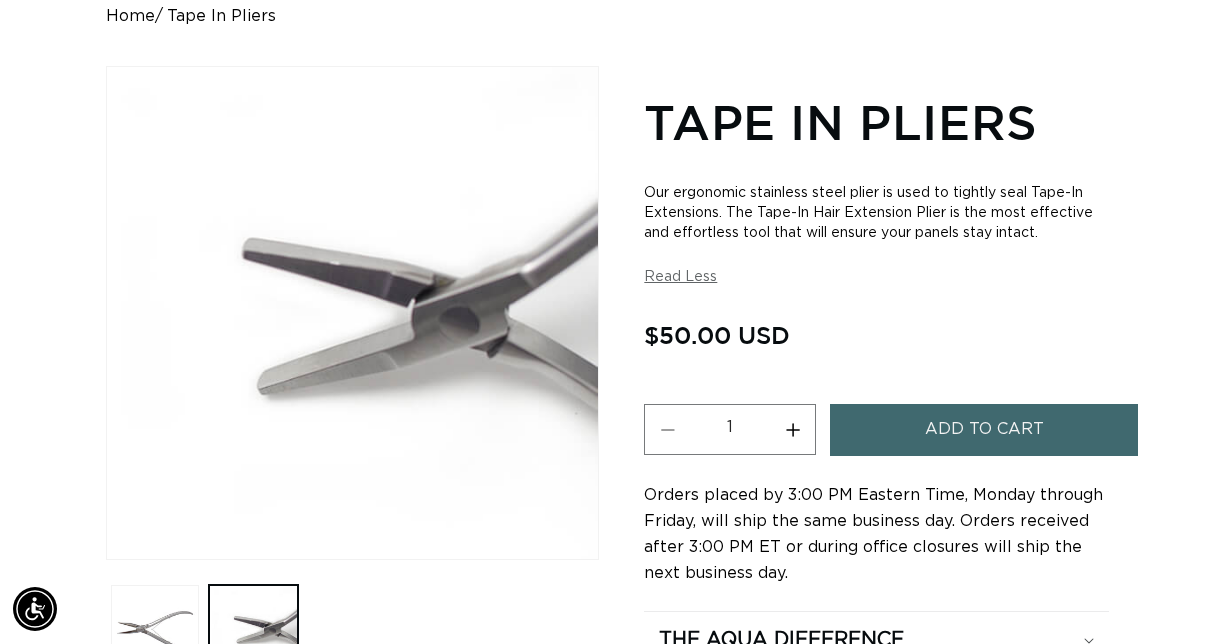 click on "Add to cart" at bounding box center [984, 429] 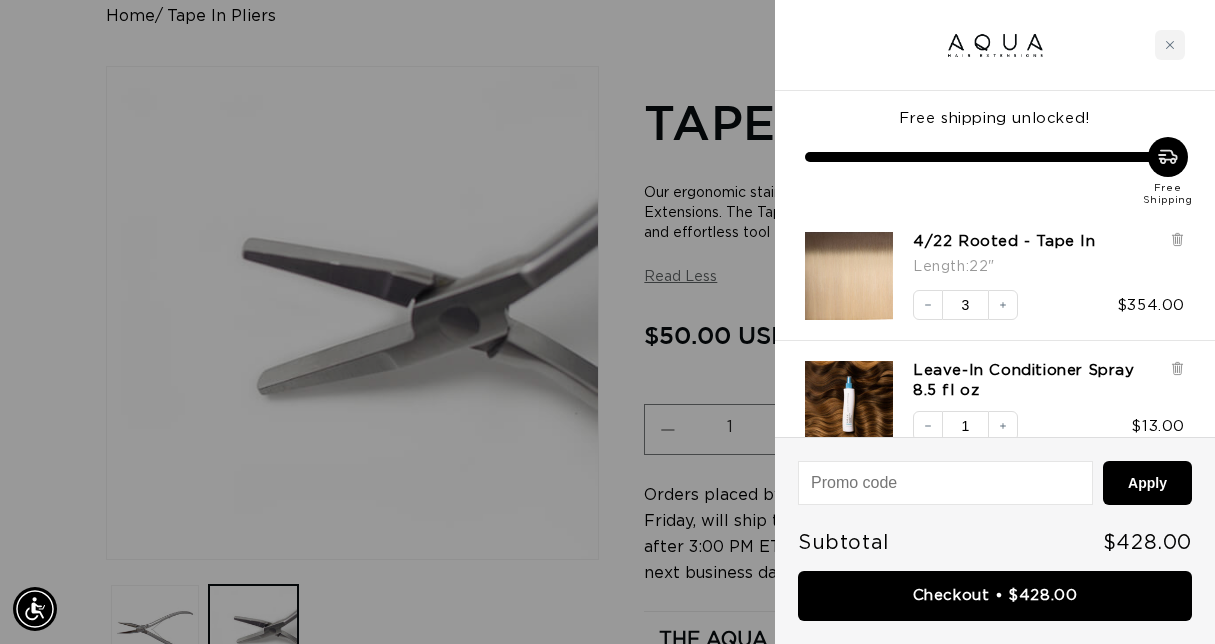 scroll, scrollTop: 0, scrollLeft: 0, axis: both 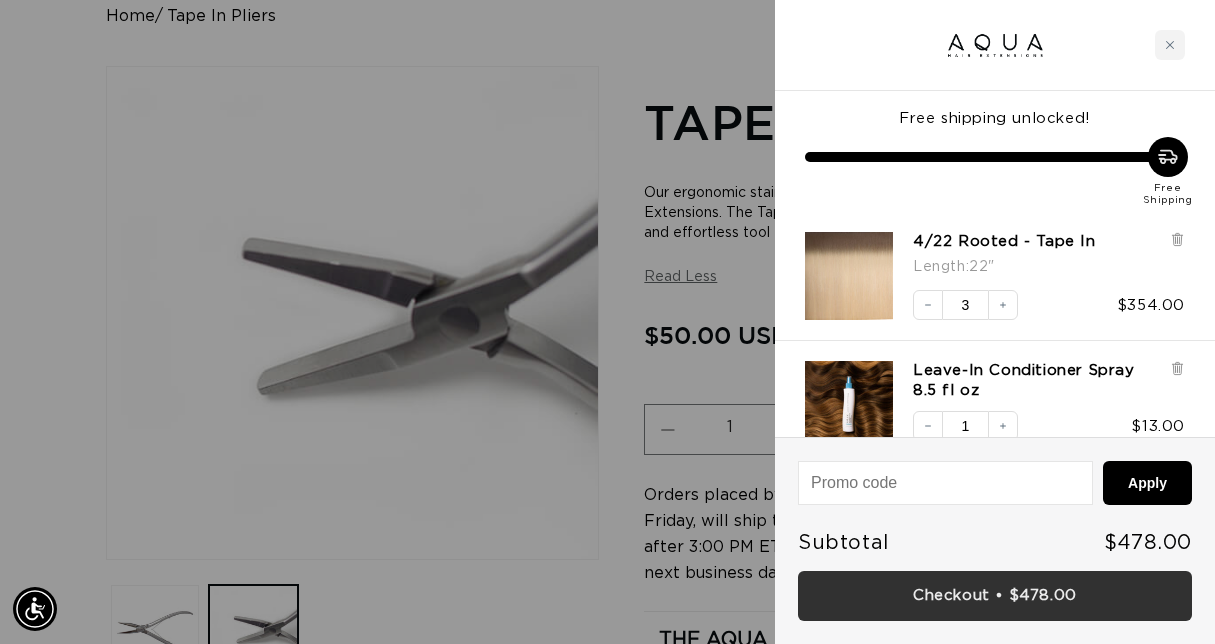 click on "Checkout • $478.00" at bounding box center (995, 596) 